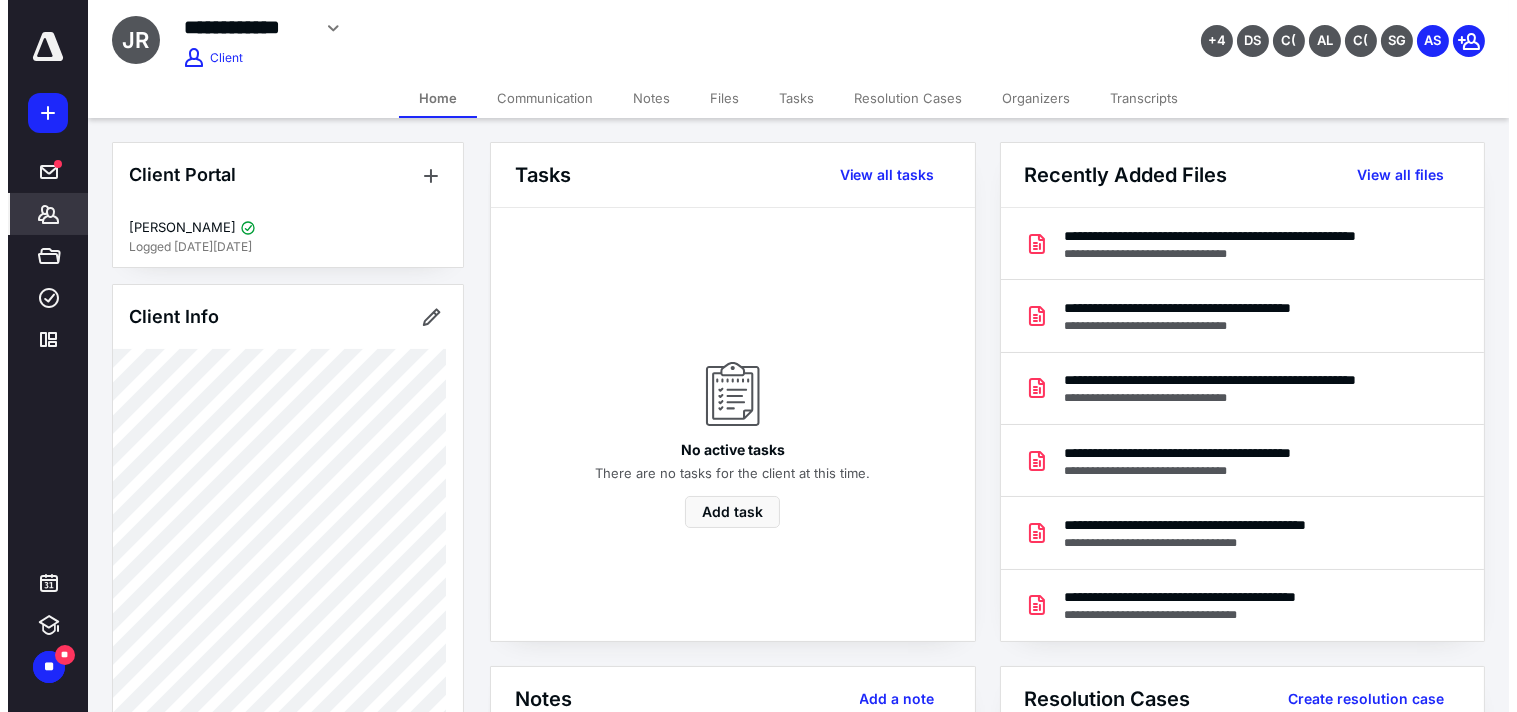 scroll, scrollTop: 0, scrollLeft: 0, axis: both 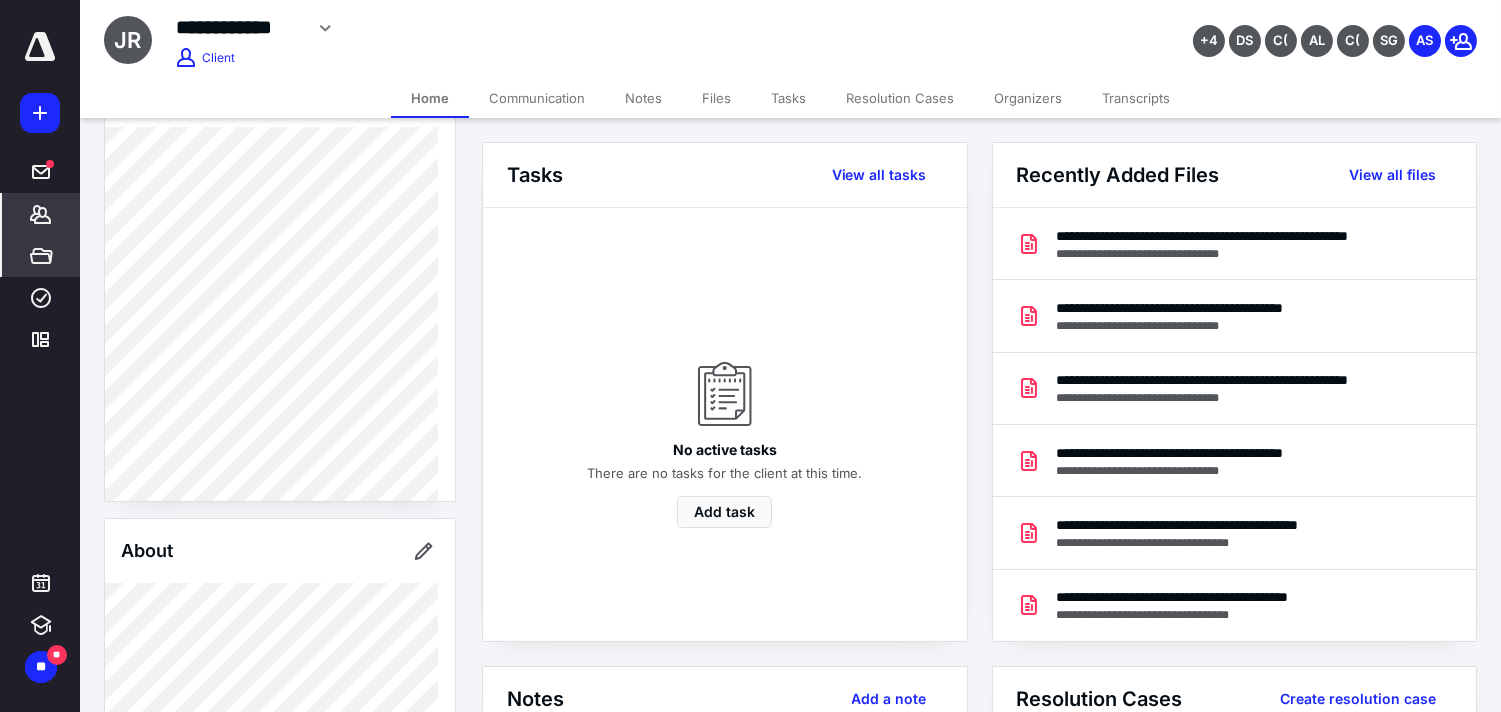 drag, startPoint x: 32, startPoint y: 300, endPoint x: 75, endPoint y: 236, distance: 77.10383 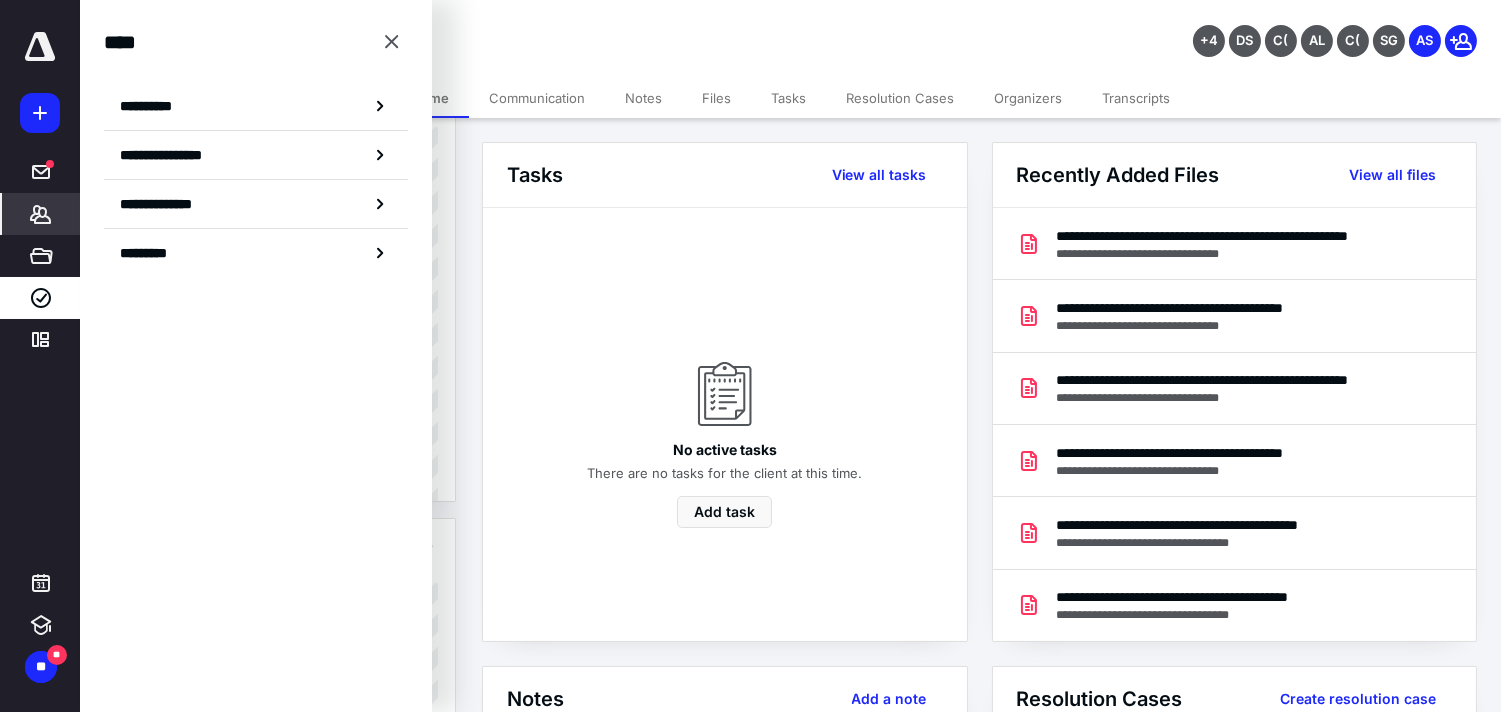 click on "**********" at bounding box center (256, 106) 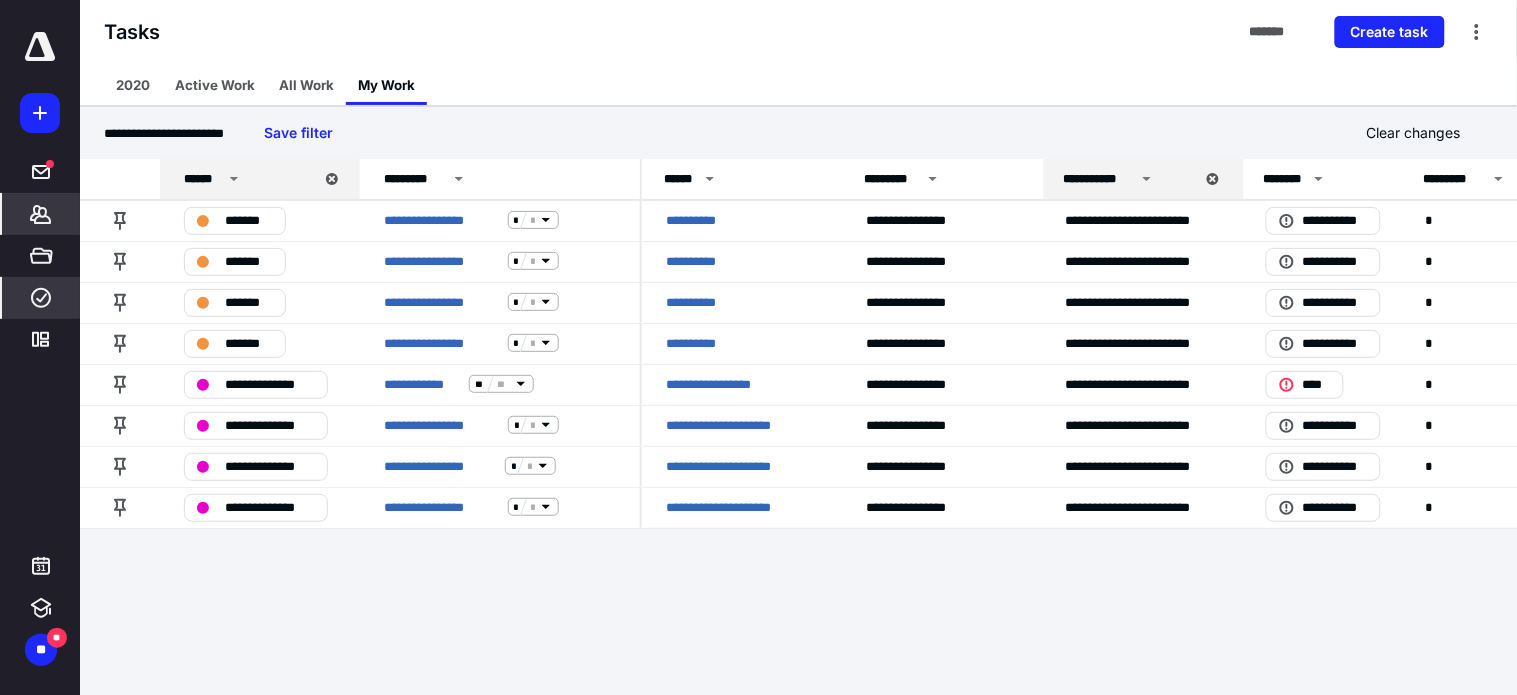 click 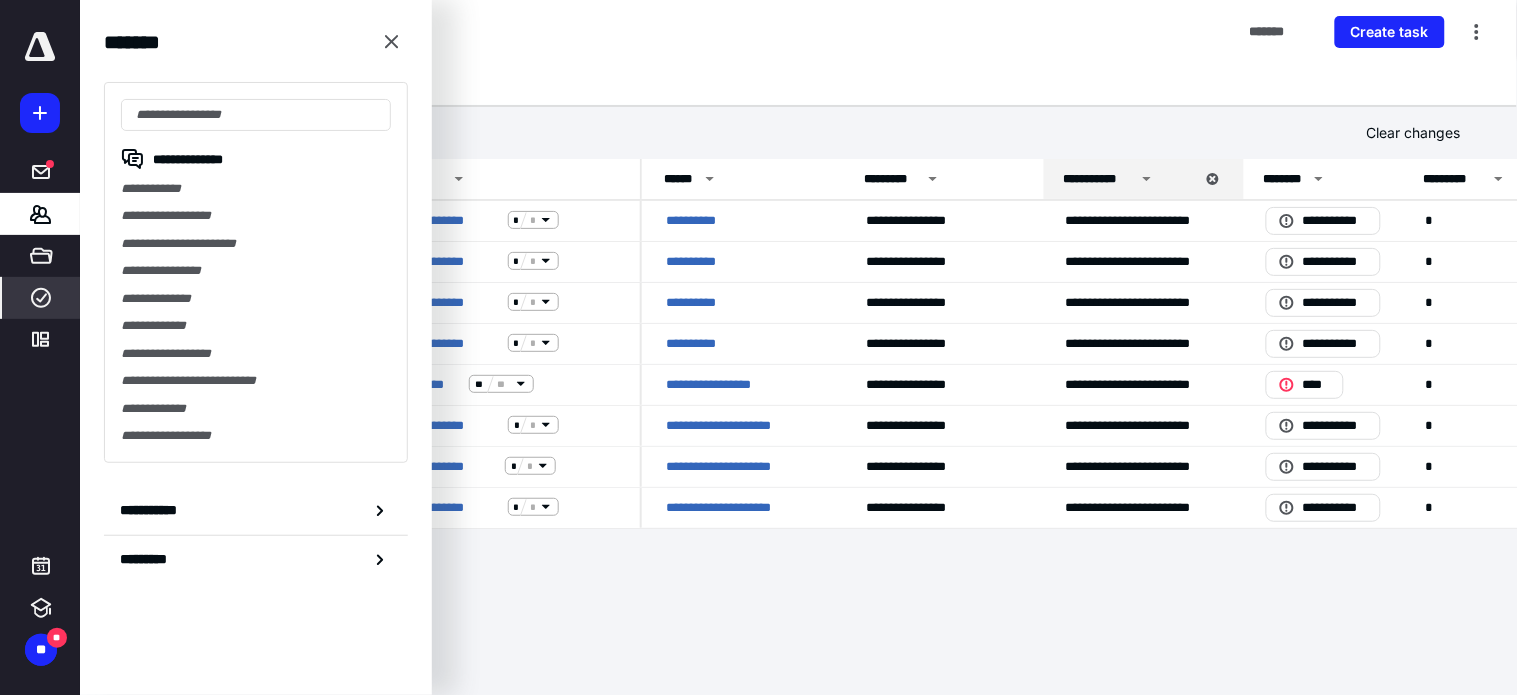 click on "**********" at bounding box center [256, 188] 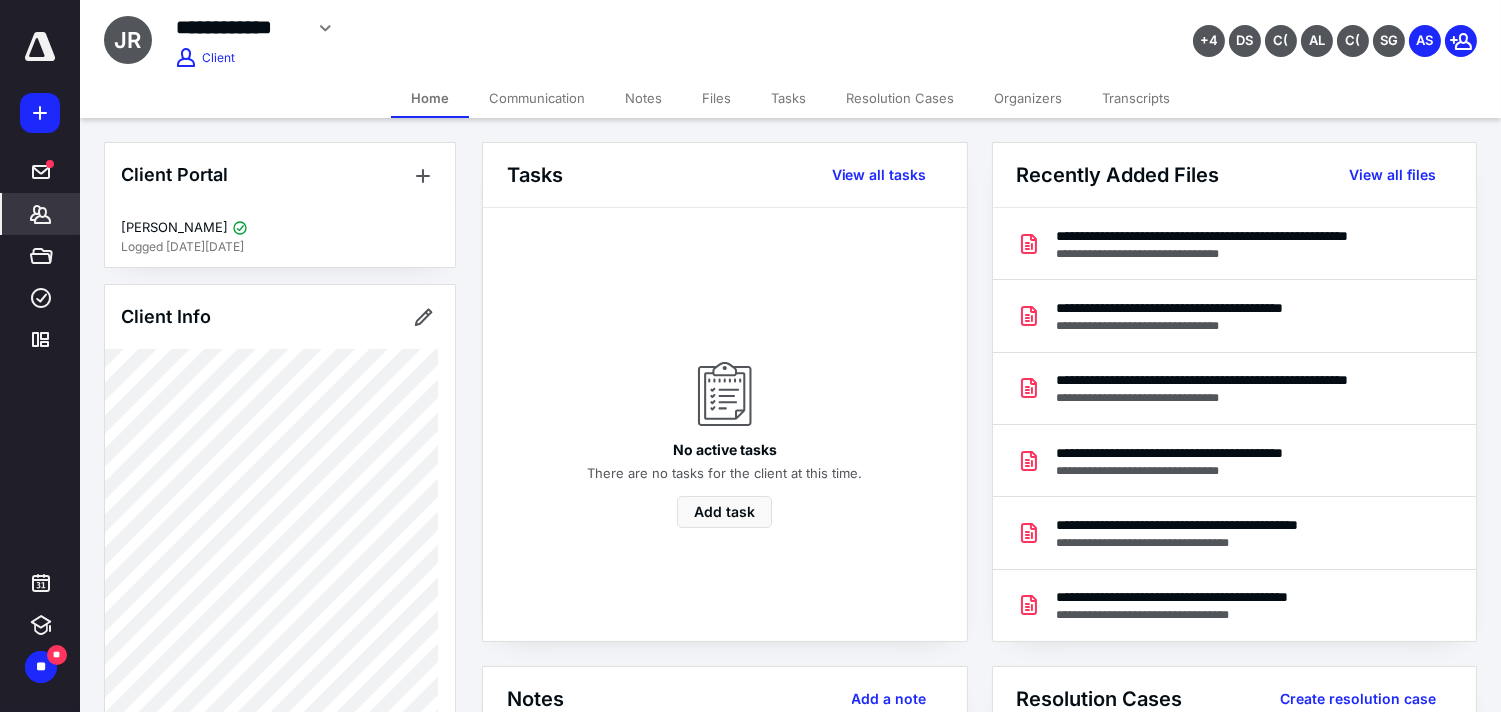 click on "*******" at bounding box center [41, 214] 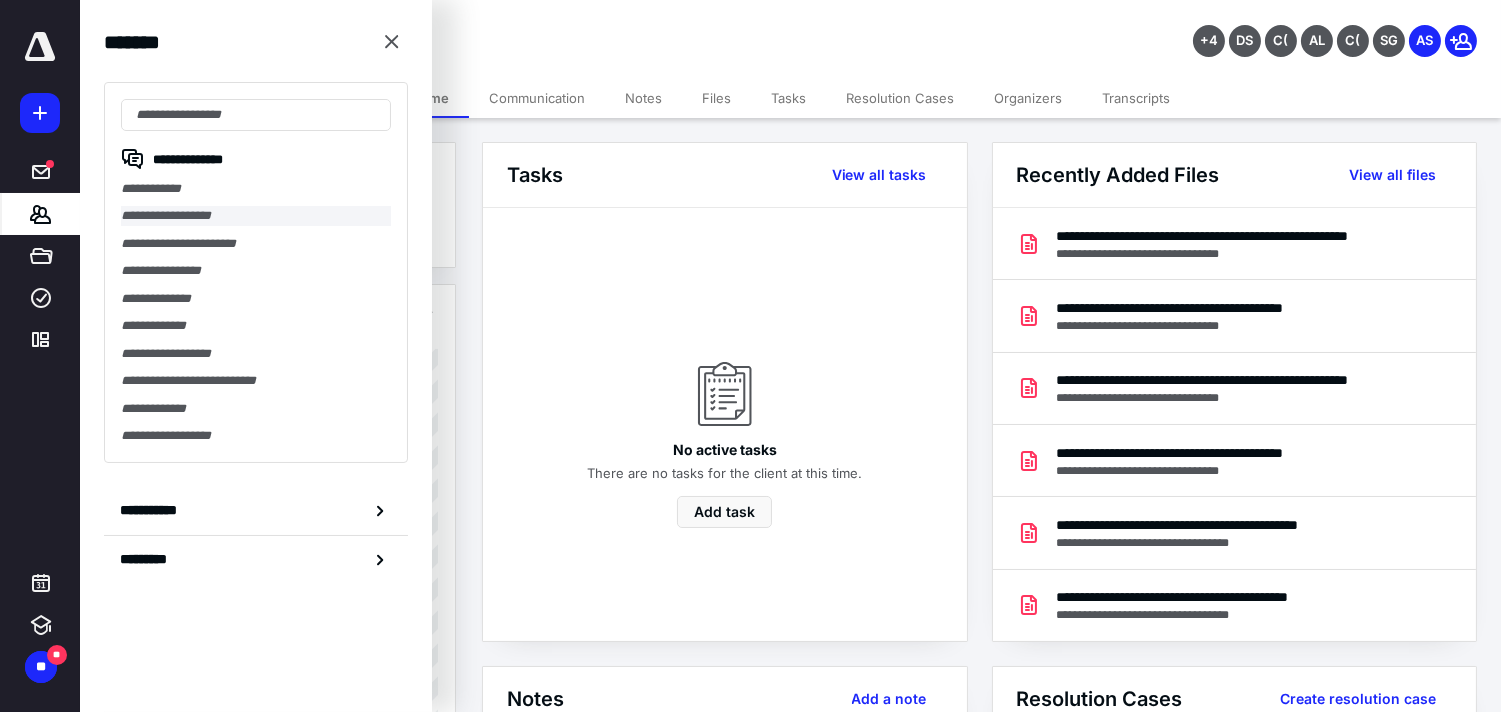 click on "**********" at bounding box center (256, 215) 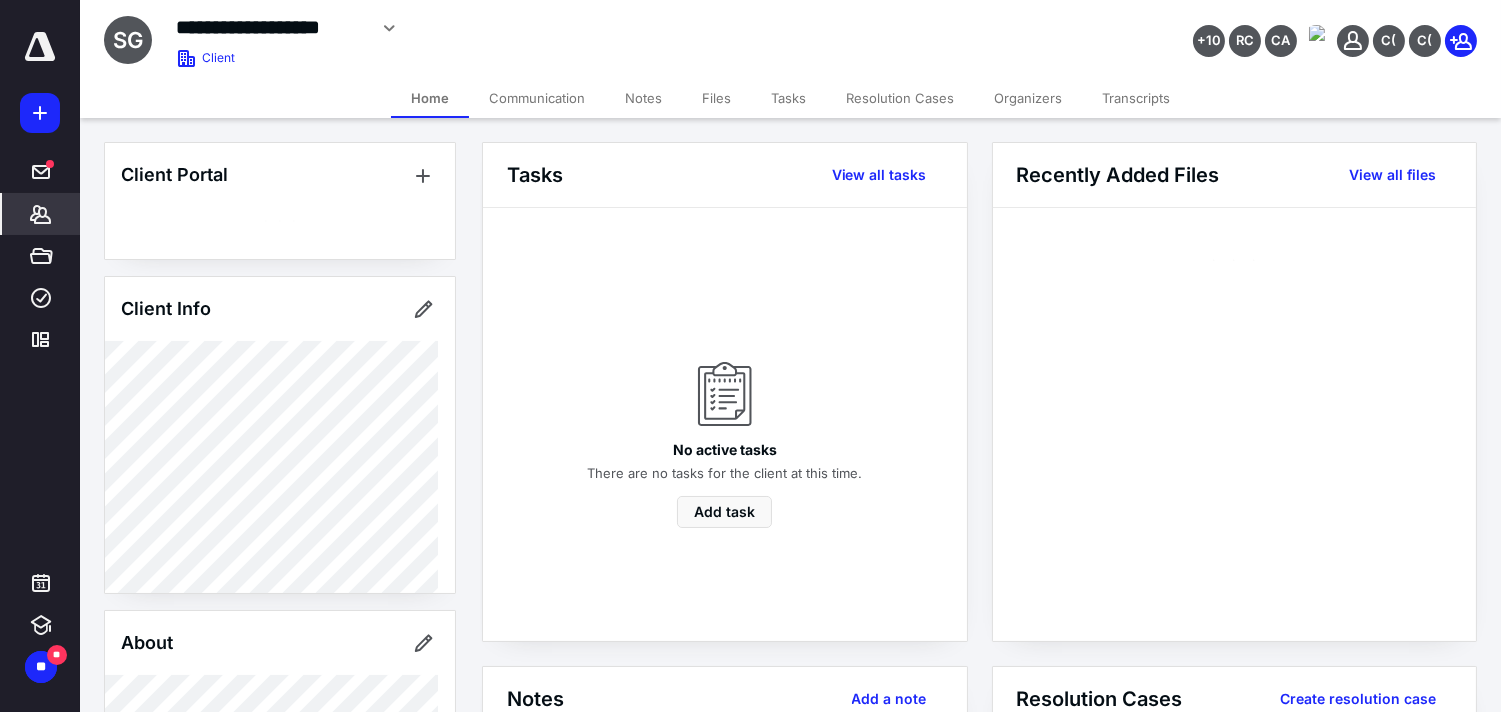 click on "**********" at bounding box center [271, 27] 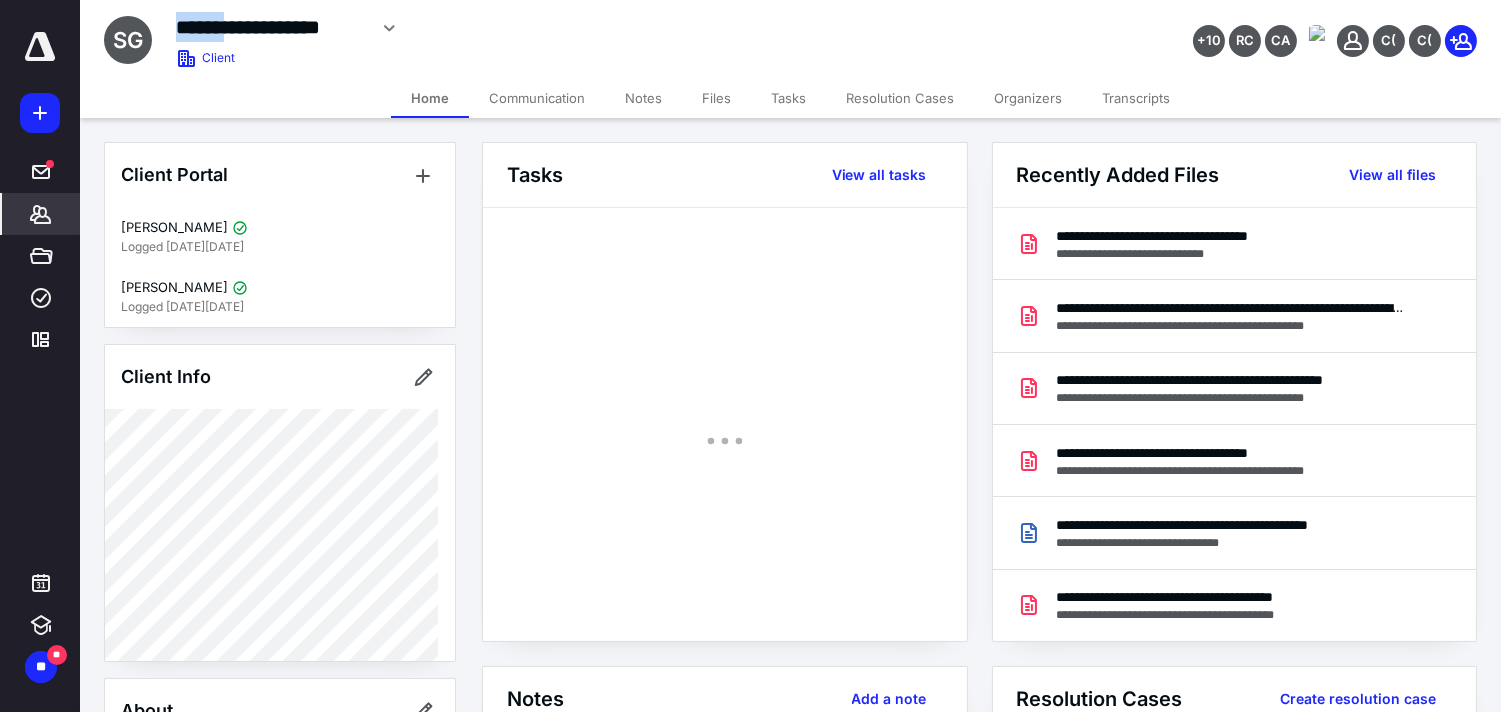 click on "**********" at bounding box center [271, 27] 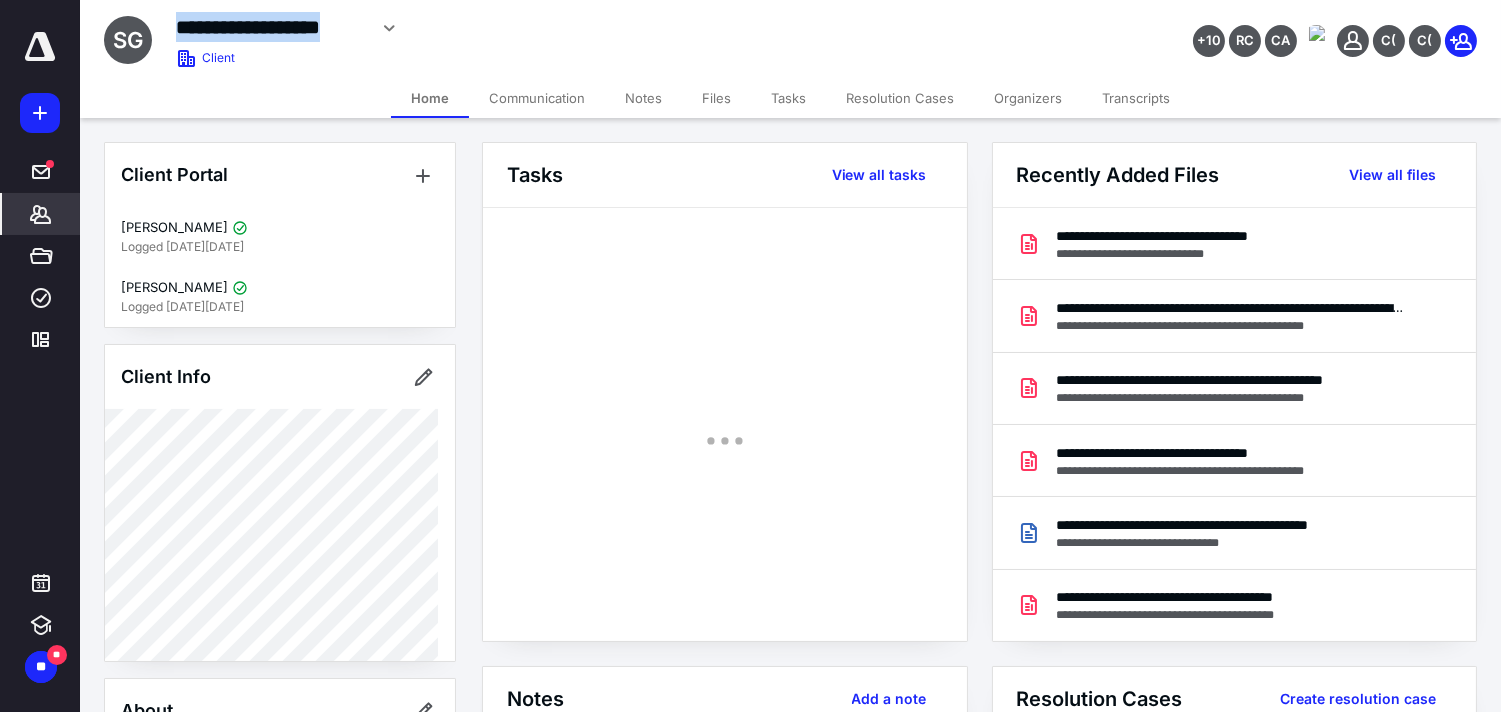 click on "**********" at bounding box center [271, 27] 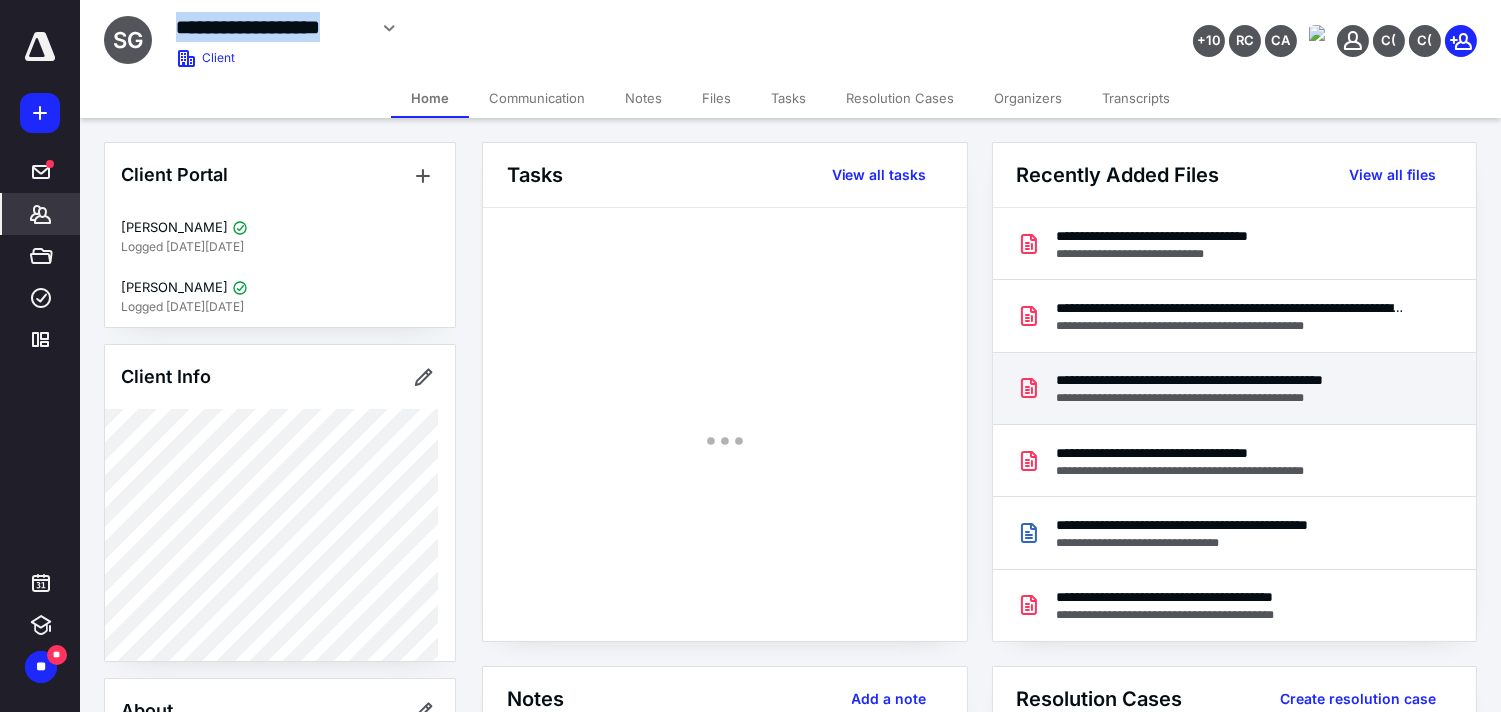 copy on "**********" 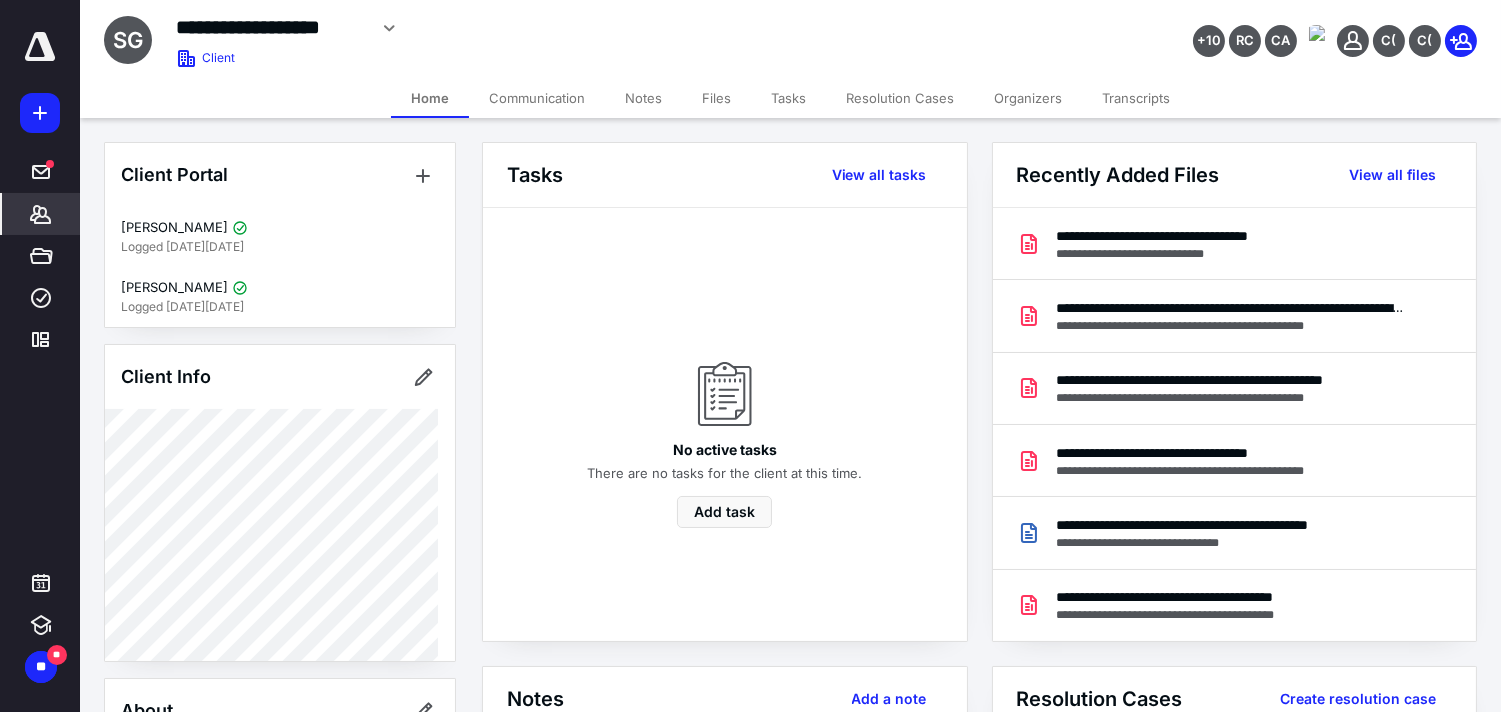 click on "*******" at bounding box center [41, 214] 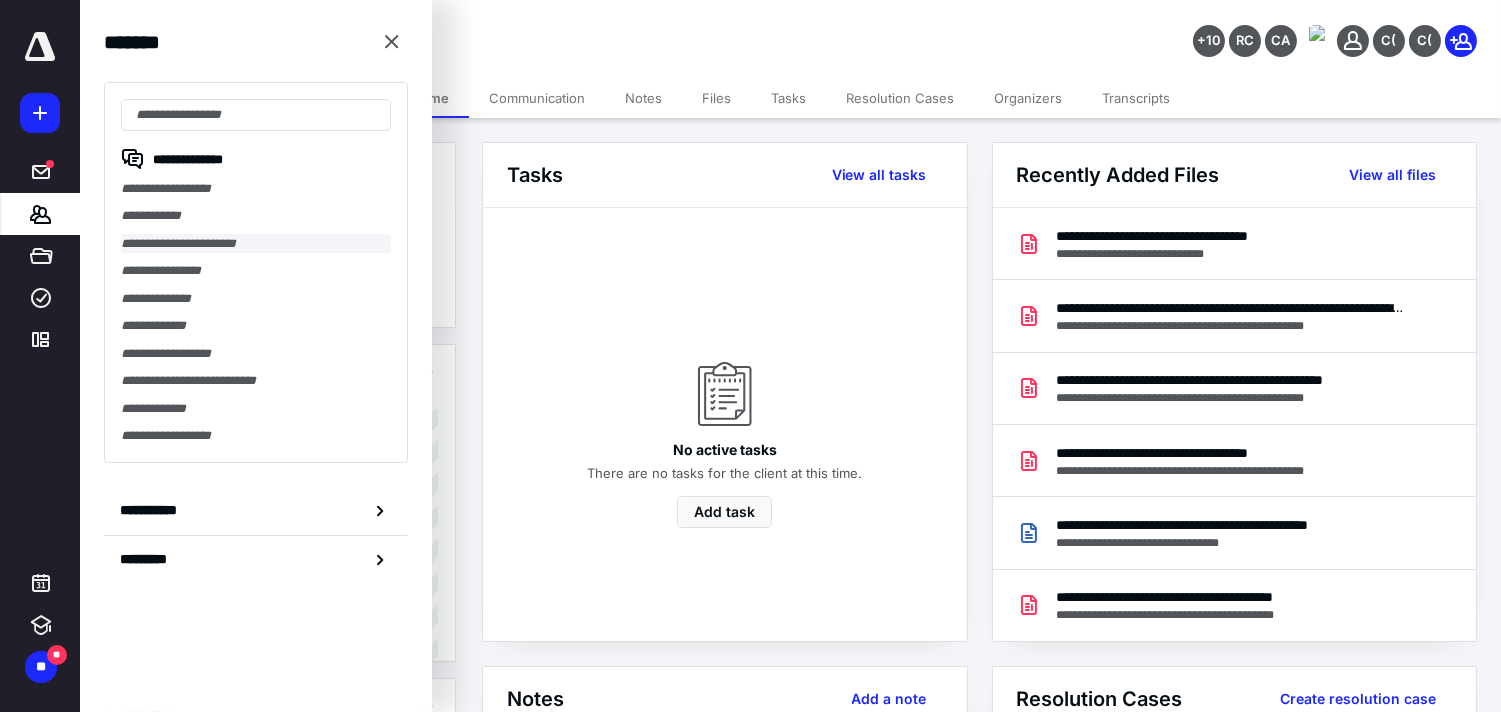click on "**********" at bounding box center [256, 243] 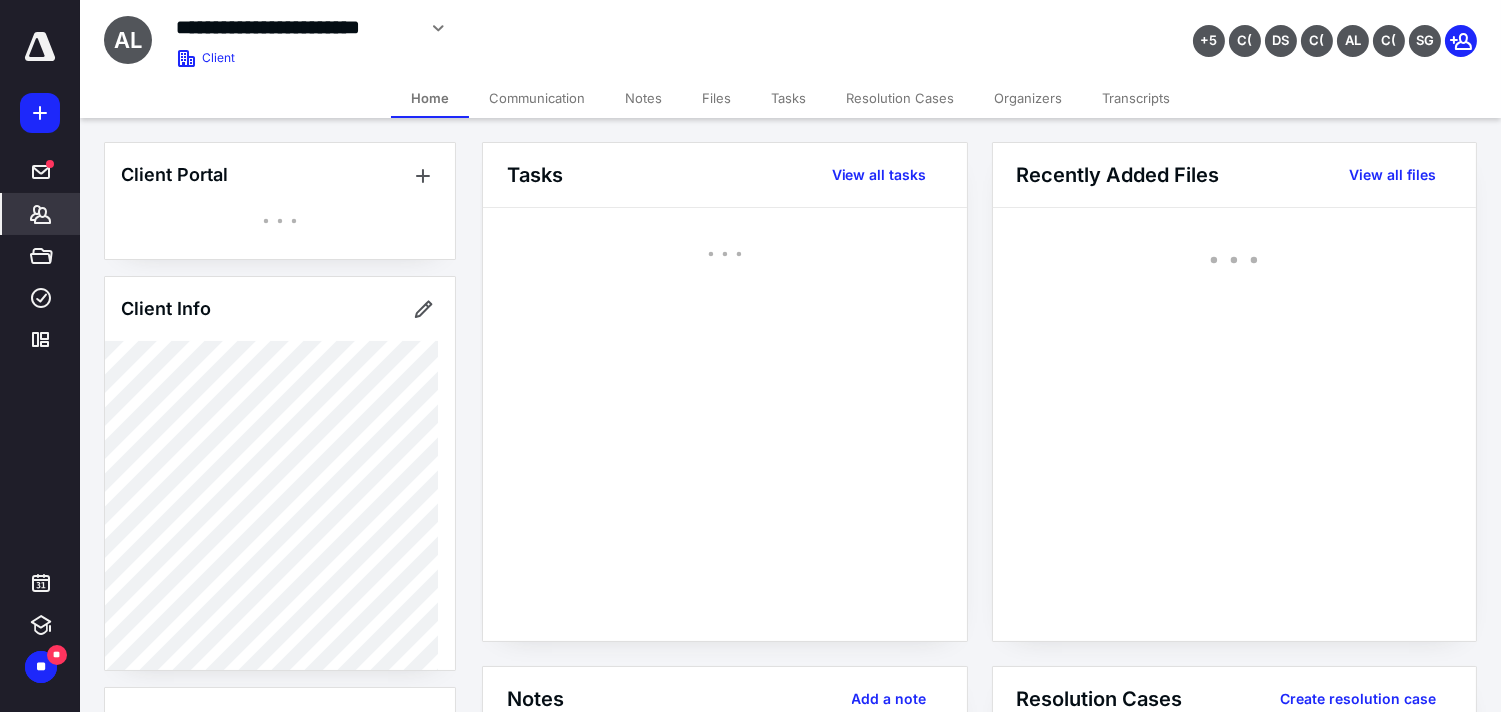 click on "**********" at bounding box center [295, 27] 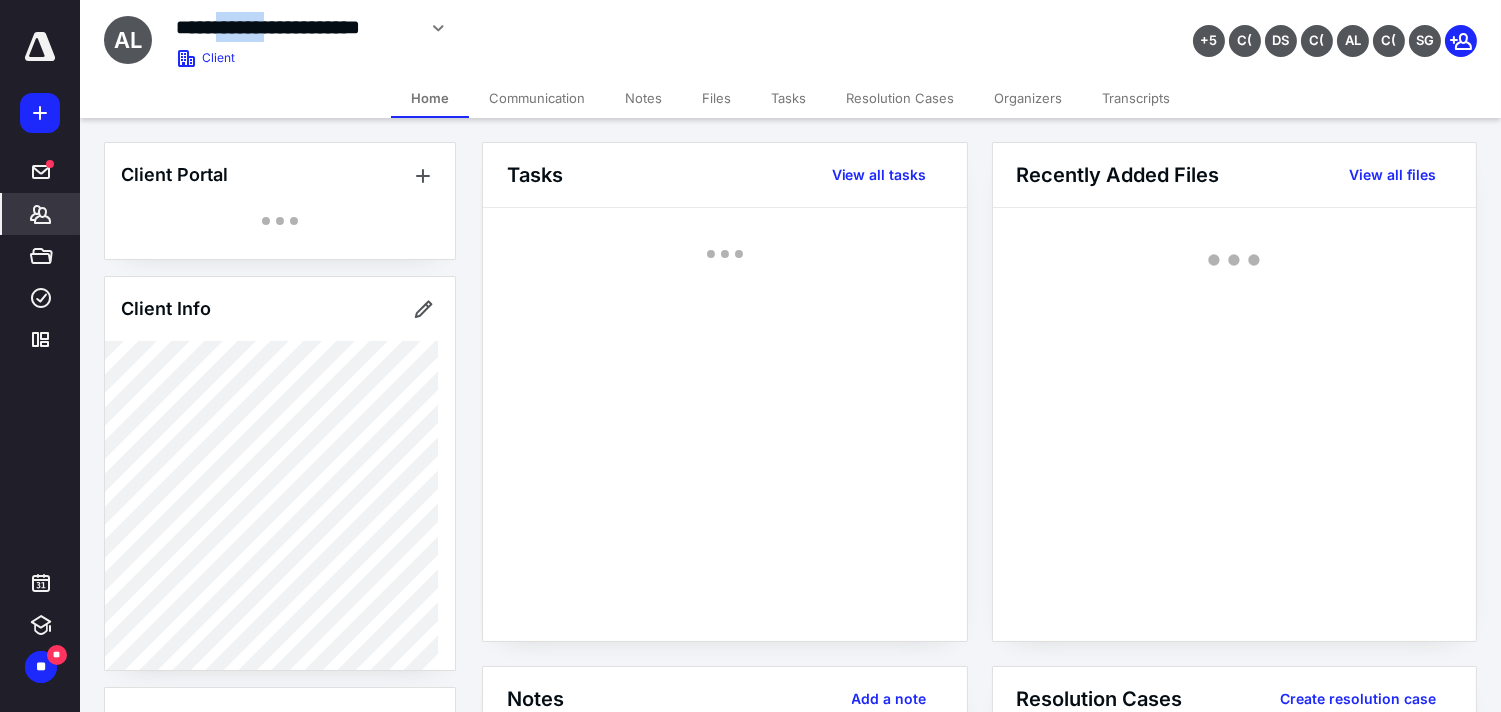 click on "**********" at bounding box center [295, 27] 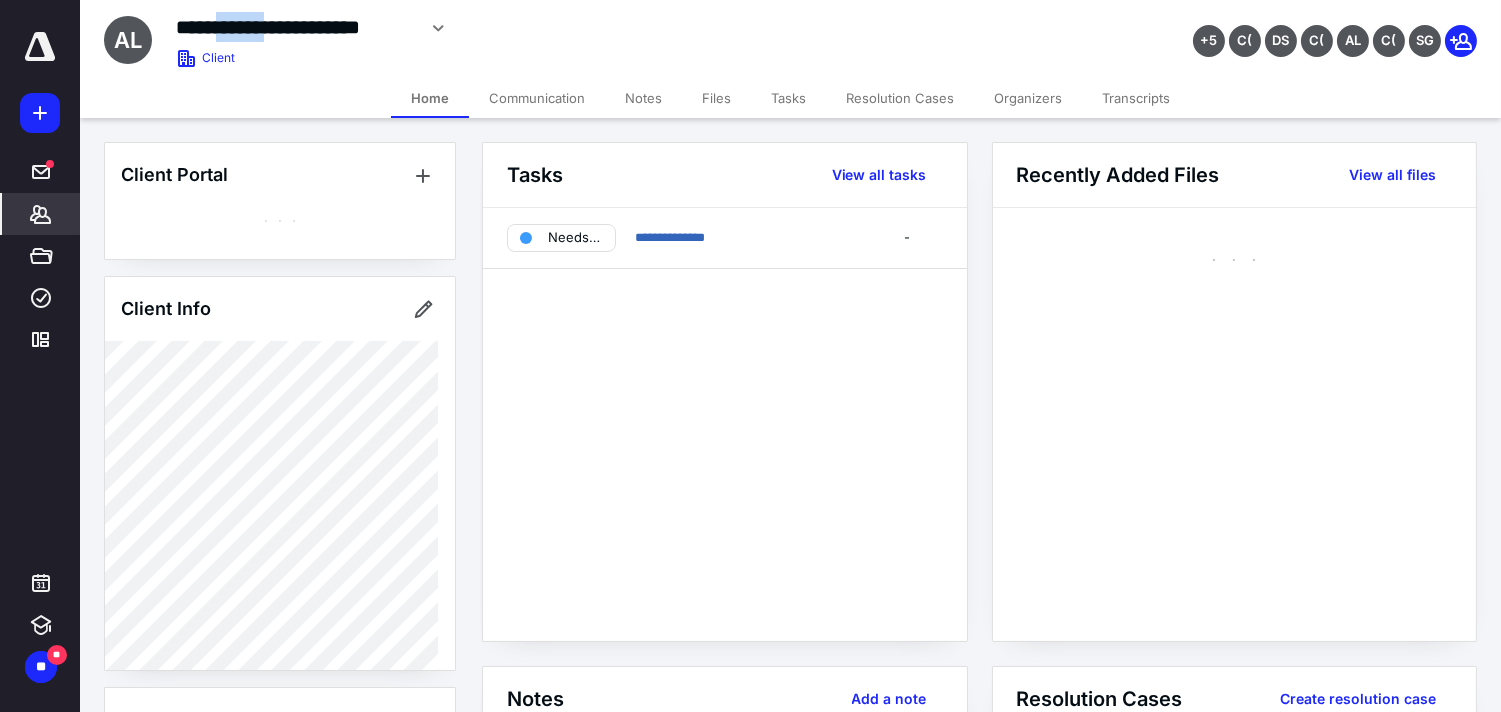 click on "**********" at bounding box center (295, 27) 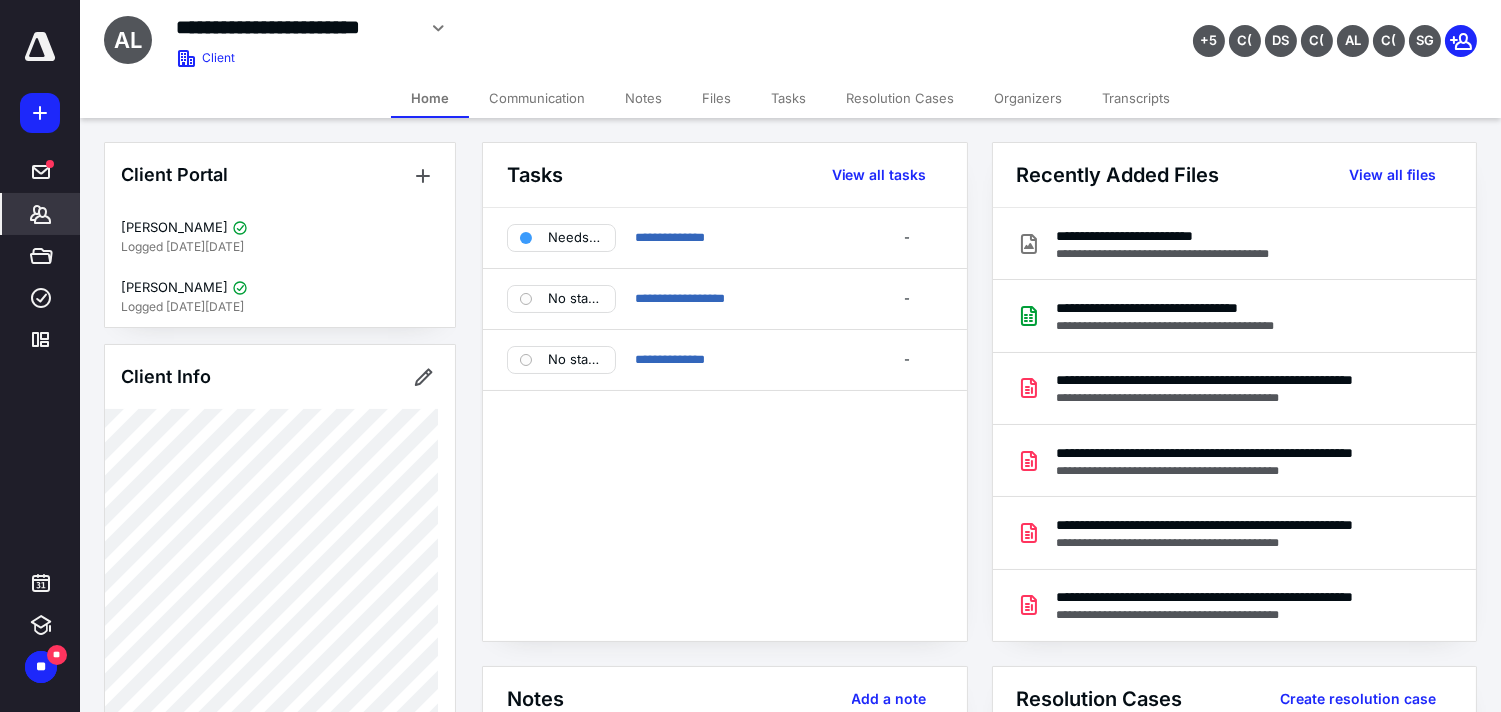 click on "**********" at bounding box center (559, 25) 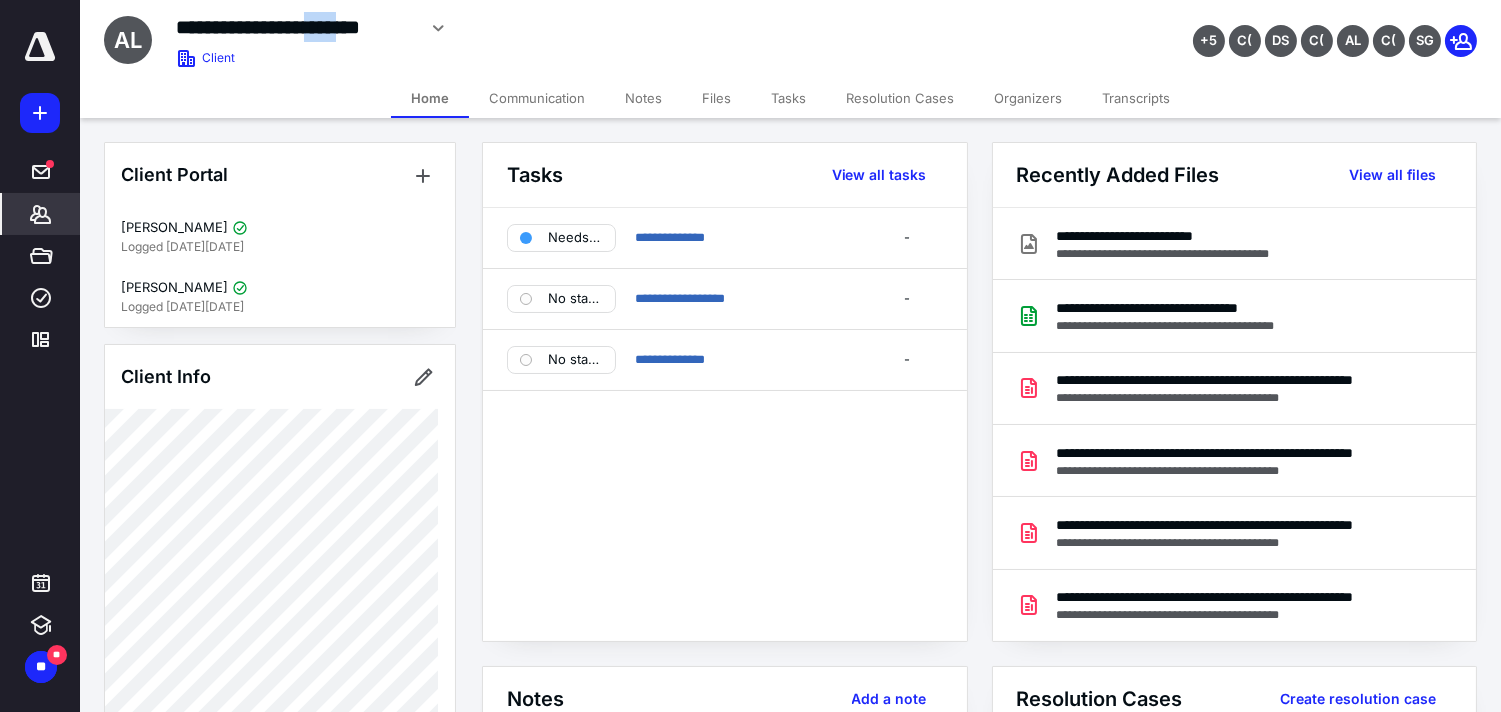 click on "**********" at bounding box center (295, 27) 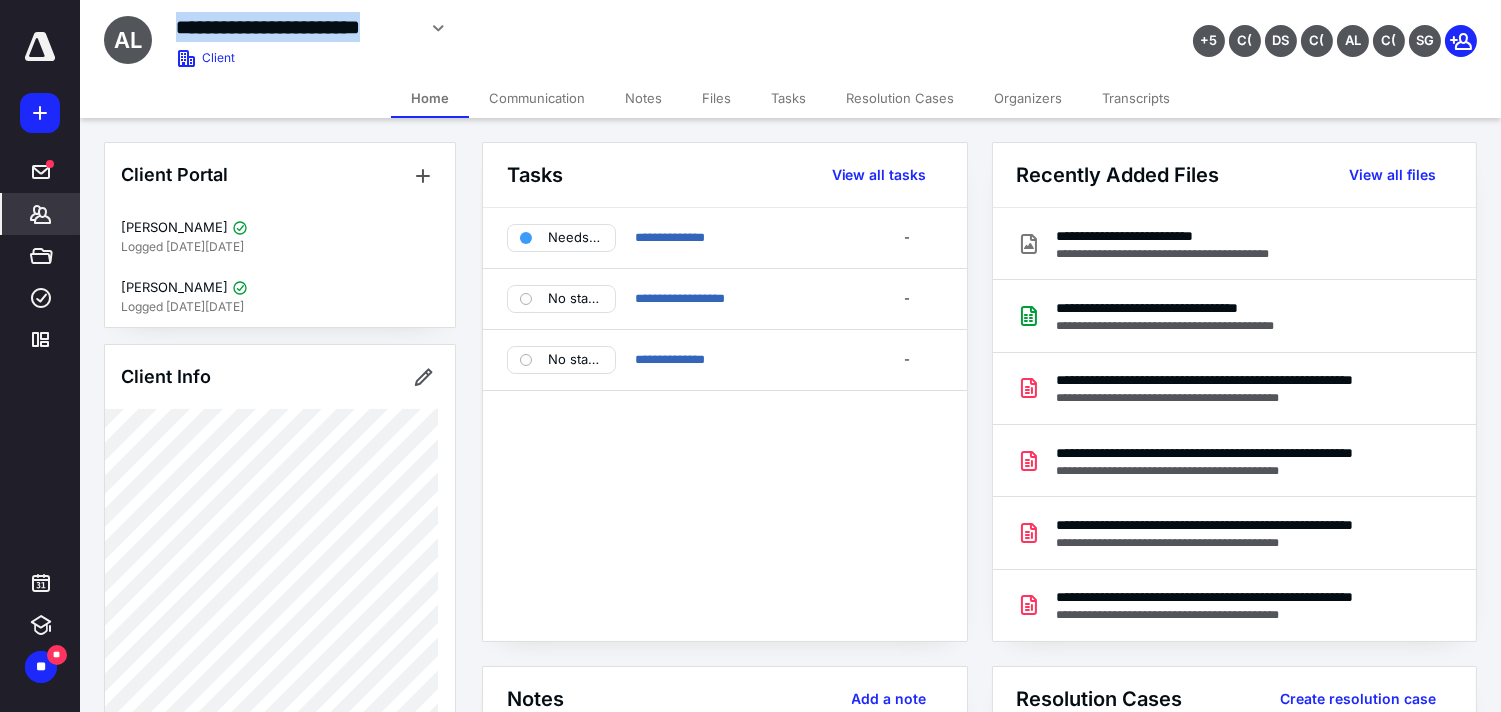 click on "**********" at bounding box center [295, 27] 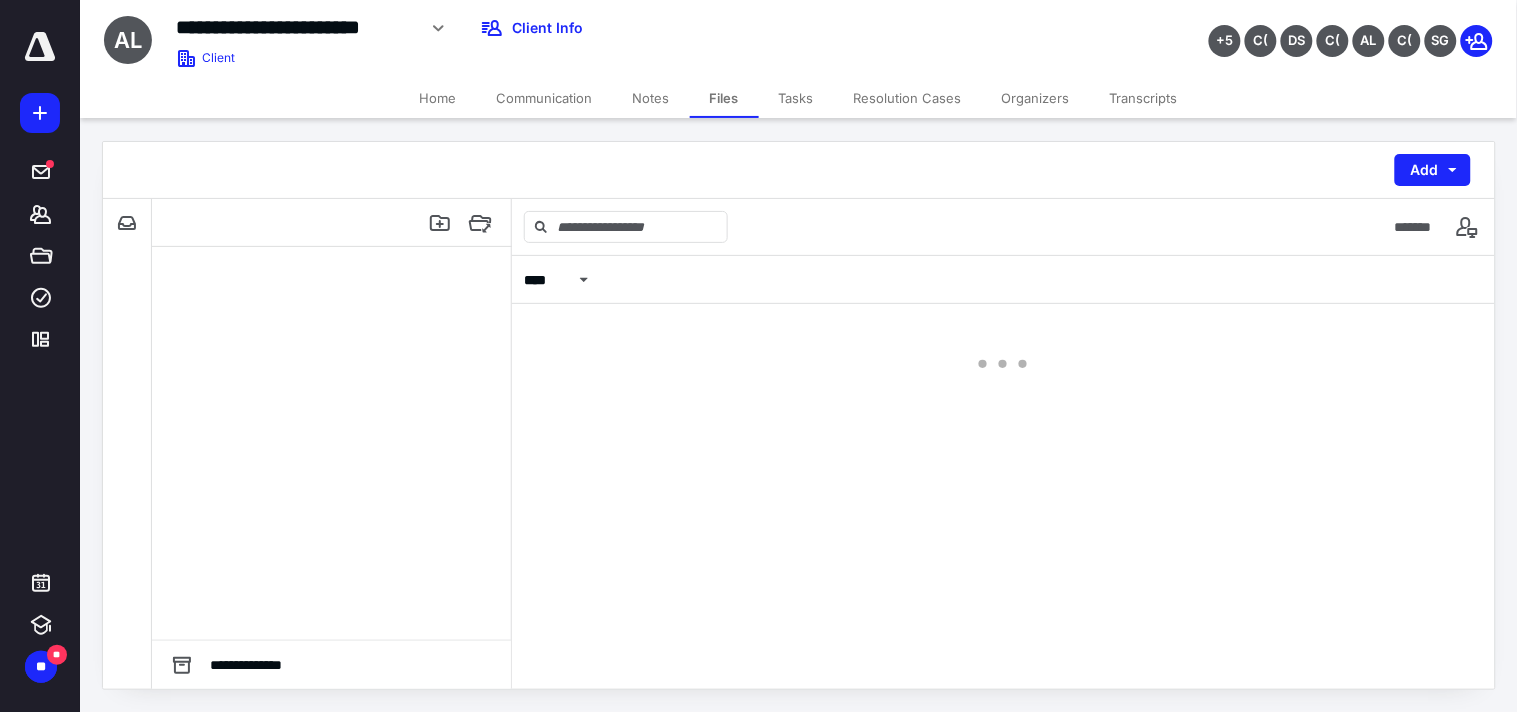 click on "**********" at bounding box center [798, 39] 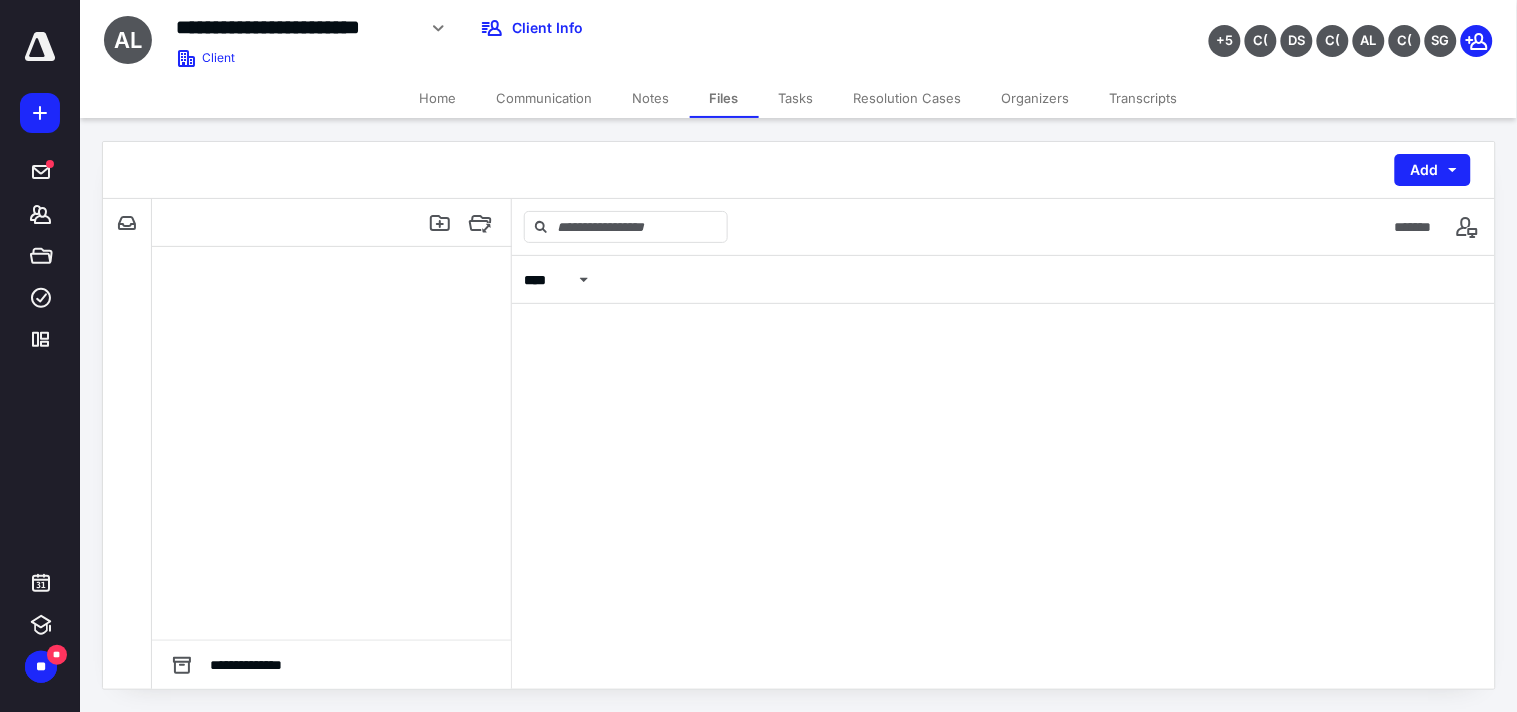 click on "Home" at bounding box center (438, 98) 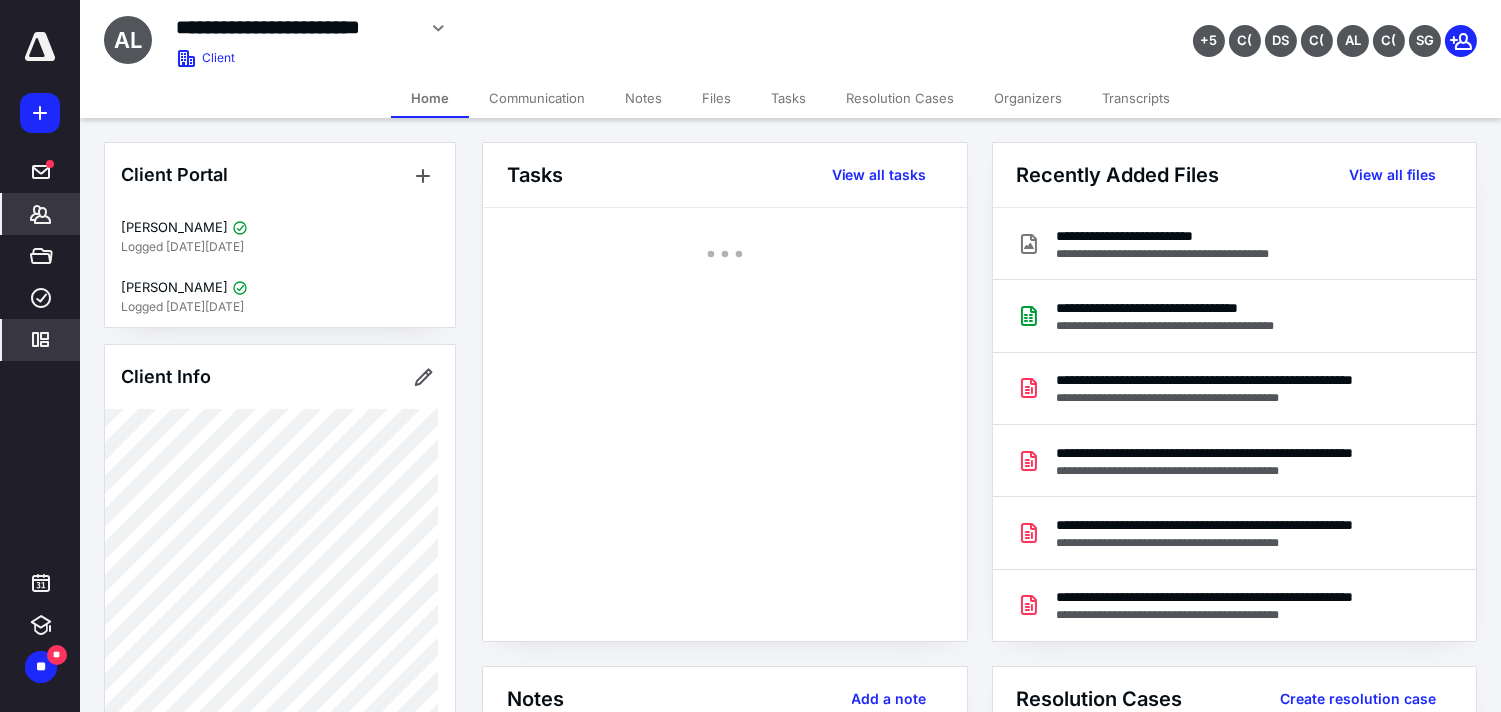 click 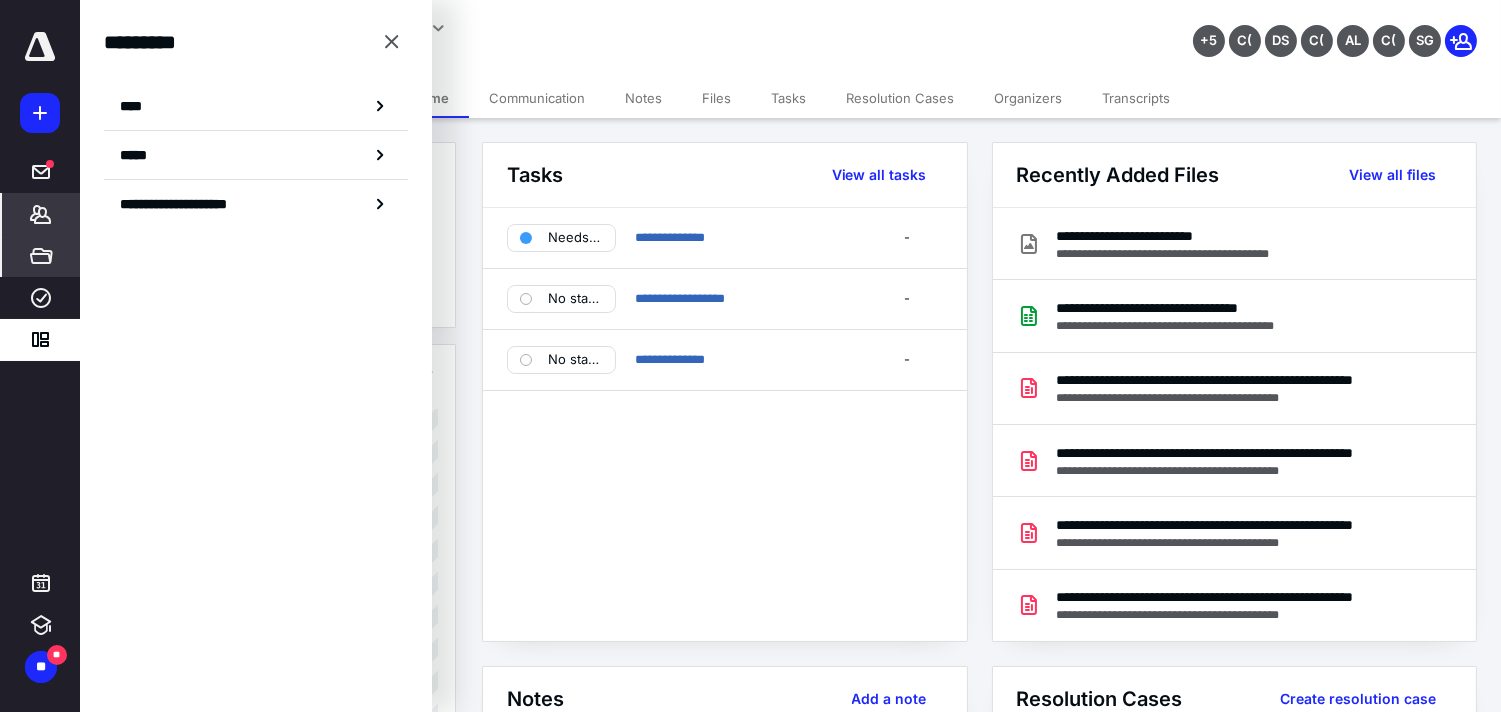 click on "*****" at bounding box center [41, 256] 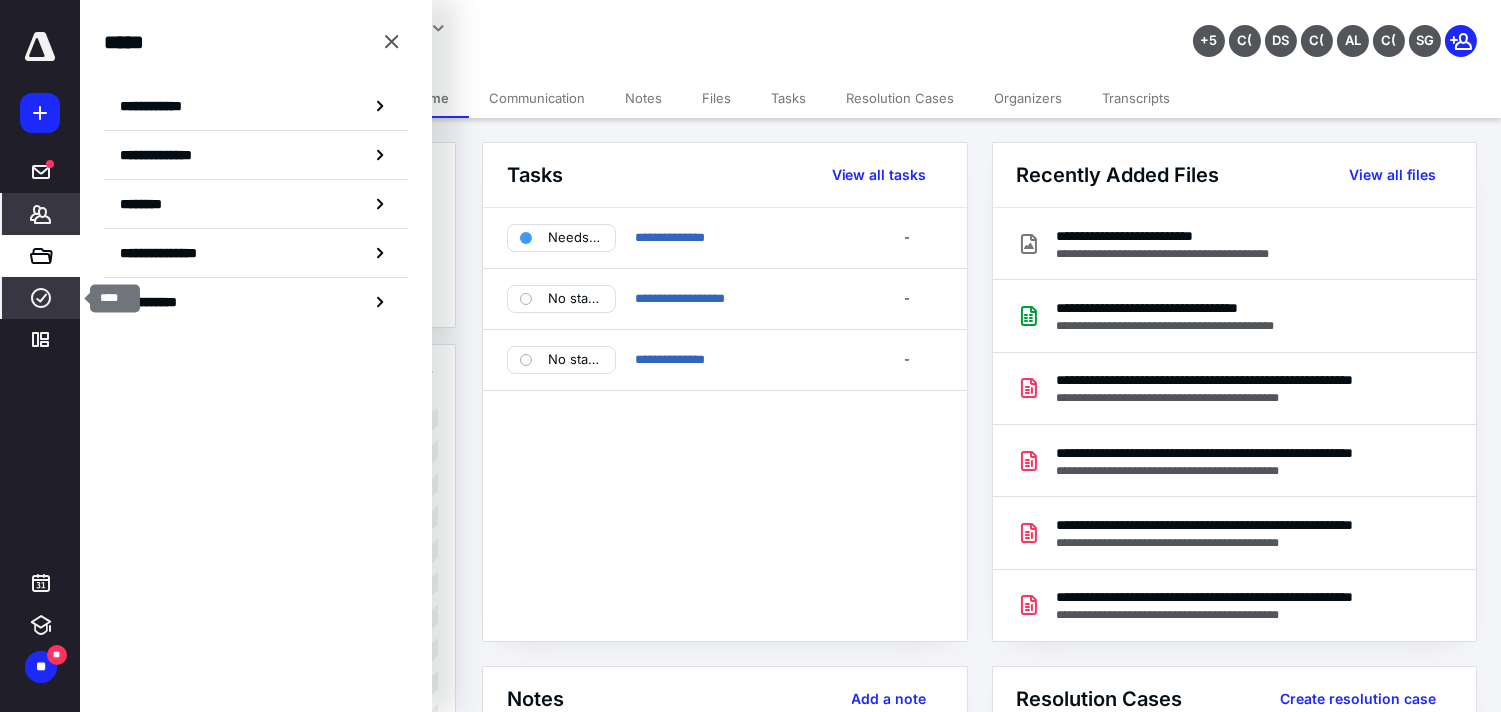 click on "****" at bounding box center [41, 298] 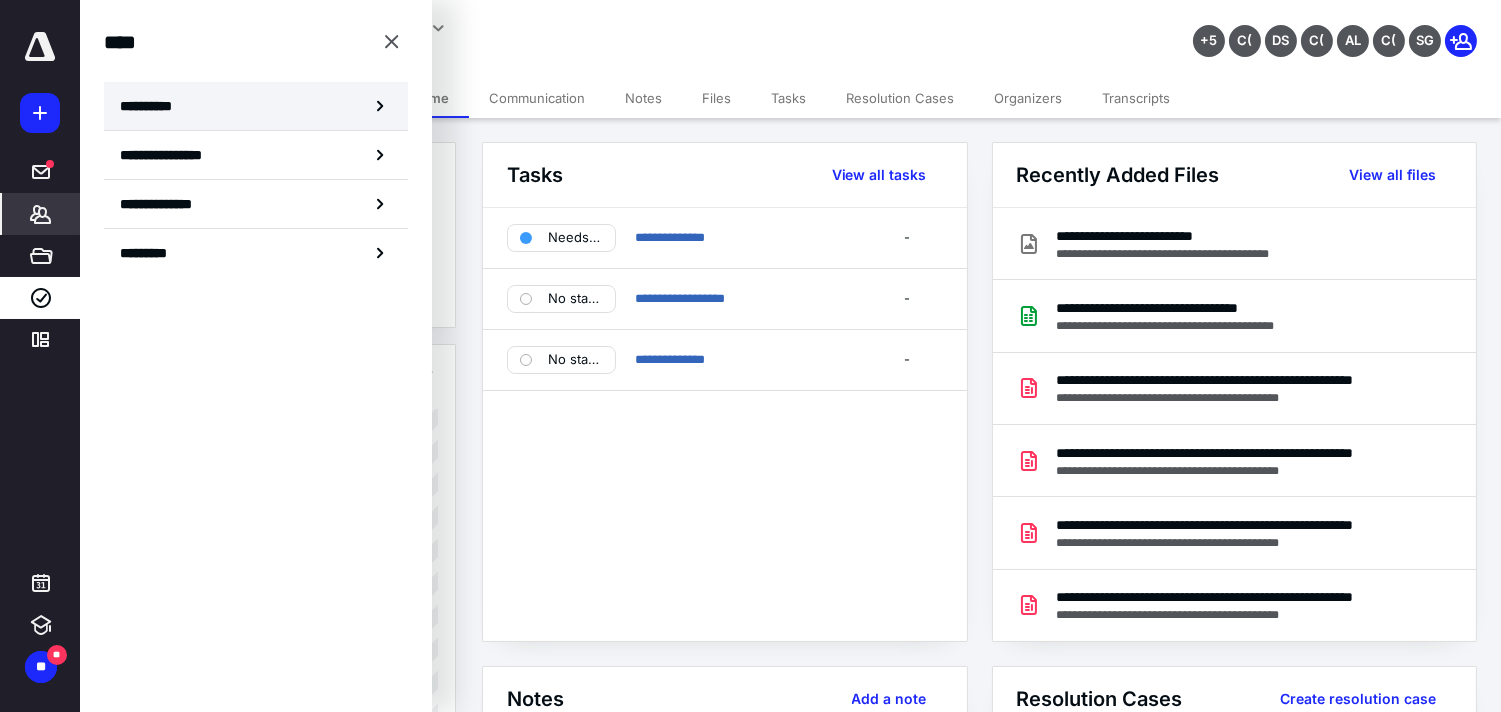 click on "**********" at bounding box center [256, 106] 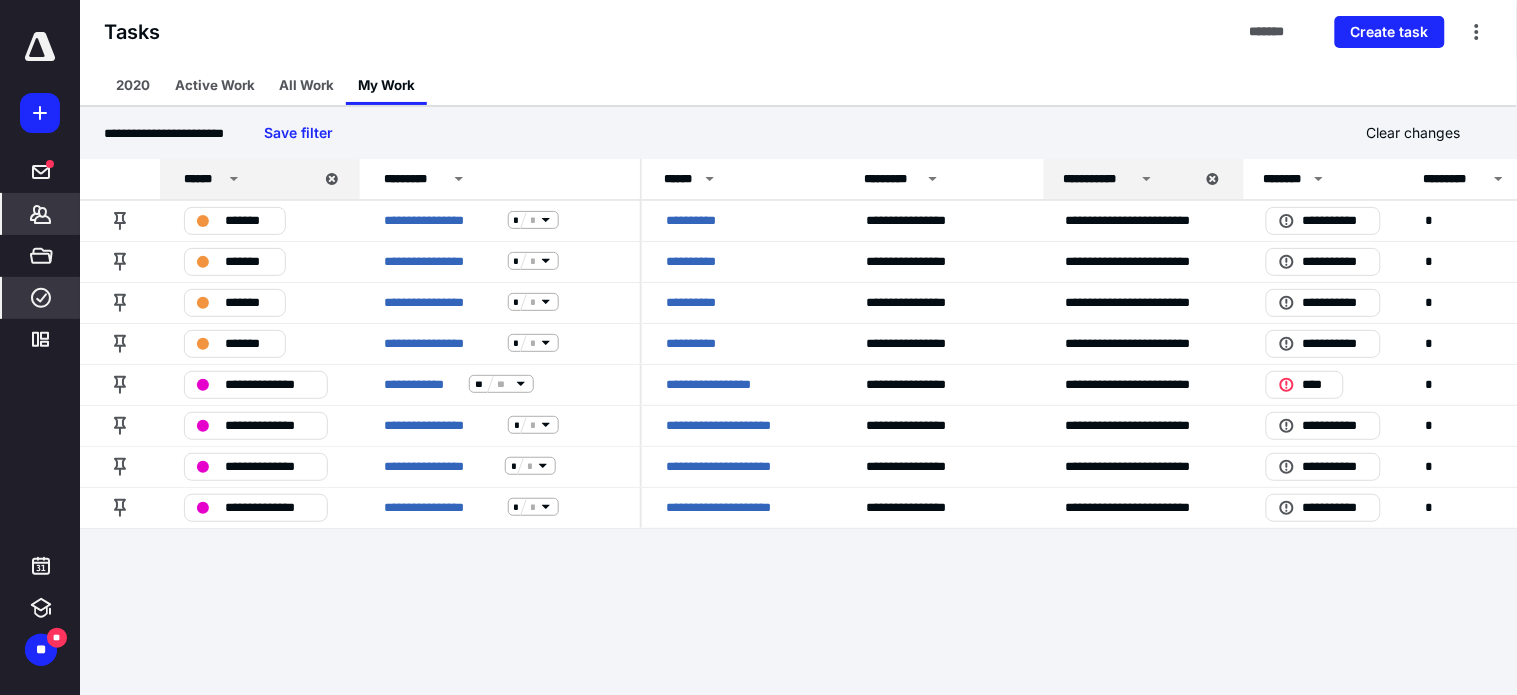click on "*******" at bounding box center [41, 214] 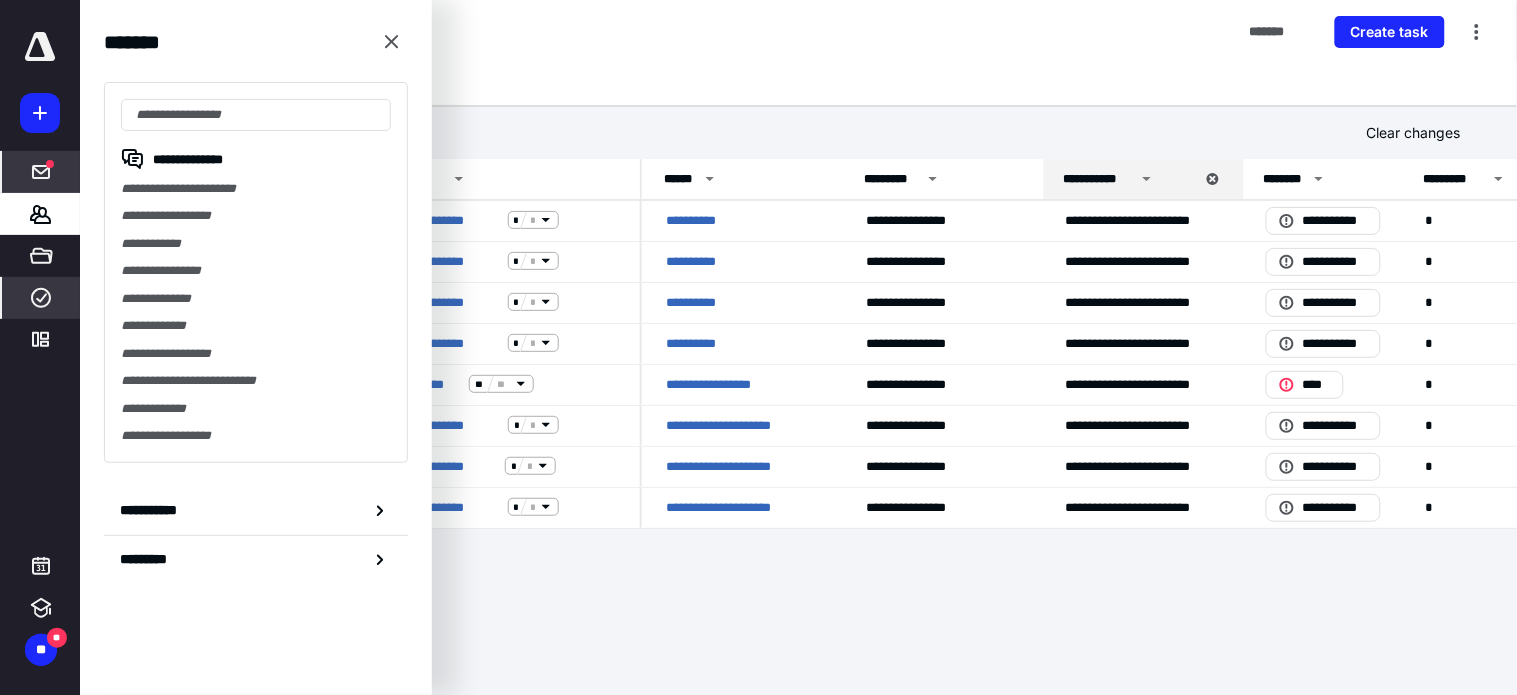 click 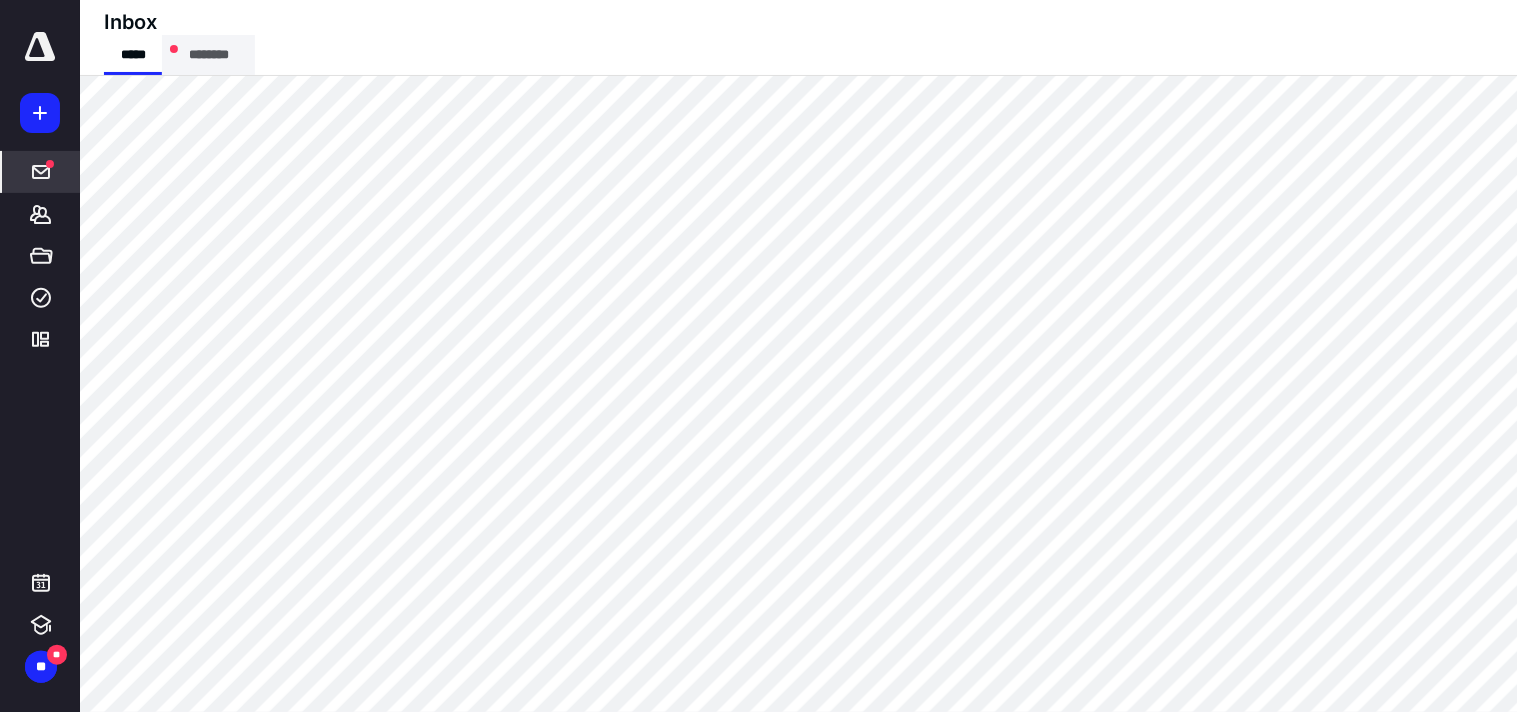 click on "********" at bounding box center (208, 55) 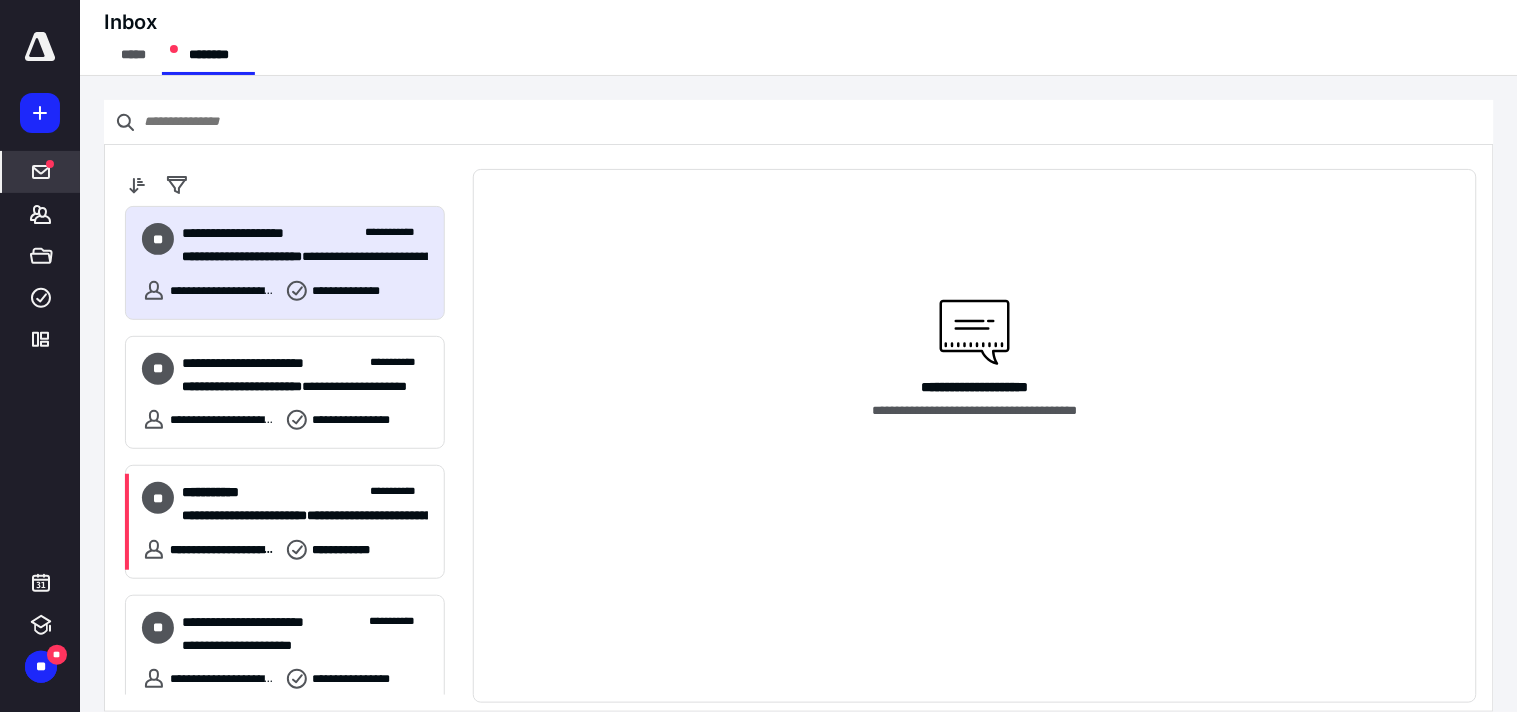 scroll, scrollTop: 222, scrollLeft: 0, axis: vertical 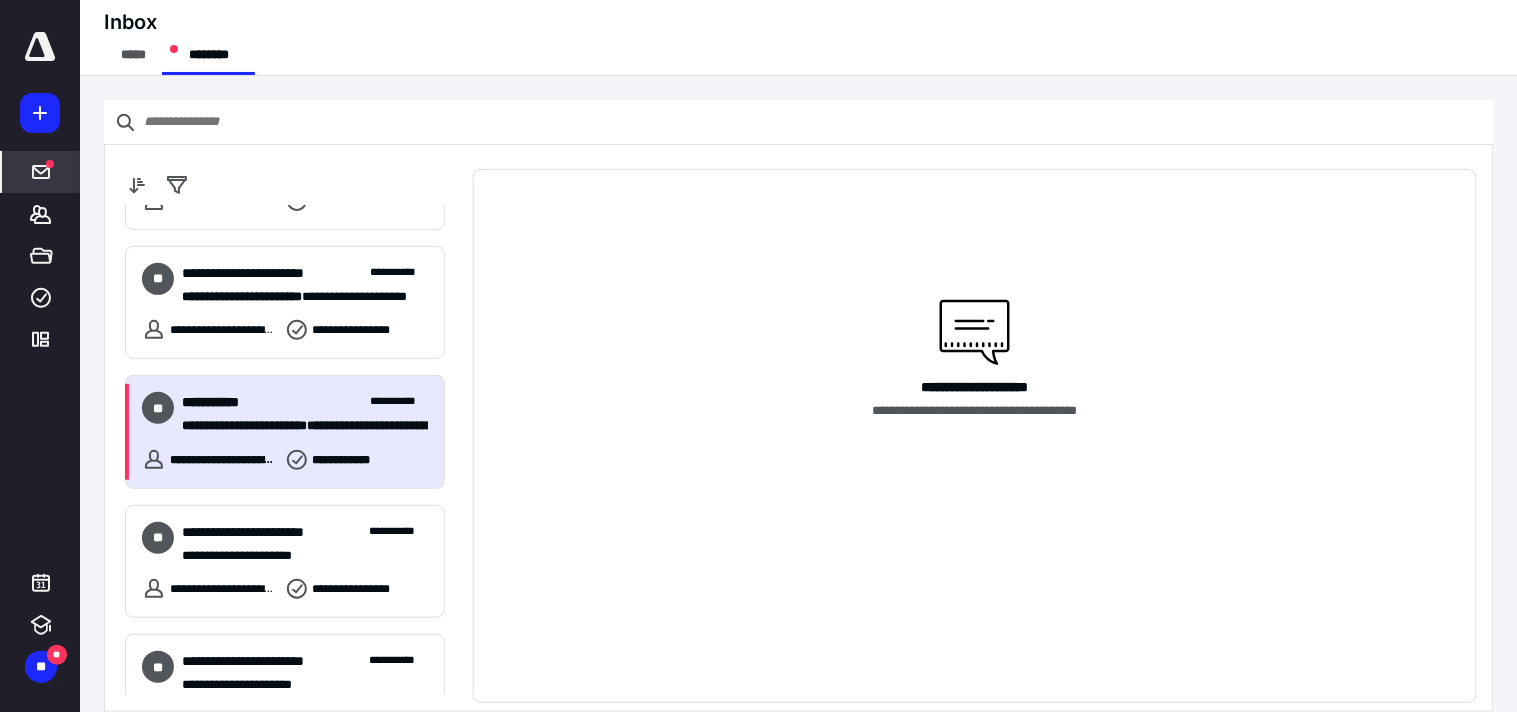 click on "**********" at bounding box center (285, 431) 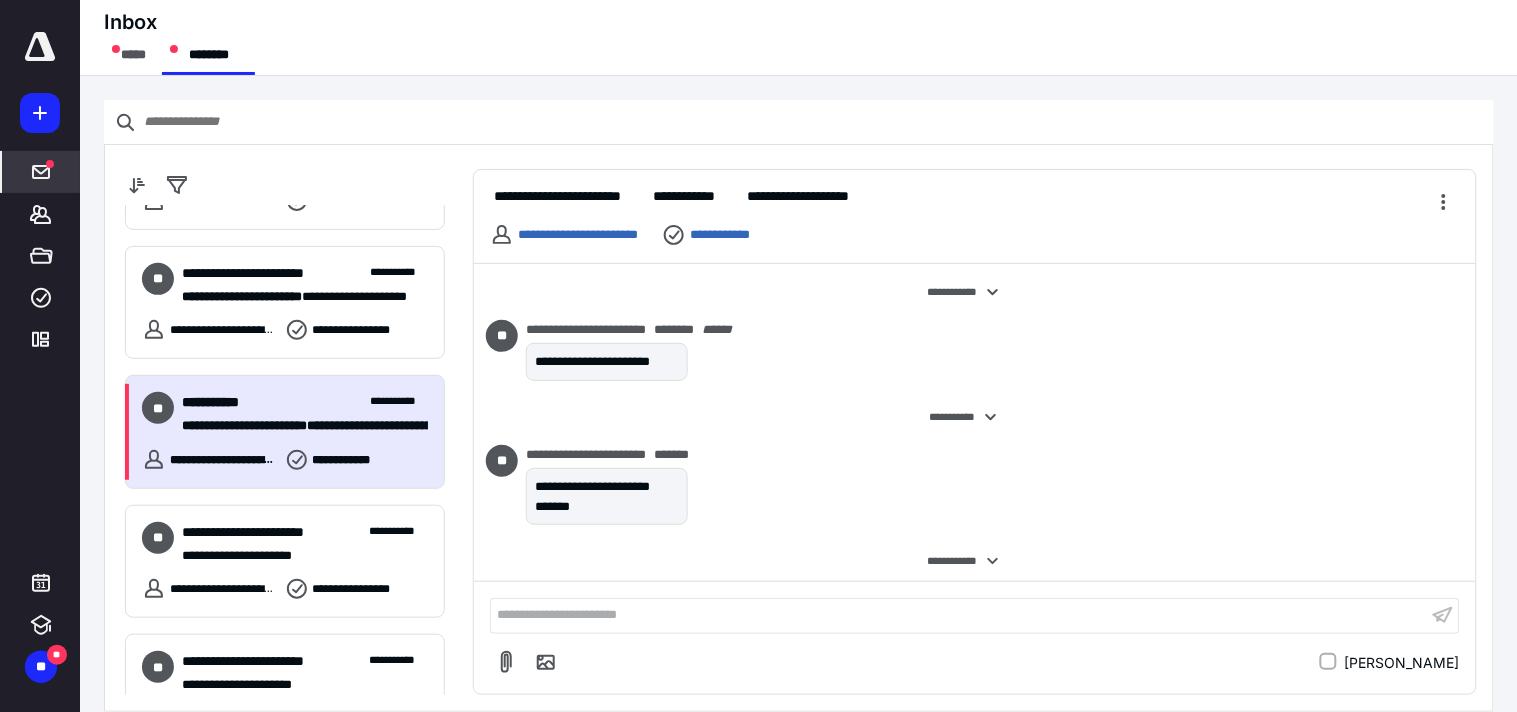 scroll, scrollTop: 232, scrollLeft: 0, axis: vertical 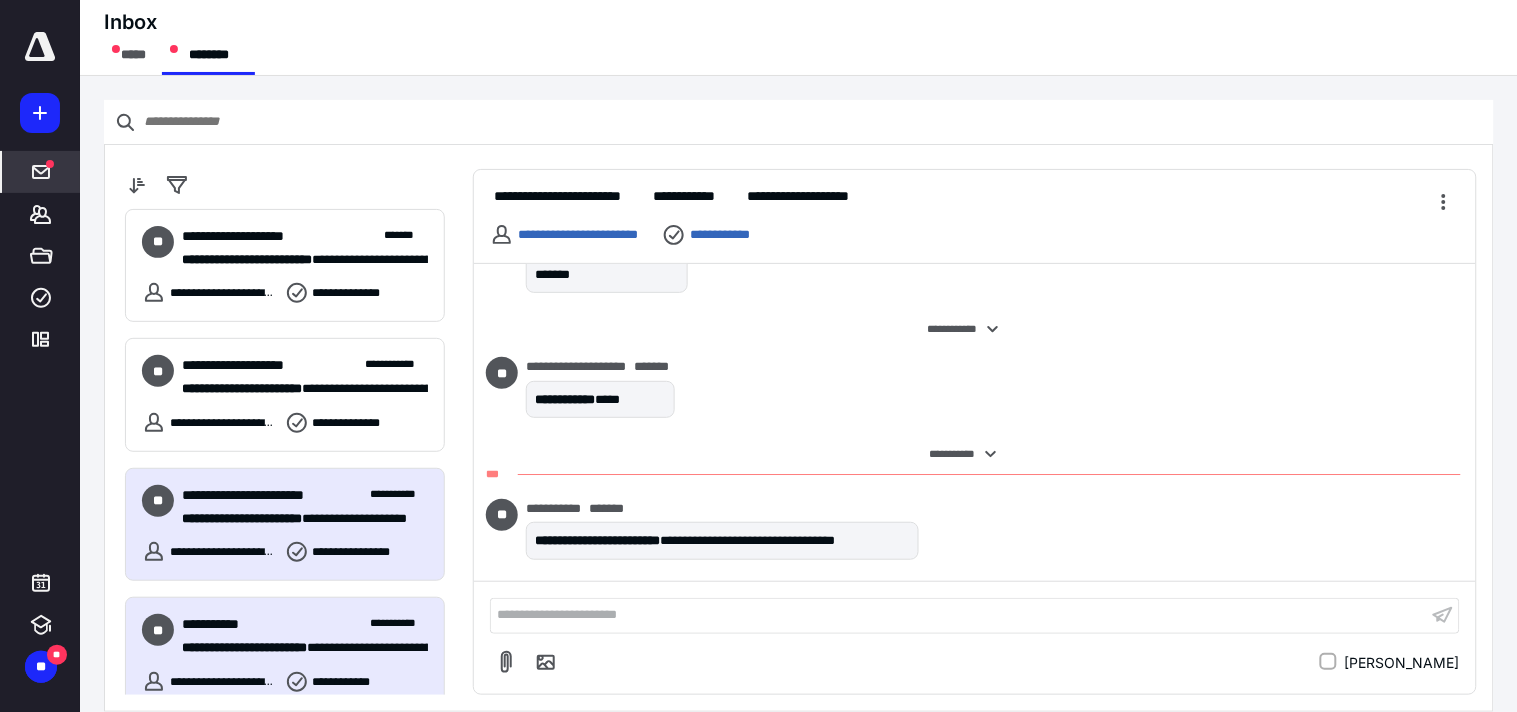 click on "**********" at bounding box center (399, 495) 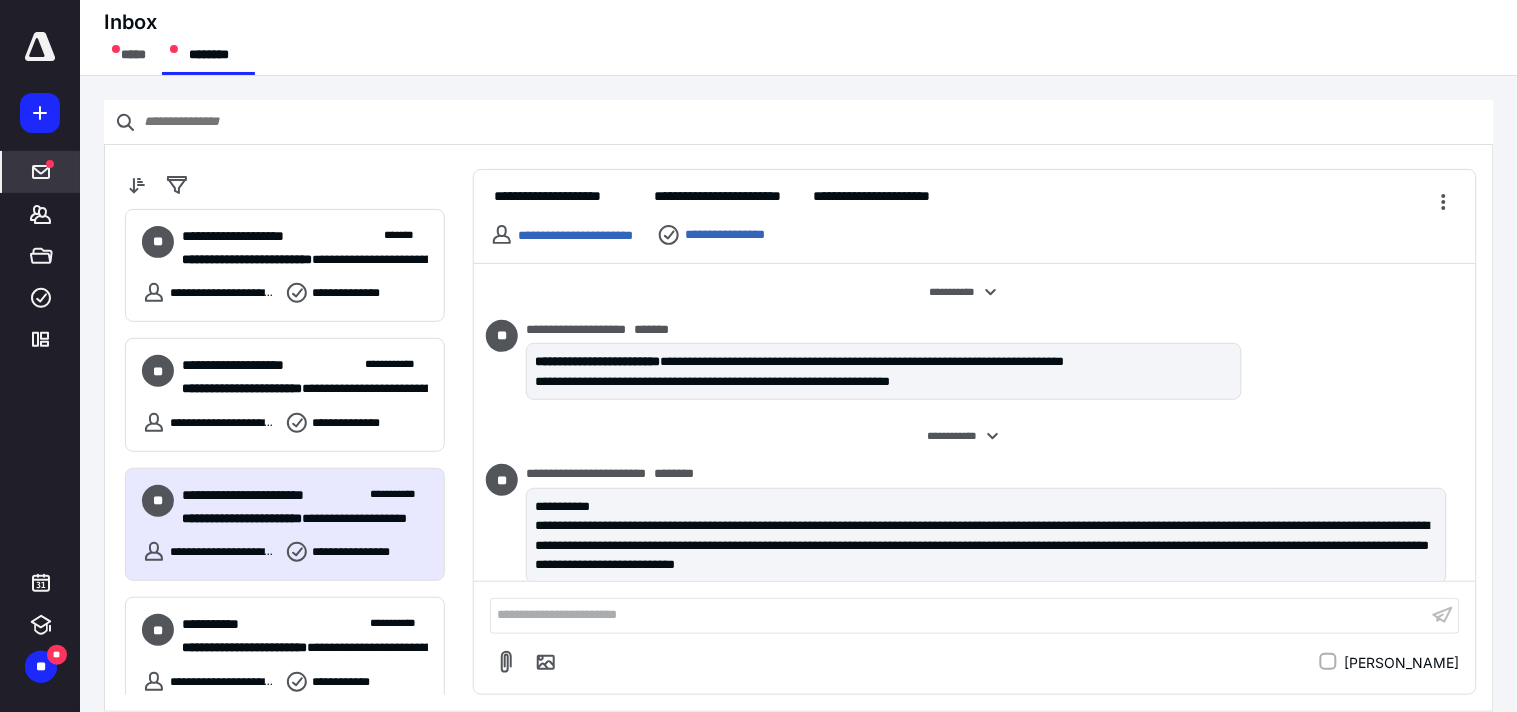 scroll, scrollTop: 148, scrollLeft: 0, axis: vertical 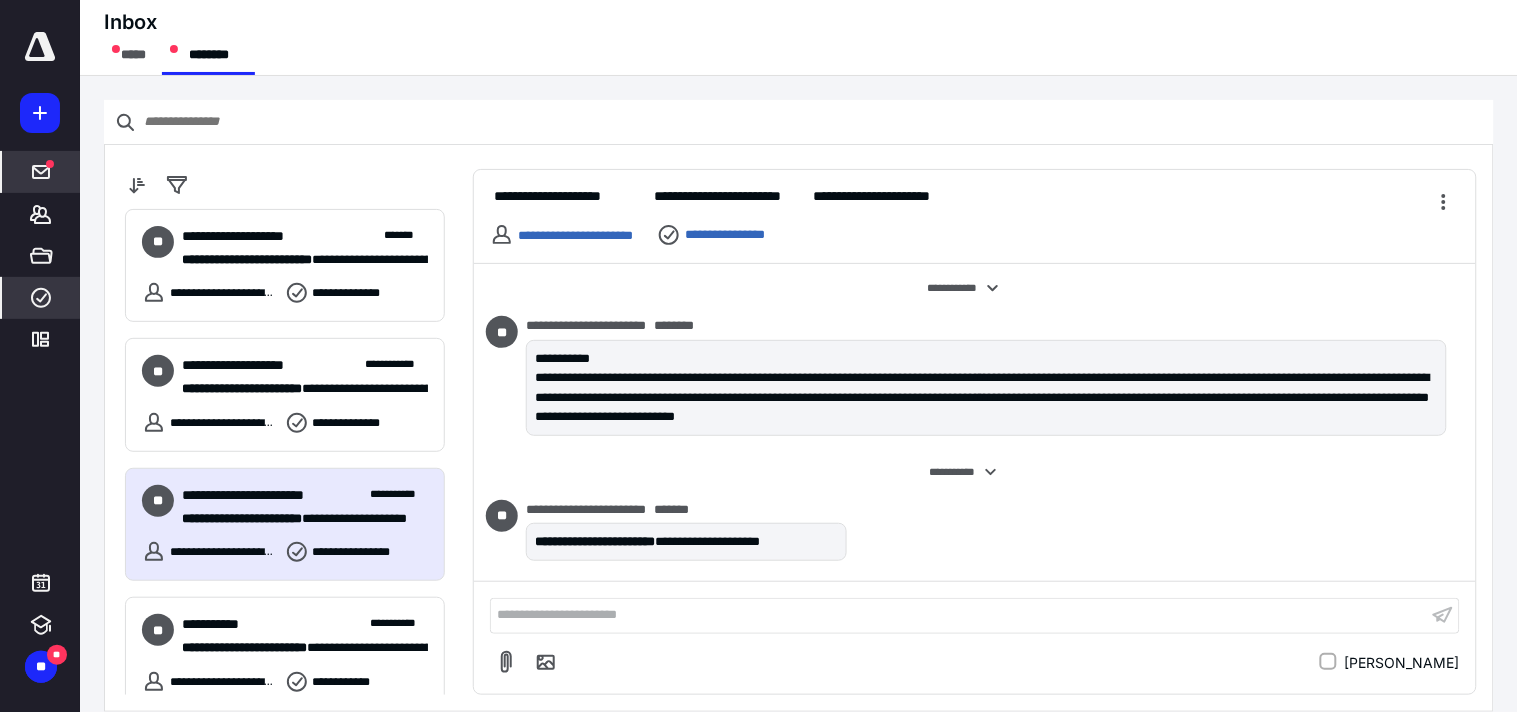 click 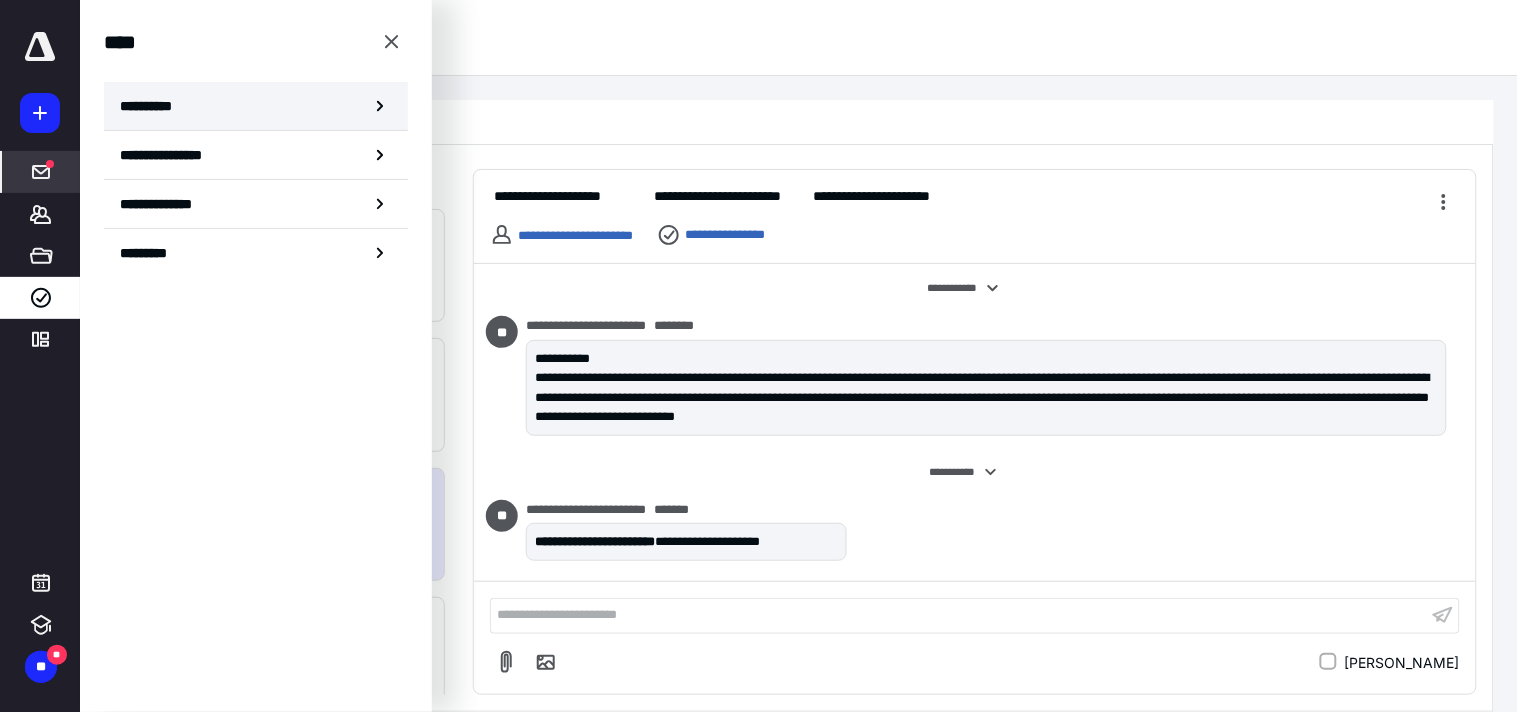 click on "**********" at bounding box center (256, 106) 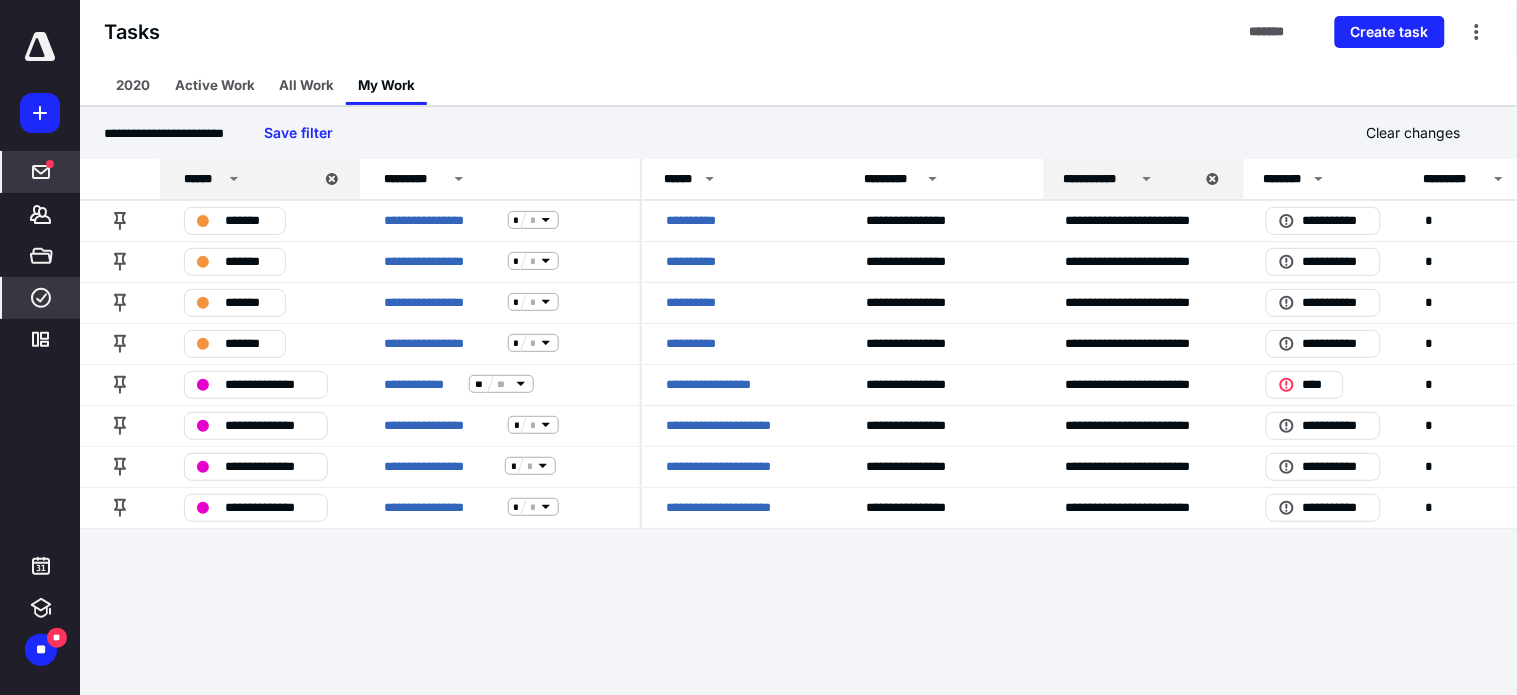 click 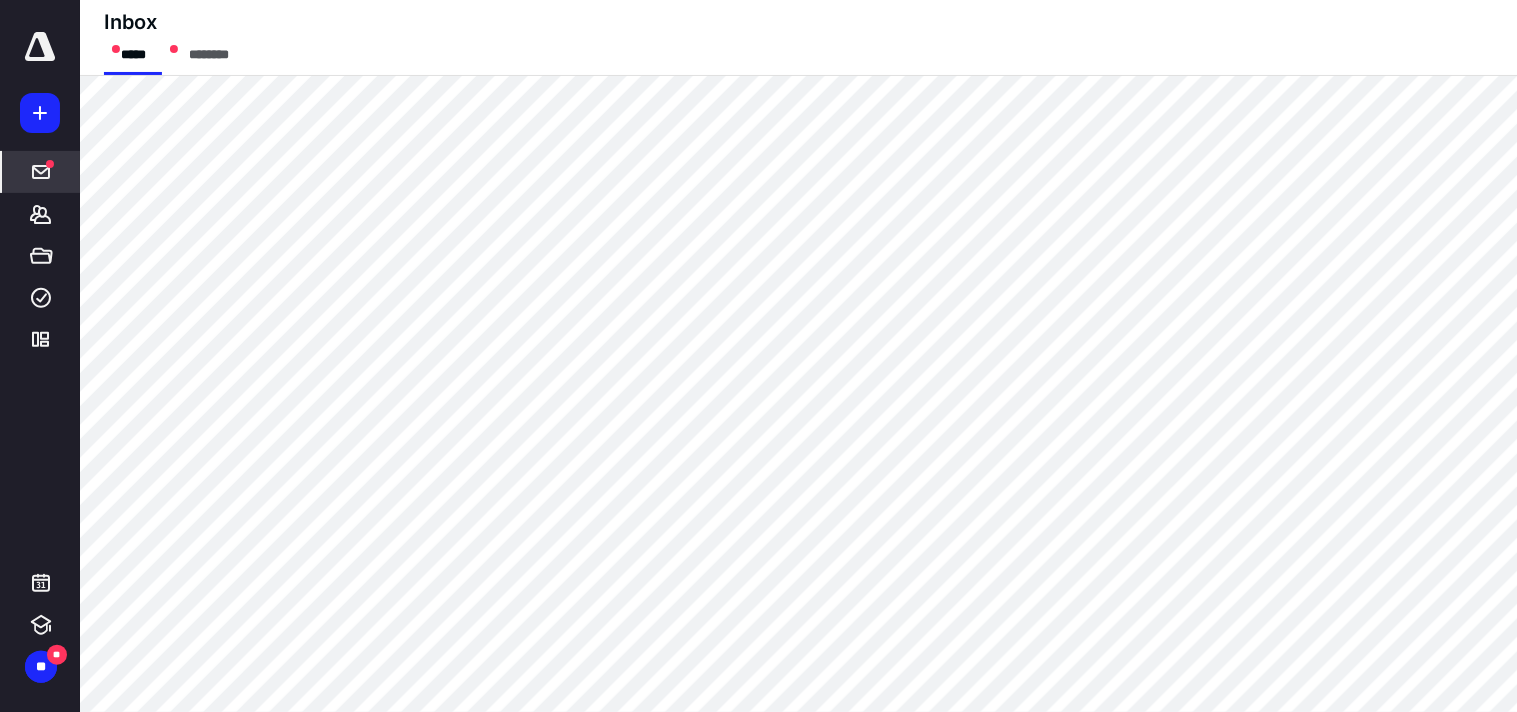 click at bounding box center (41, 172) 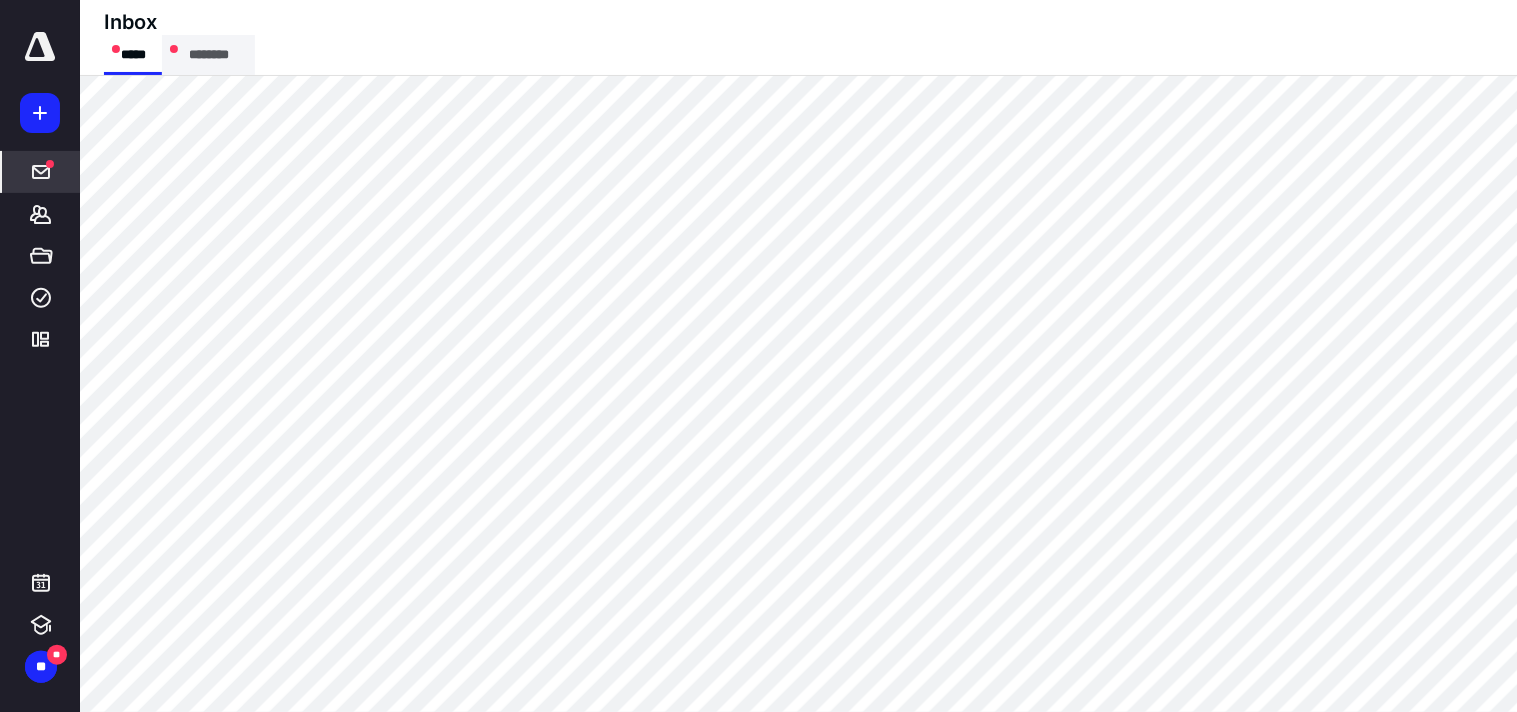 click on "********" at bounding box center (208, 55) 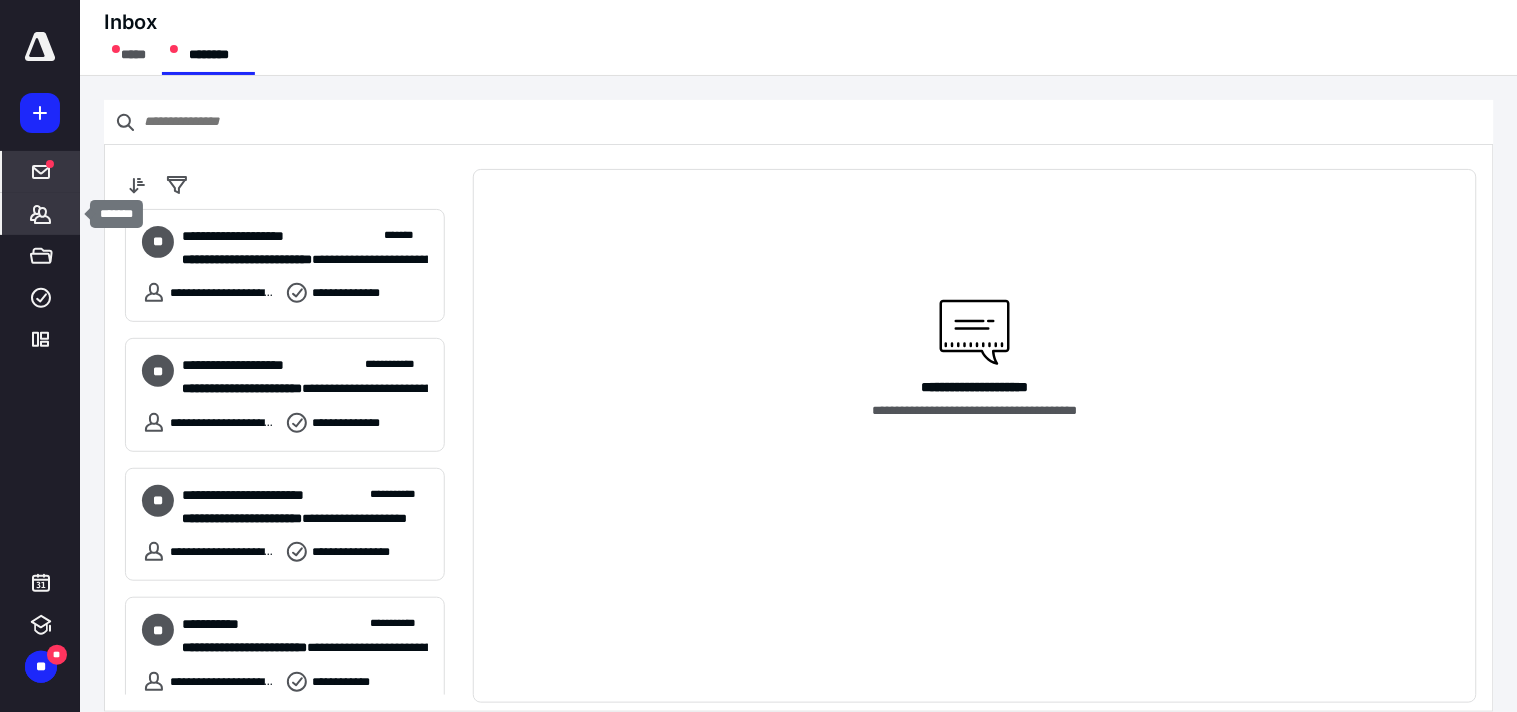 click 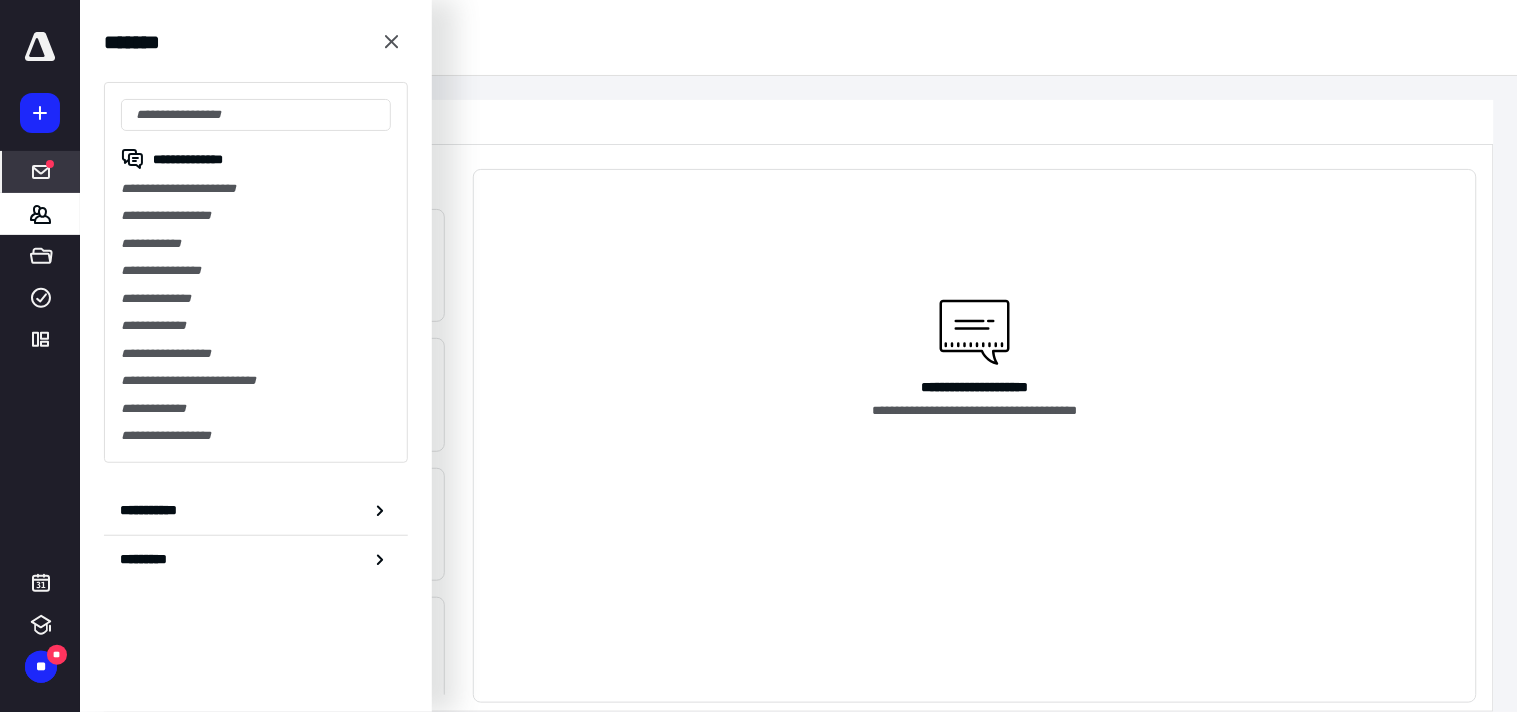 click on "**********" at bounding box center [256, 272] 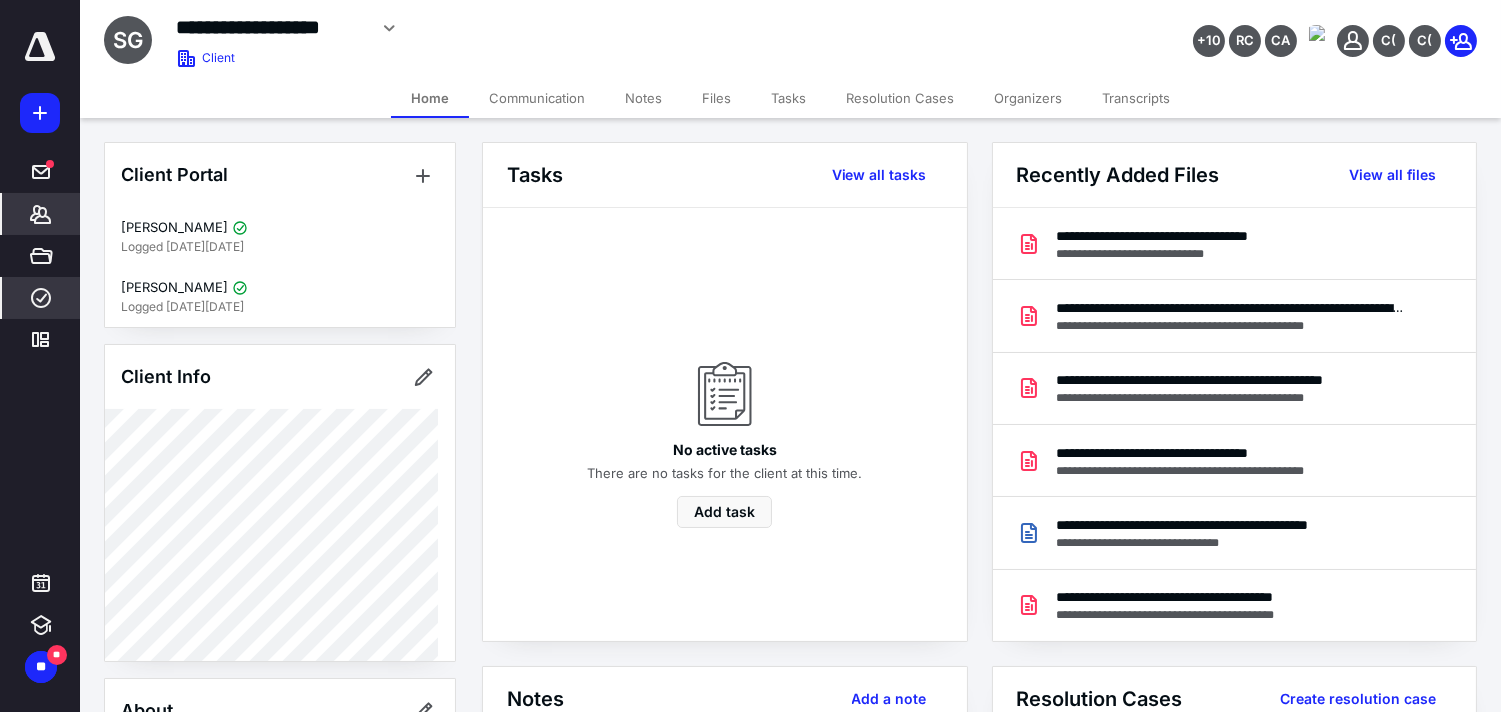 click on "****" at bounding box center [41, 298] 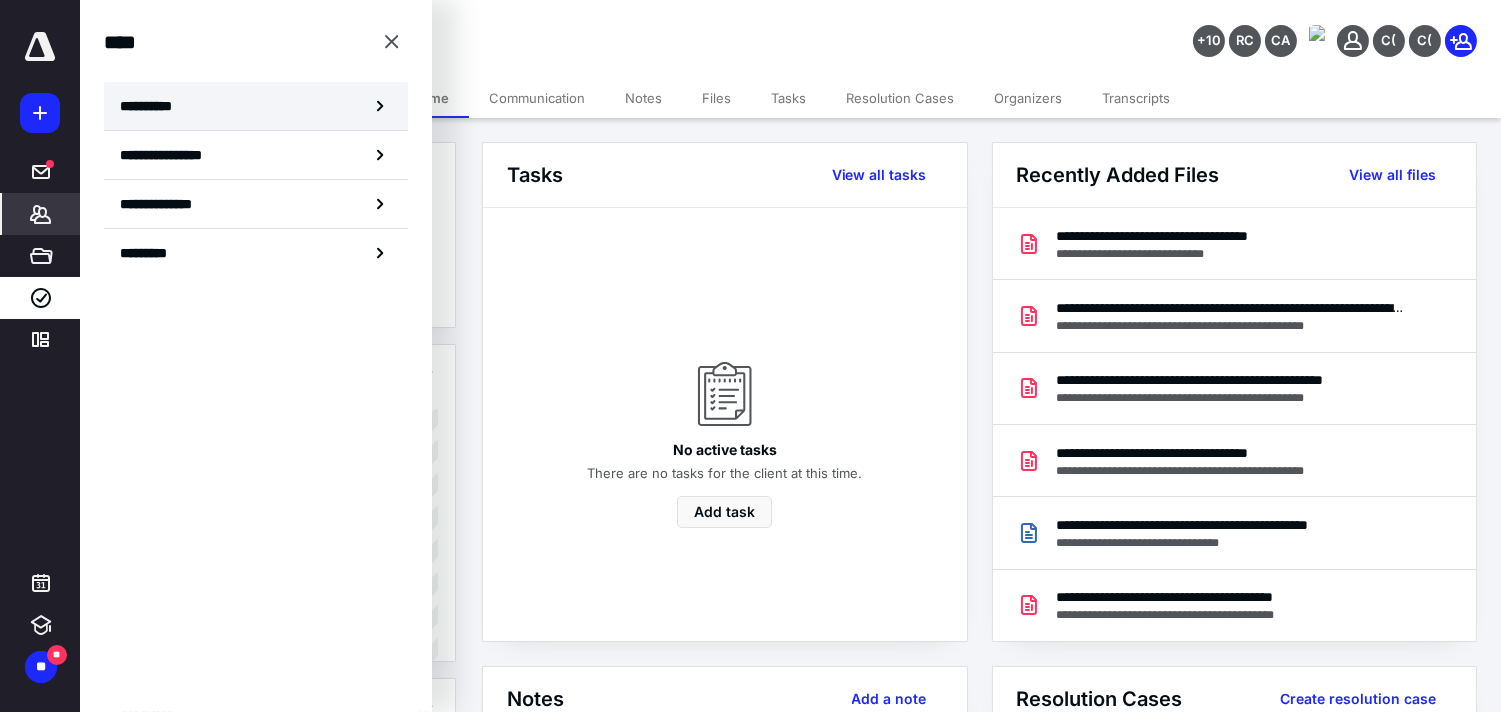 click on "**********" at bounding box center [153, 106] 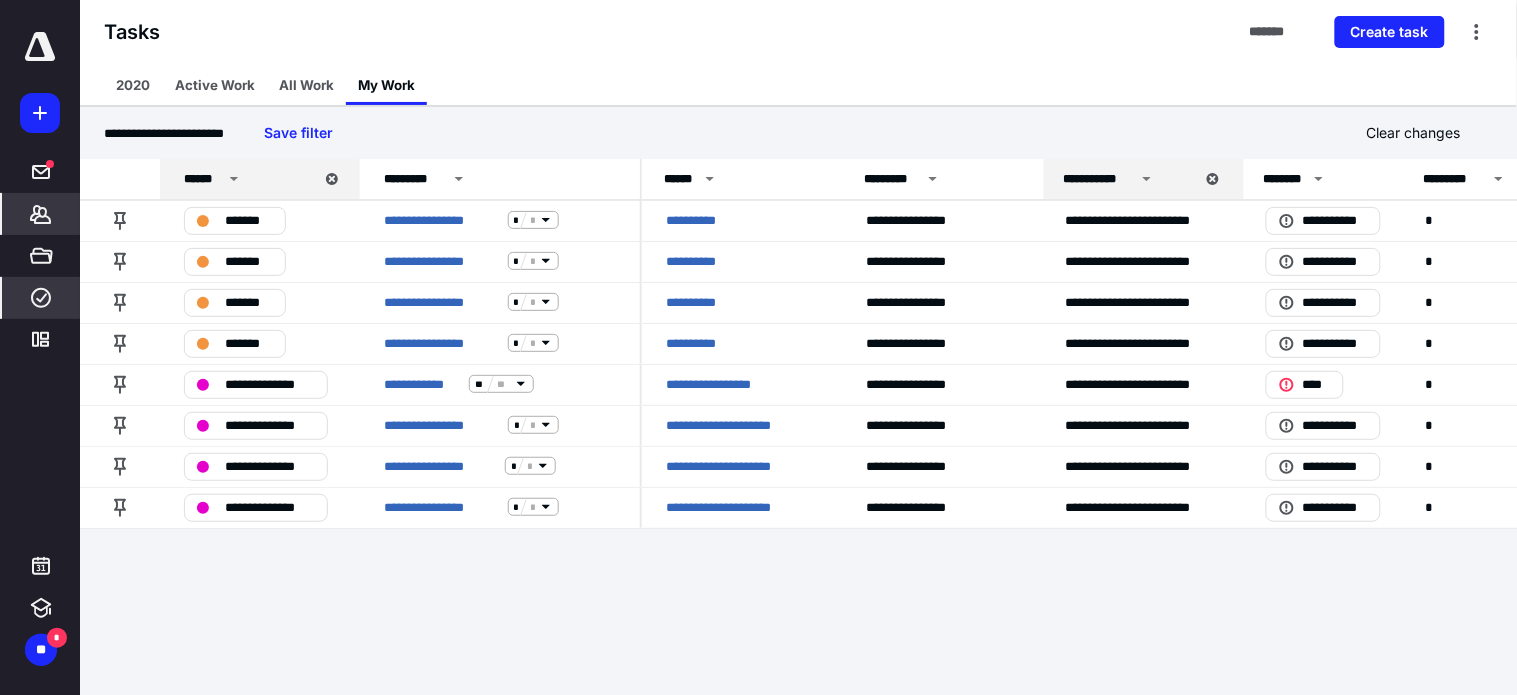 click 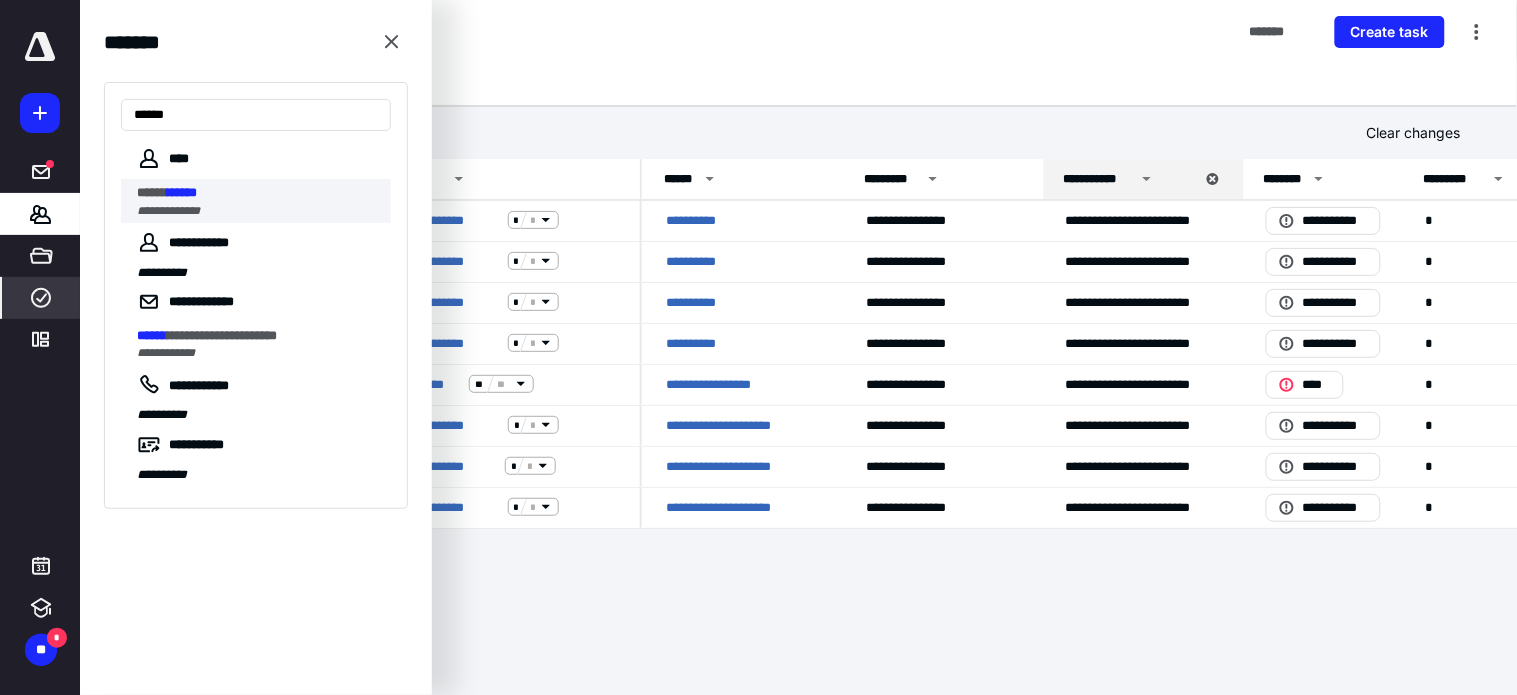 type on "******" 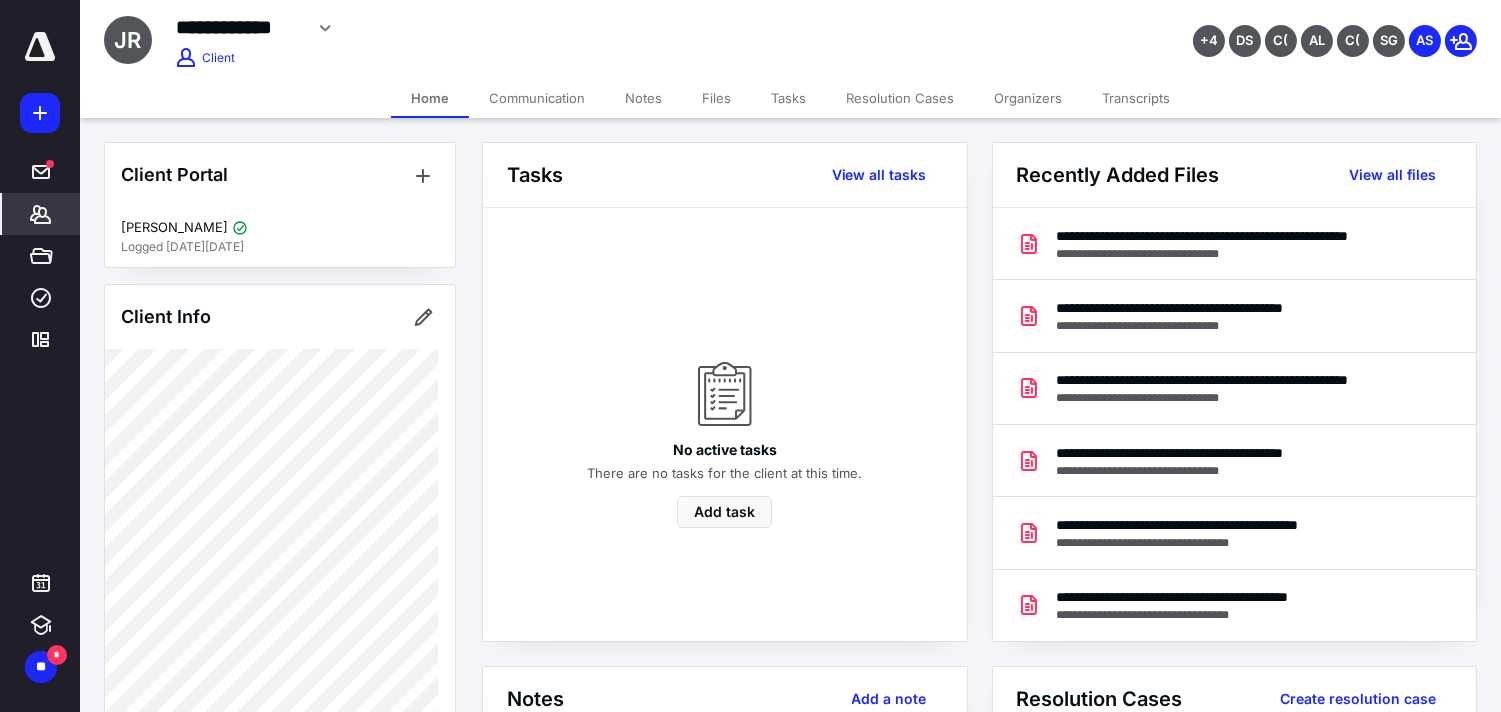 click on "Files" at bounding box center [716, 98] 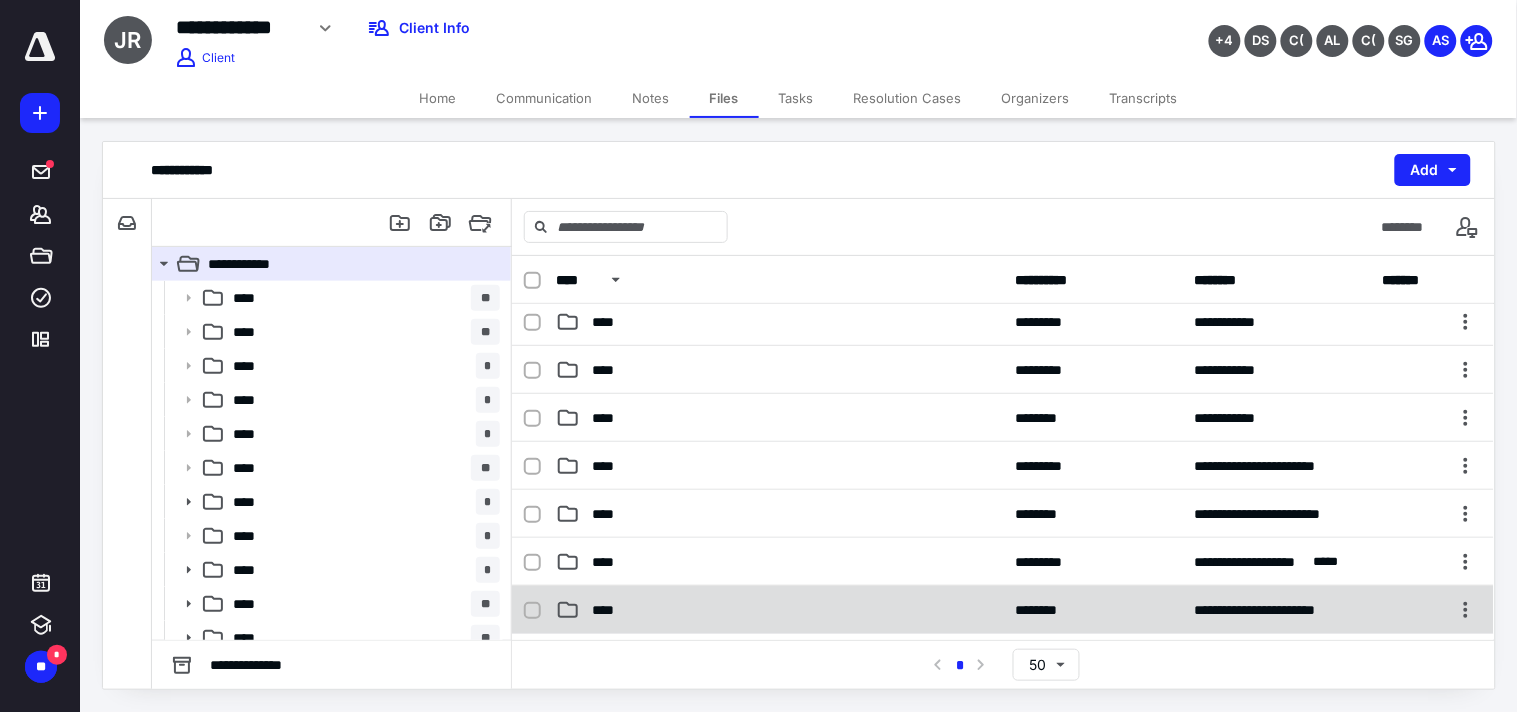 scroll, scrollTop: 333, scrollLeft: 0, axis: vertical 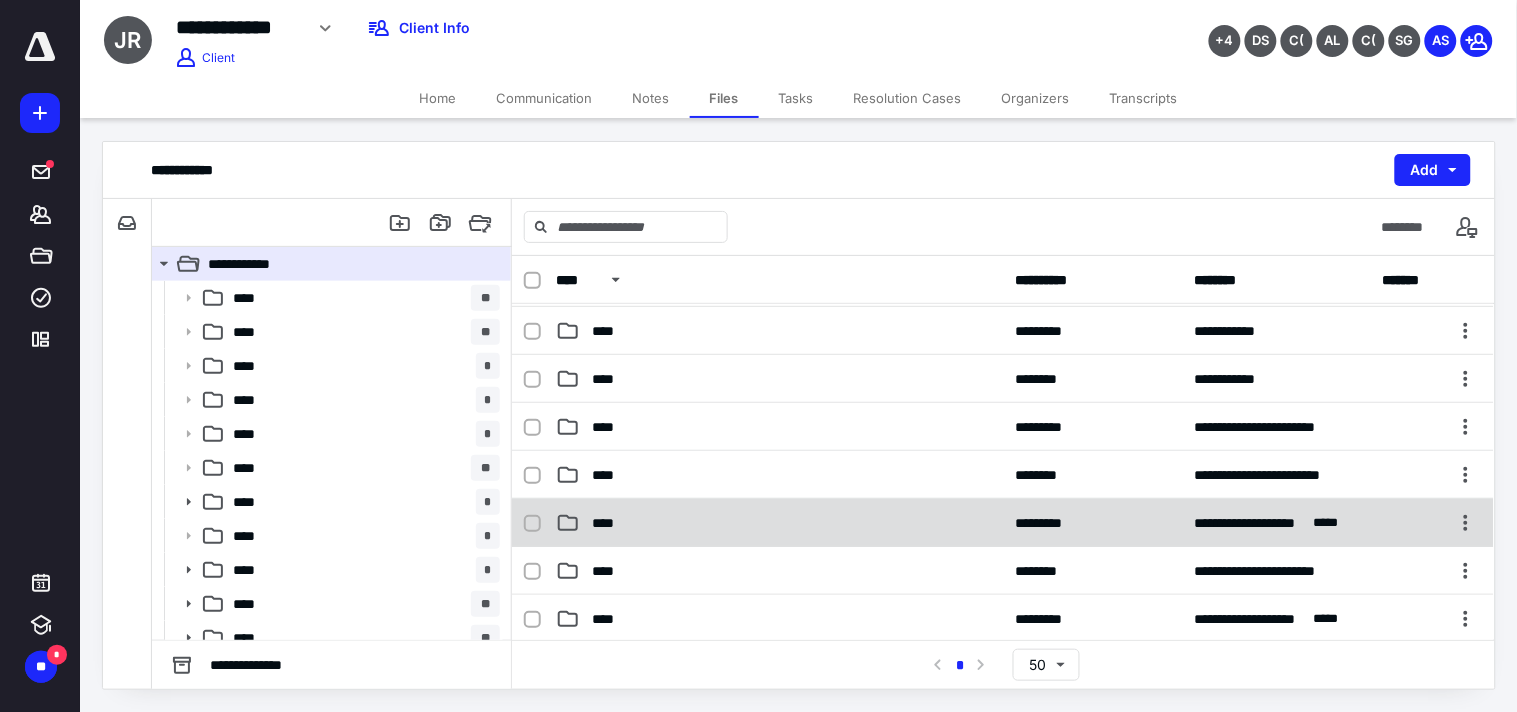 click on "****" at bounding box center (779, 523) 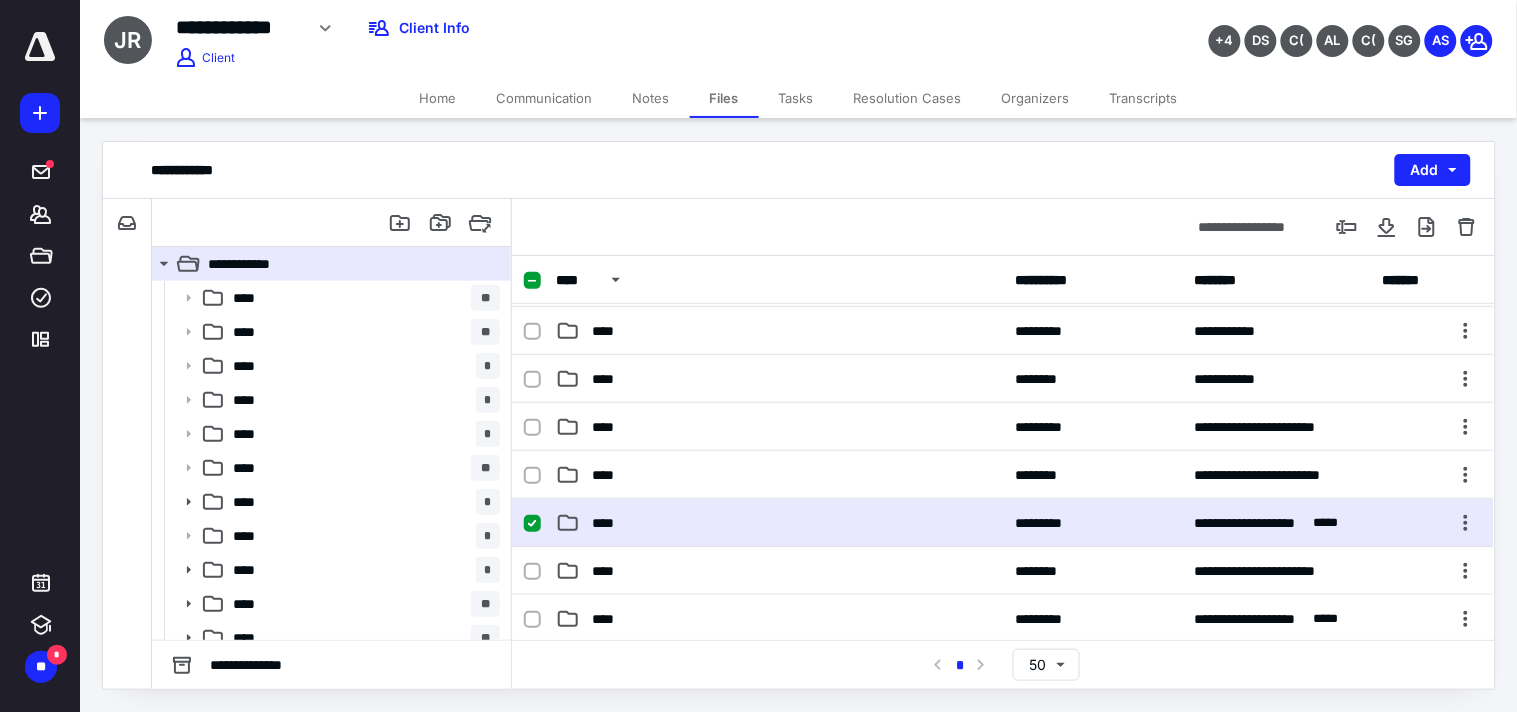 click on "****" at bounding box center (779, 523) 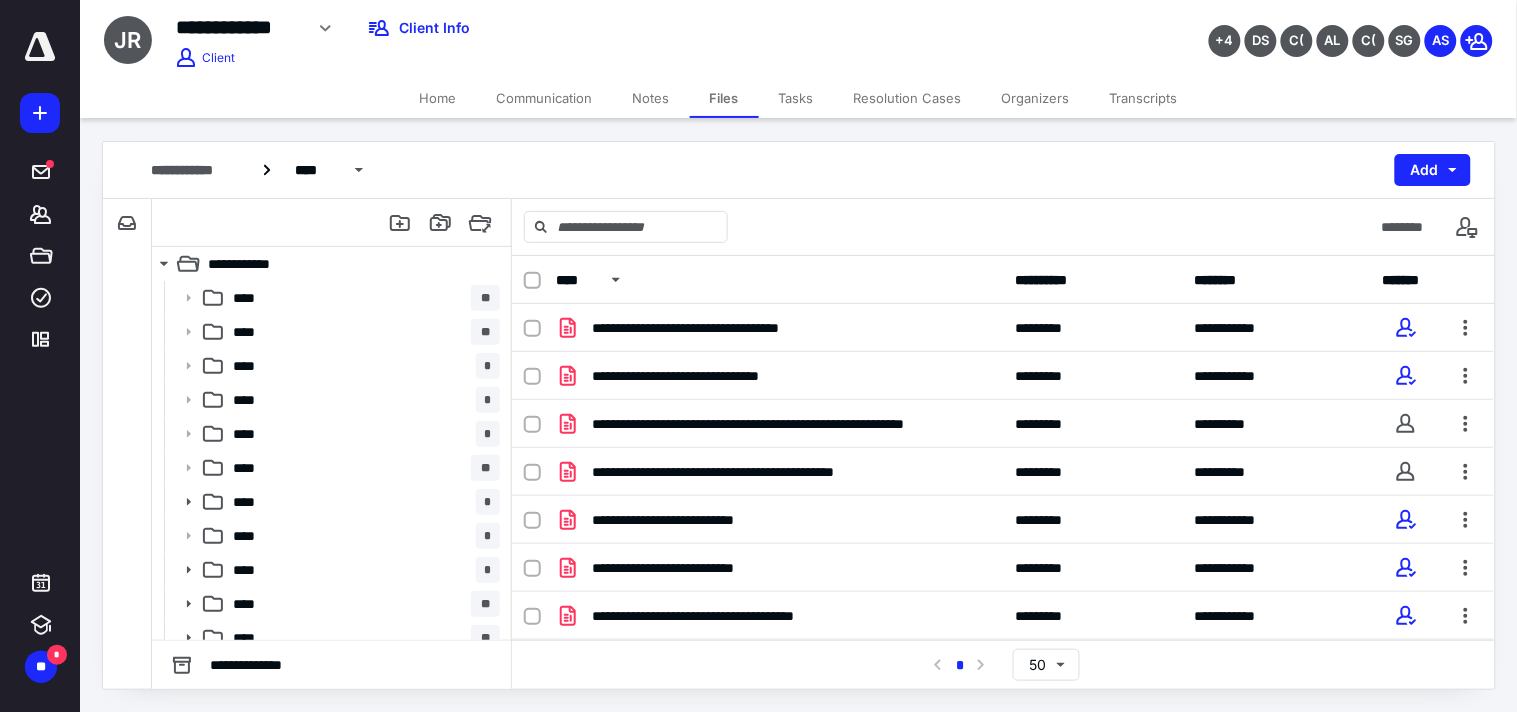 scroll, scrollTop: 371, scrollLeft: 0, axis: vertical 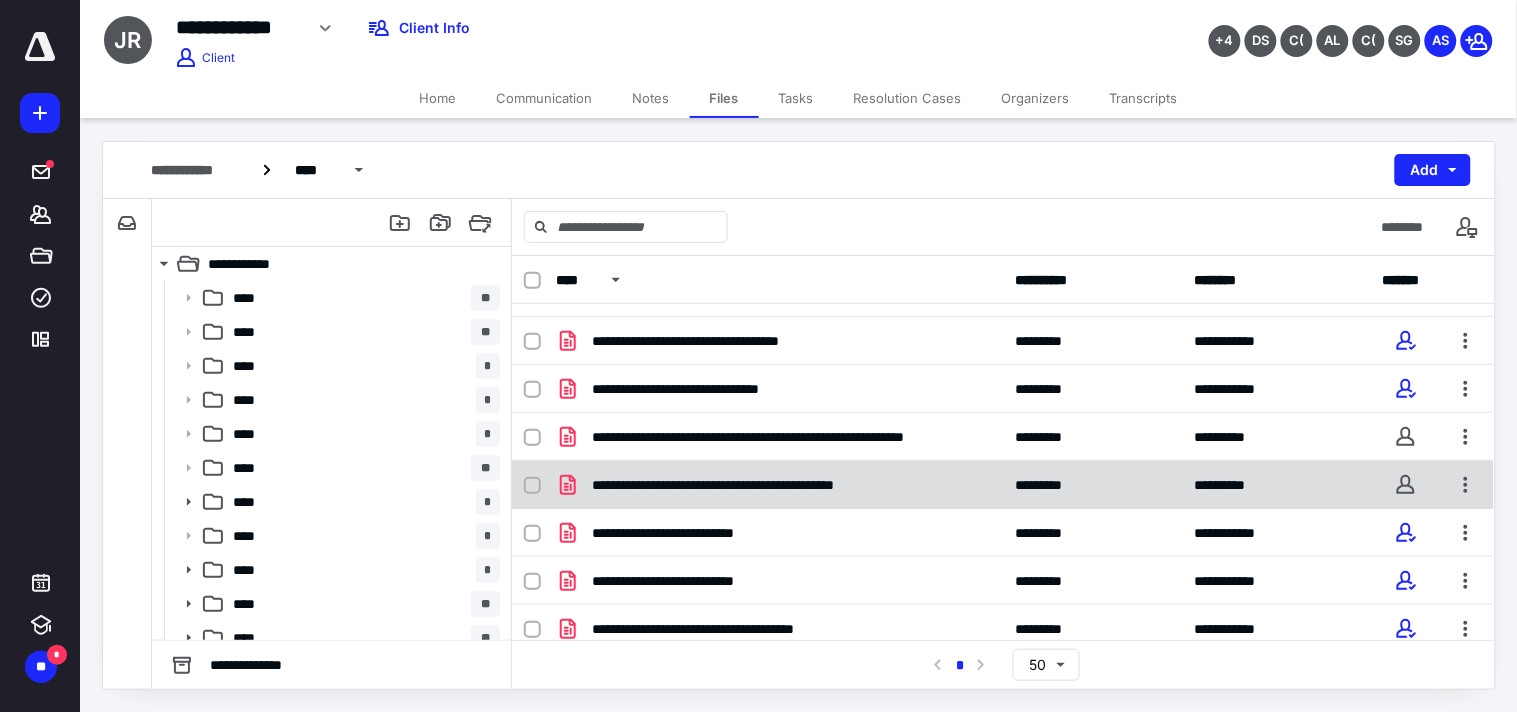 click on "**********" at bounding box center [781, 485] 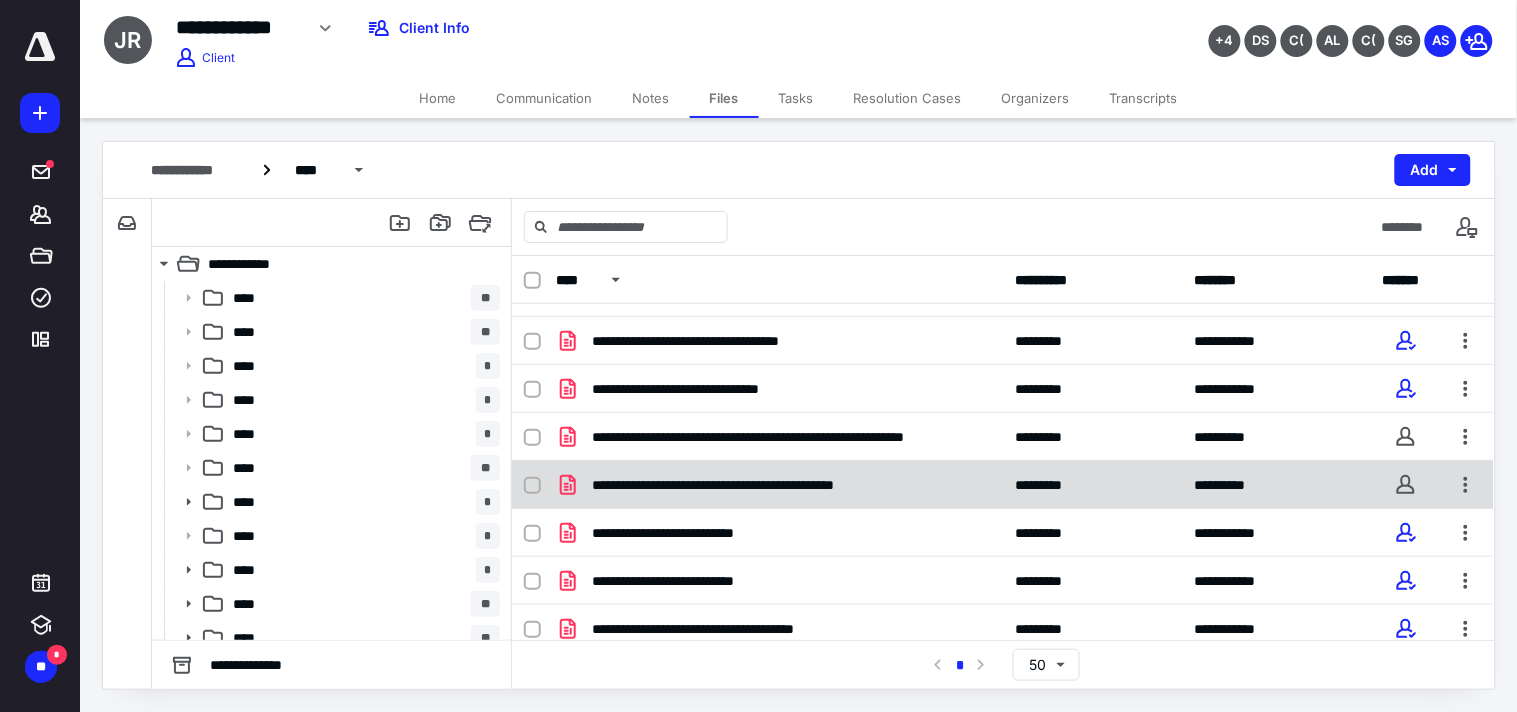 checkbox on "true" 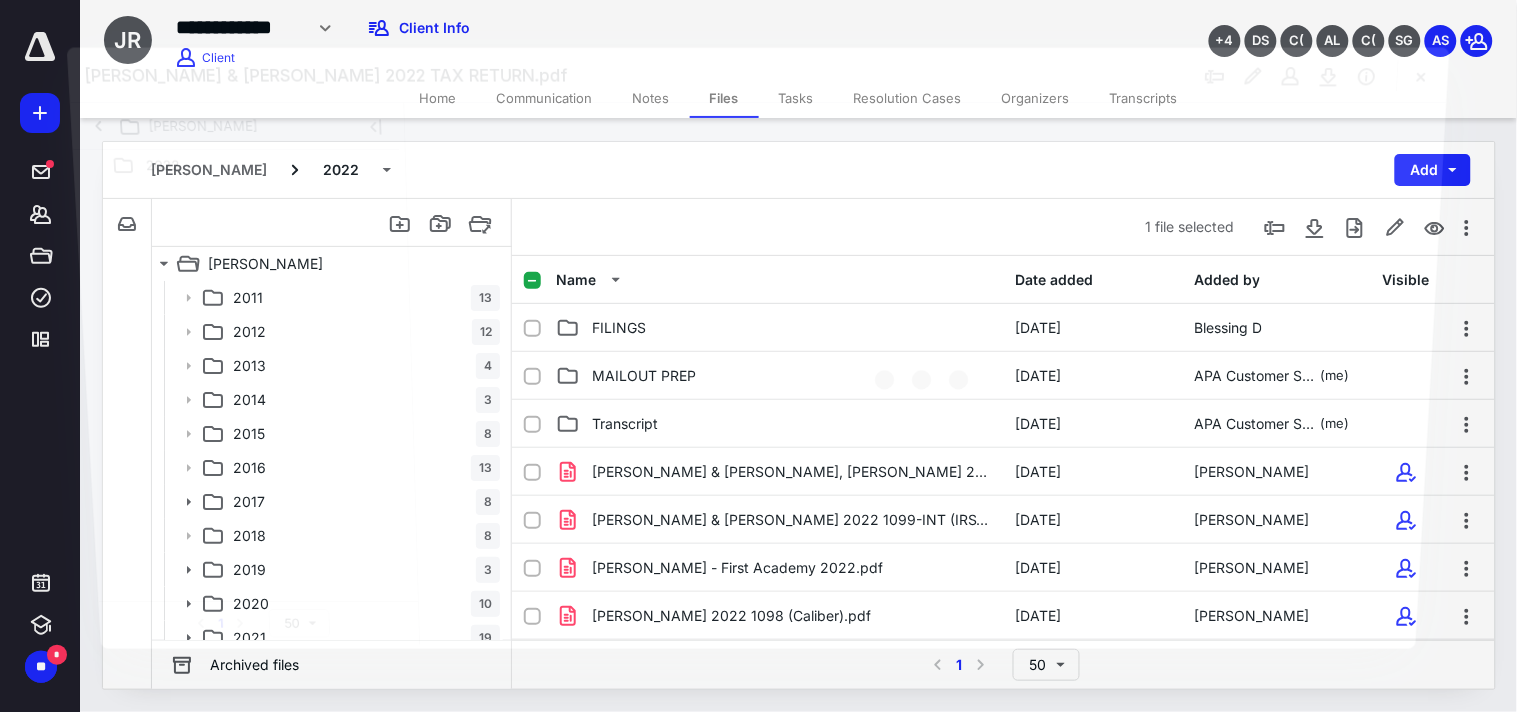 scroll, scrollTop: 371, scrollLeft: 0, axis: vertical 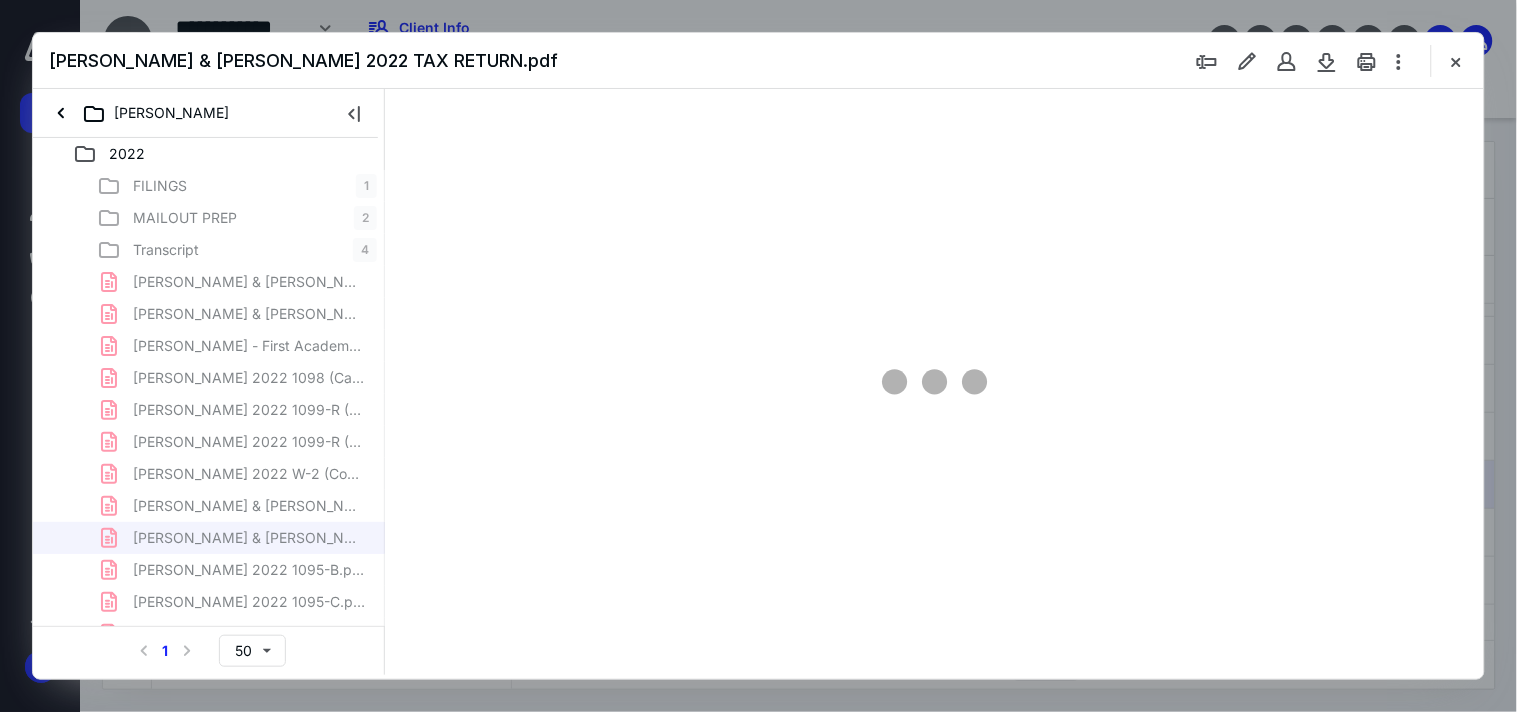 click on "[PERSON_NAME] & [PERSON_NAME] 2022 TAX RETURN.pdf" at bounding box center [758, 61] 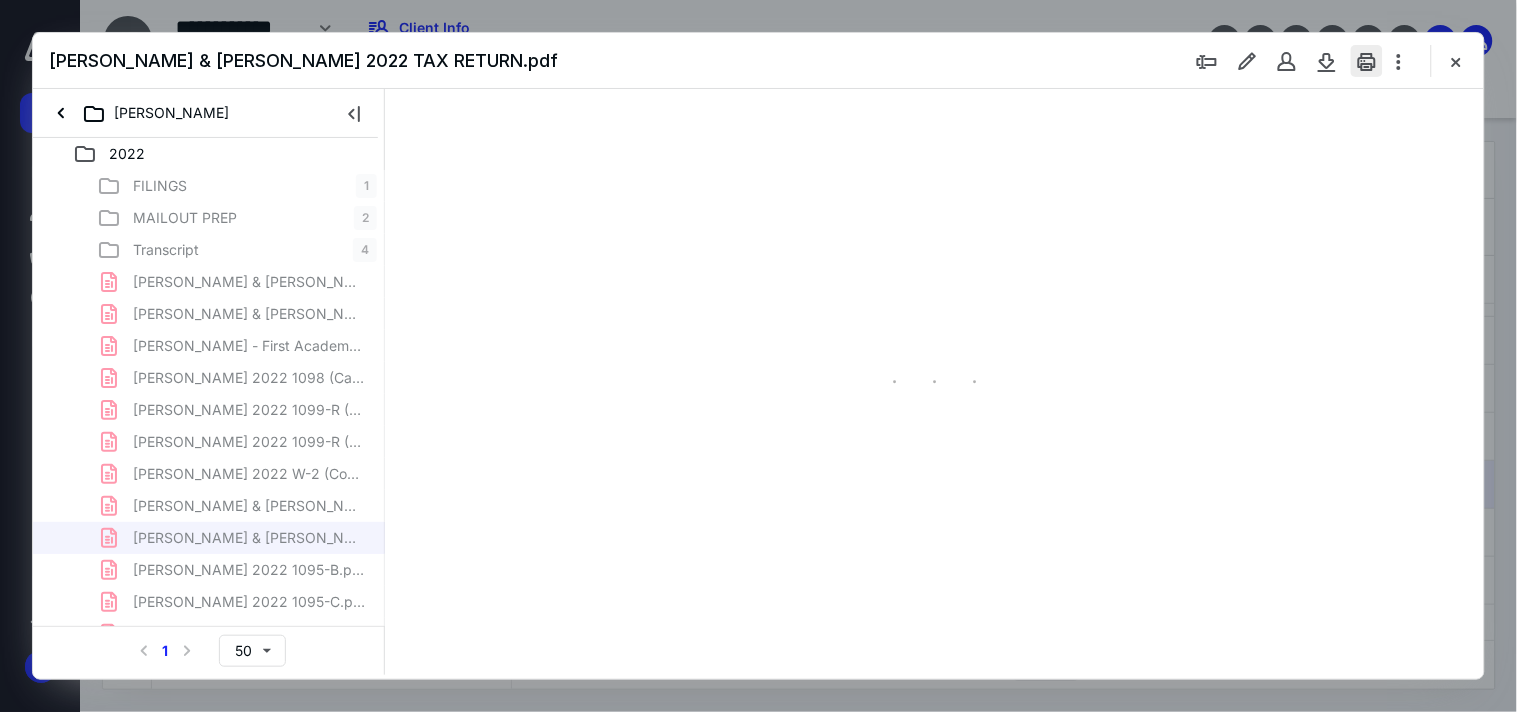 click at bounding box center (1367, 61) 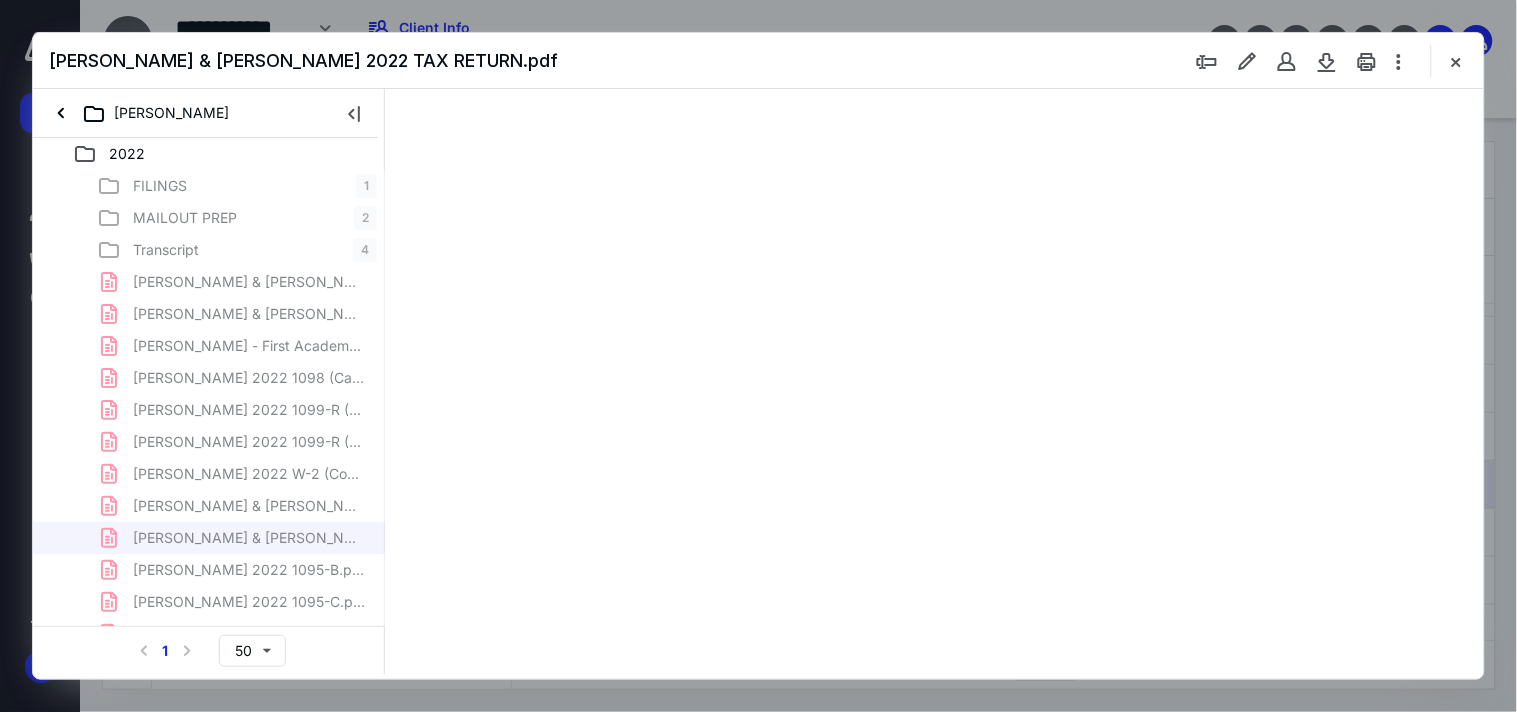 scroll, scrollTop: 0, scrollLeft: 0, axis: both 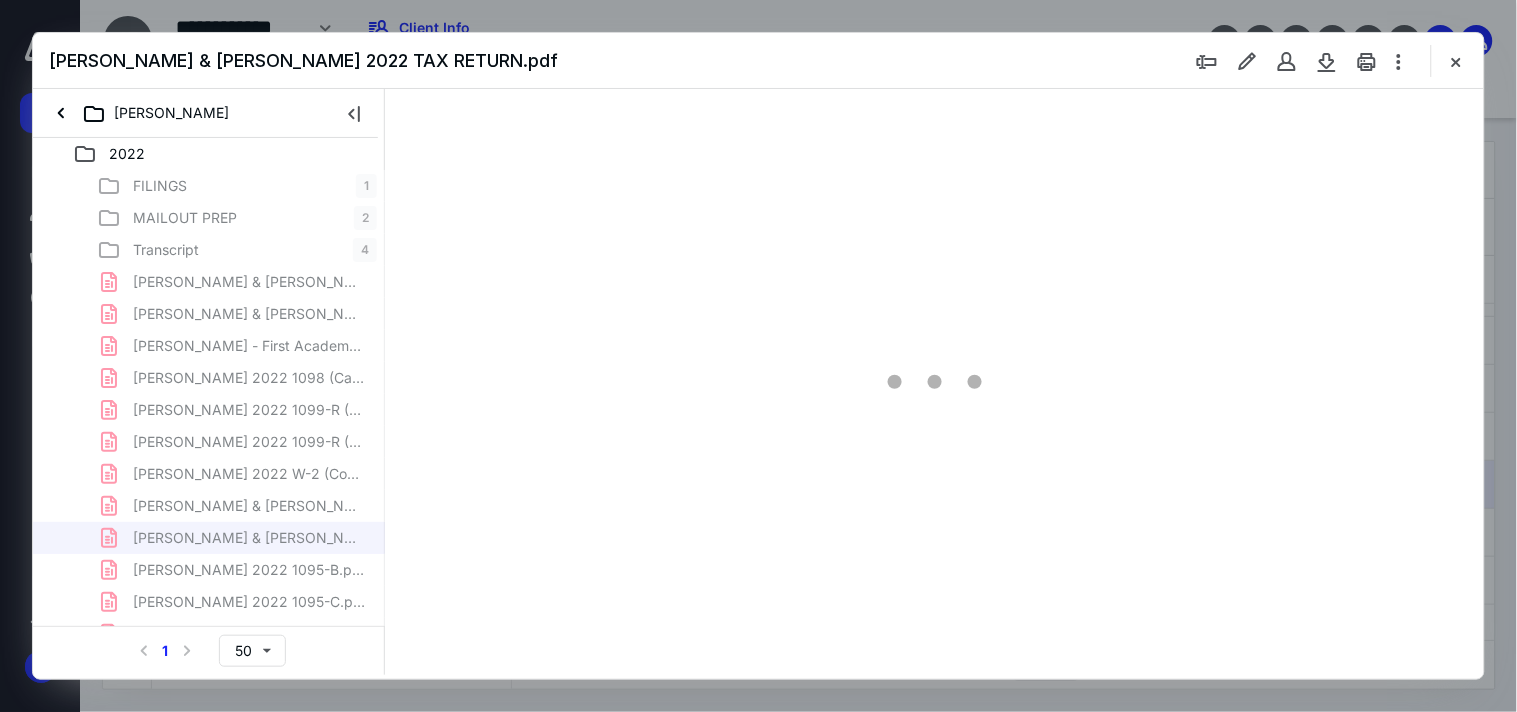 drag, startPoint x: 1453, startPoint y: 61, endPoint x: 1416, endPoint y: 75, distance: 39.56008 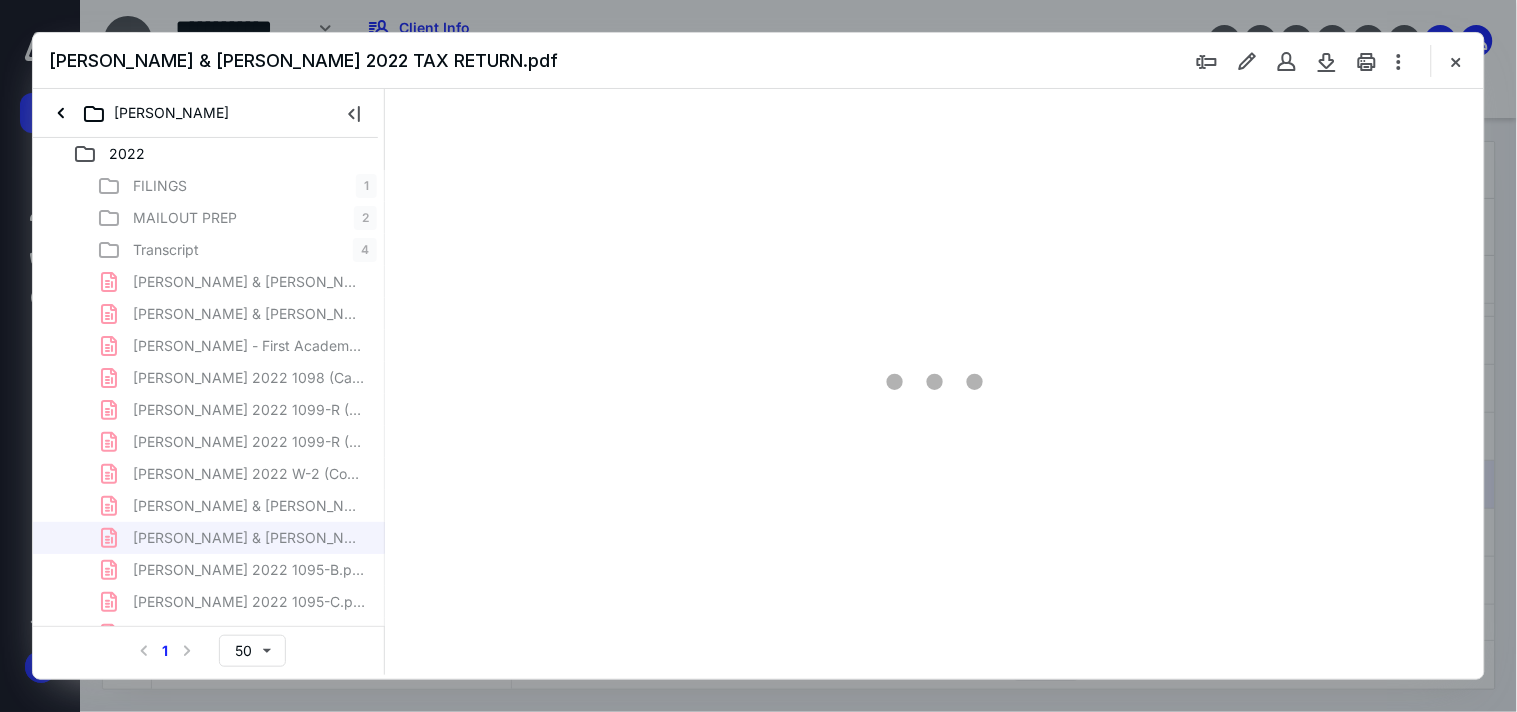 click at bounding box center [1456, 61] 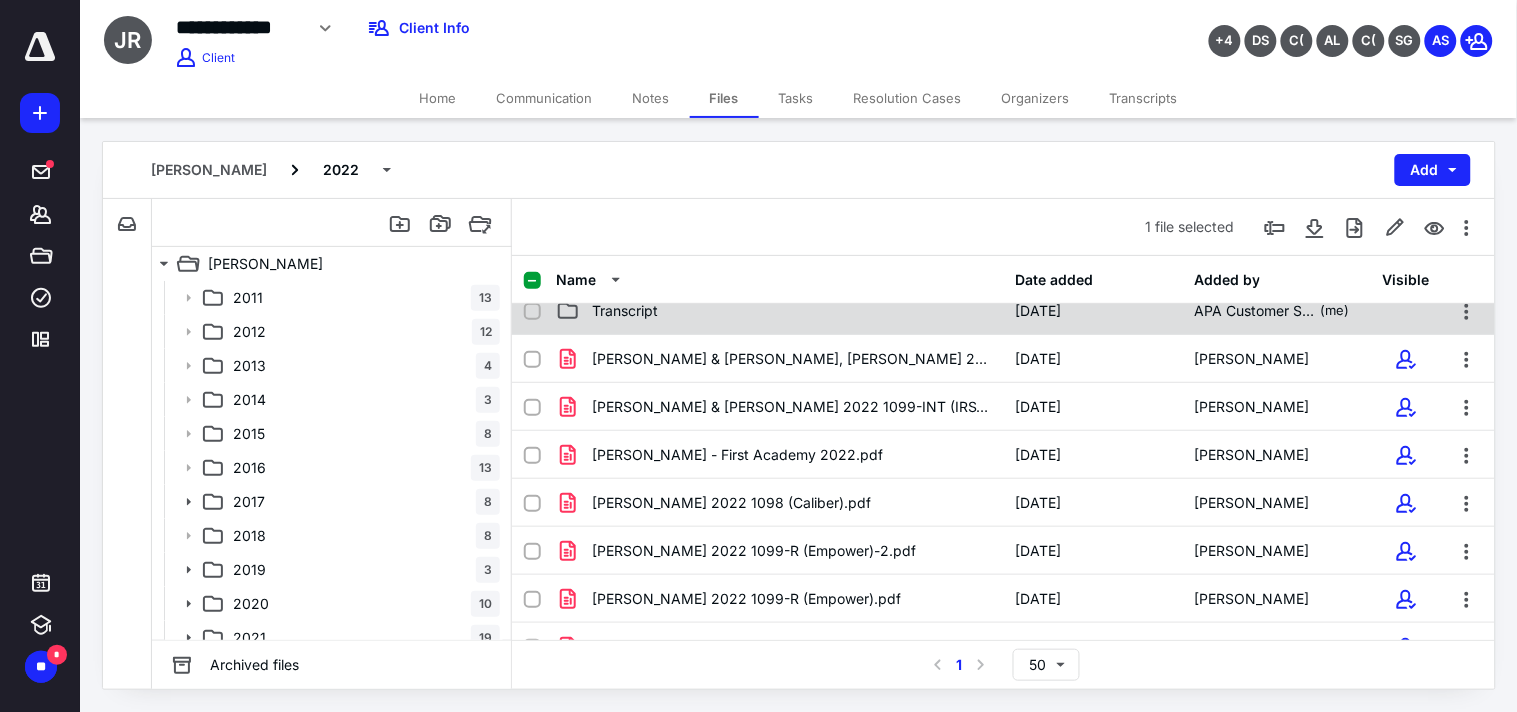 scroll, scrollTop: 0, scrollLeft: 0, axis: both 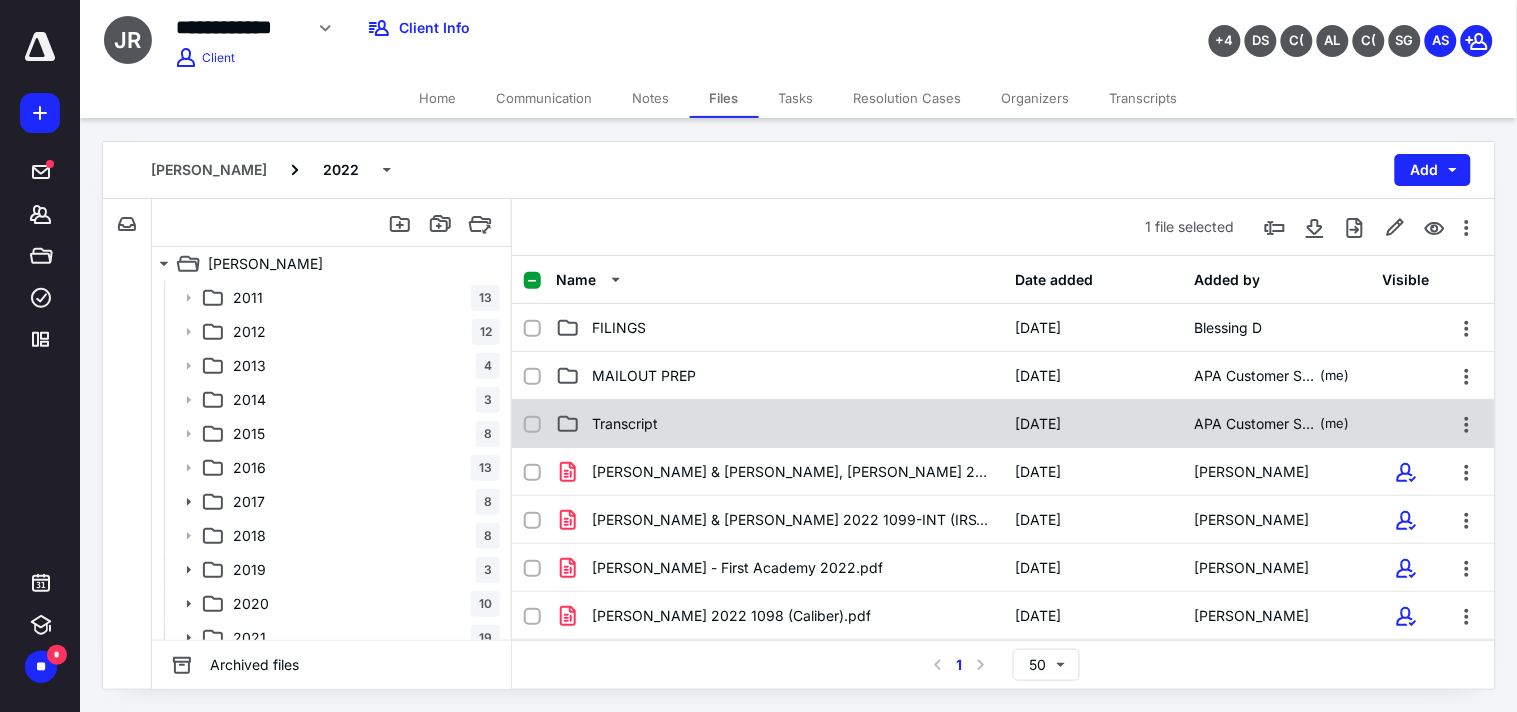 click on "Transcript" at bounding box center [625, 424] 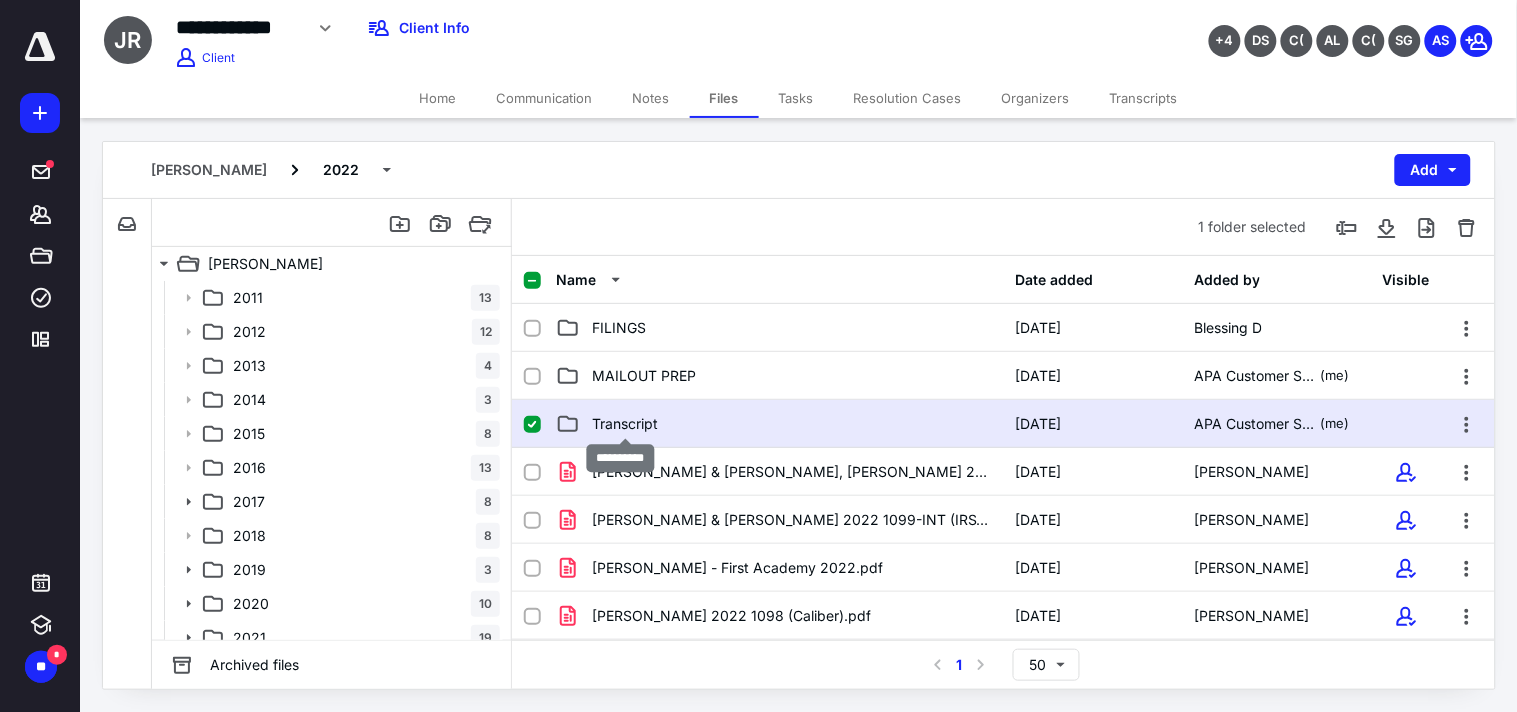 checkbox on "true" 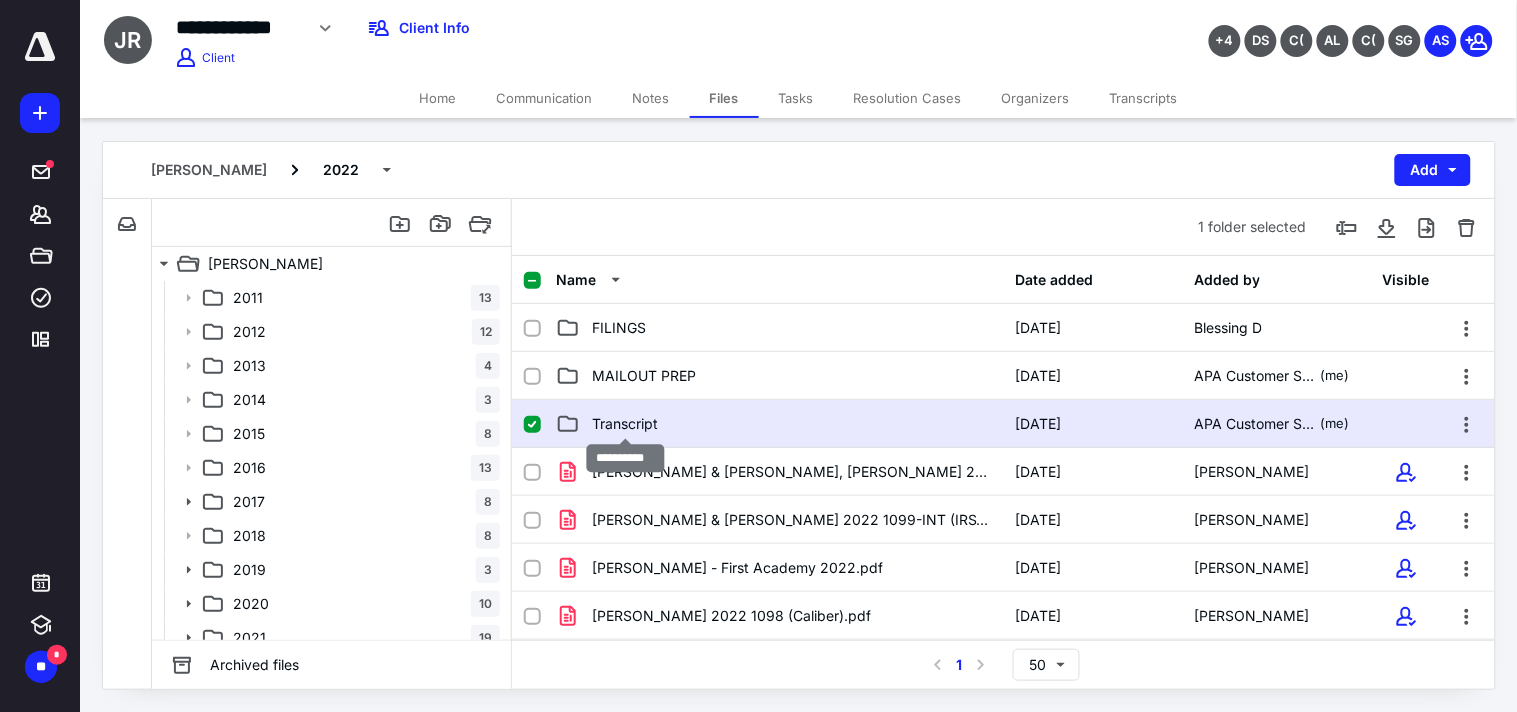 click on "Transcript" at bounding box center (625, 424) 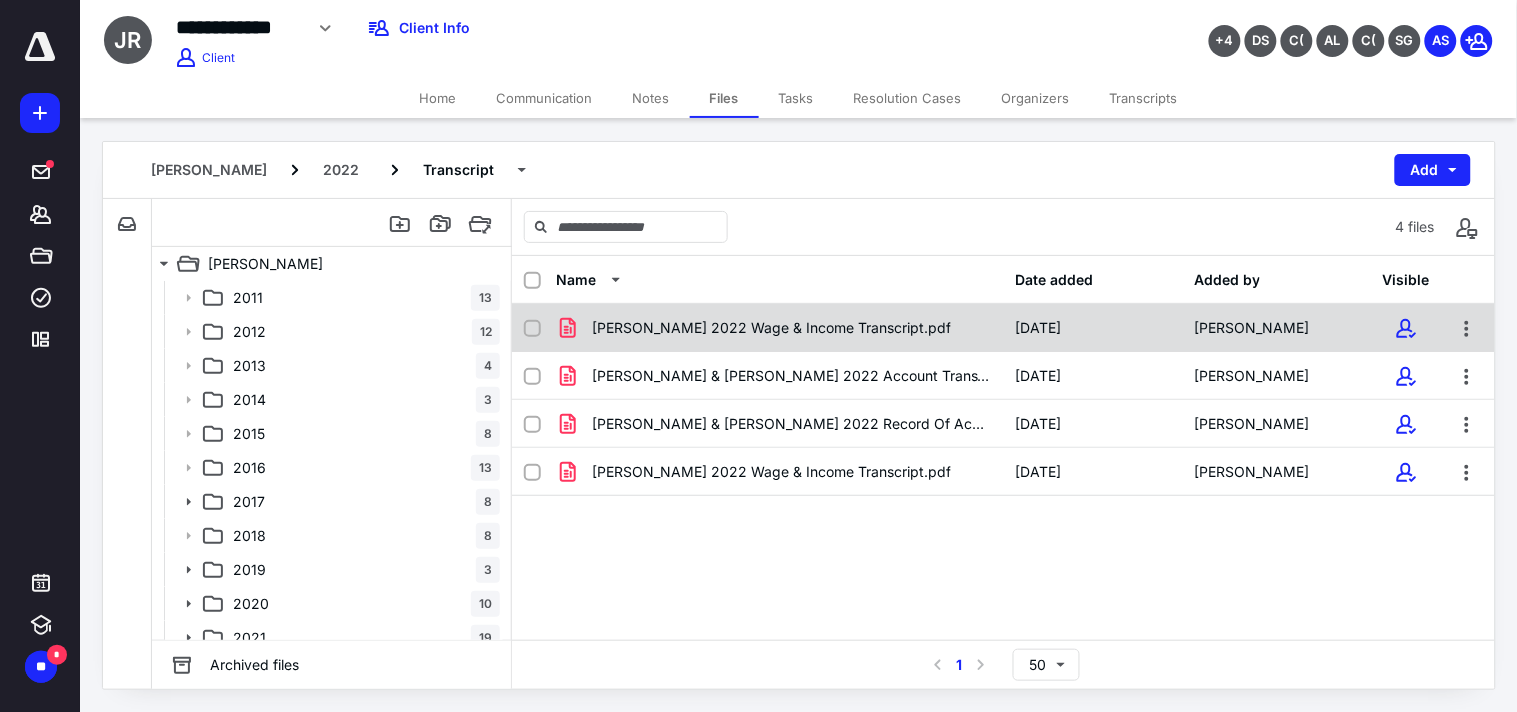 click on "[PERSON_NAME] 2022 Wage & Income Transcript.pdf [DATE] [PERSON_NAME]" at bounding box center (1003, 328) 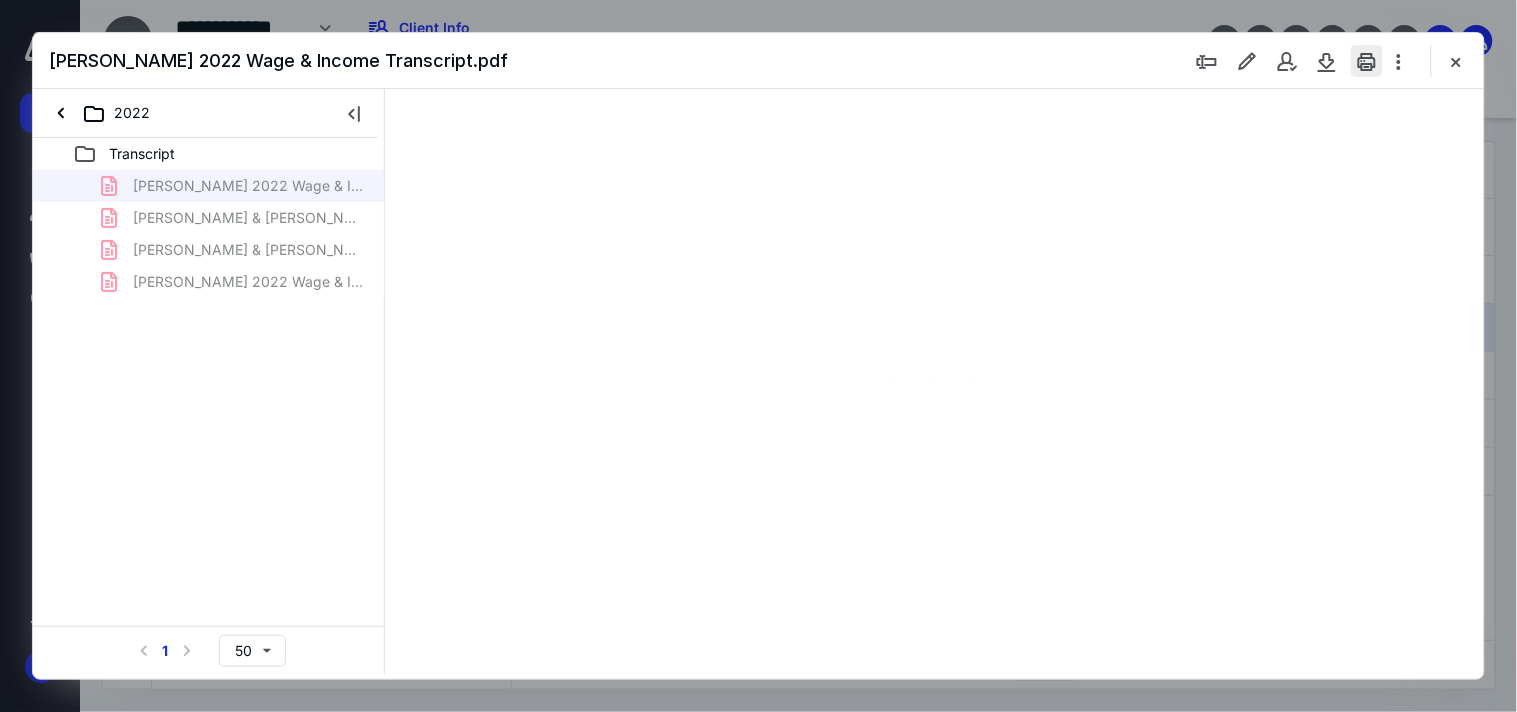 click at bounding box center [1367, 61] 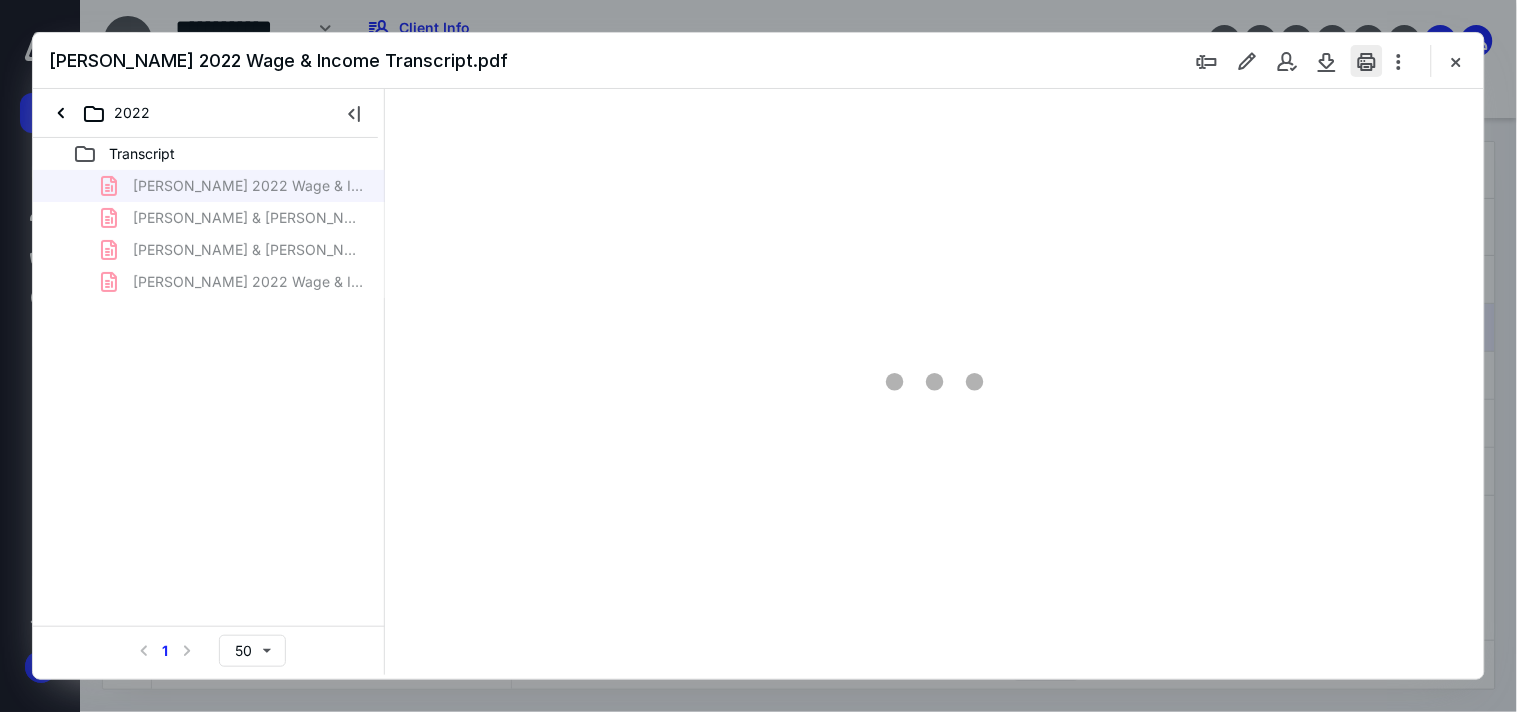 scroll, scrollTop: 0, scrollLeft: 0, axis: both 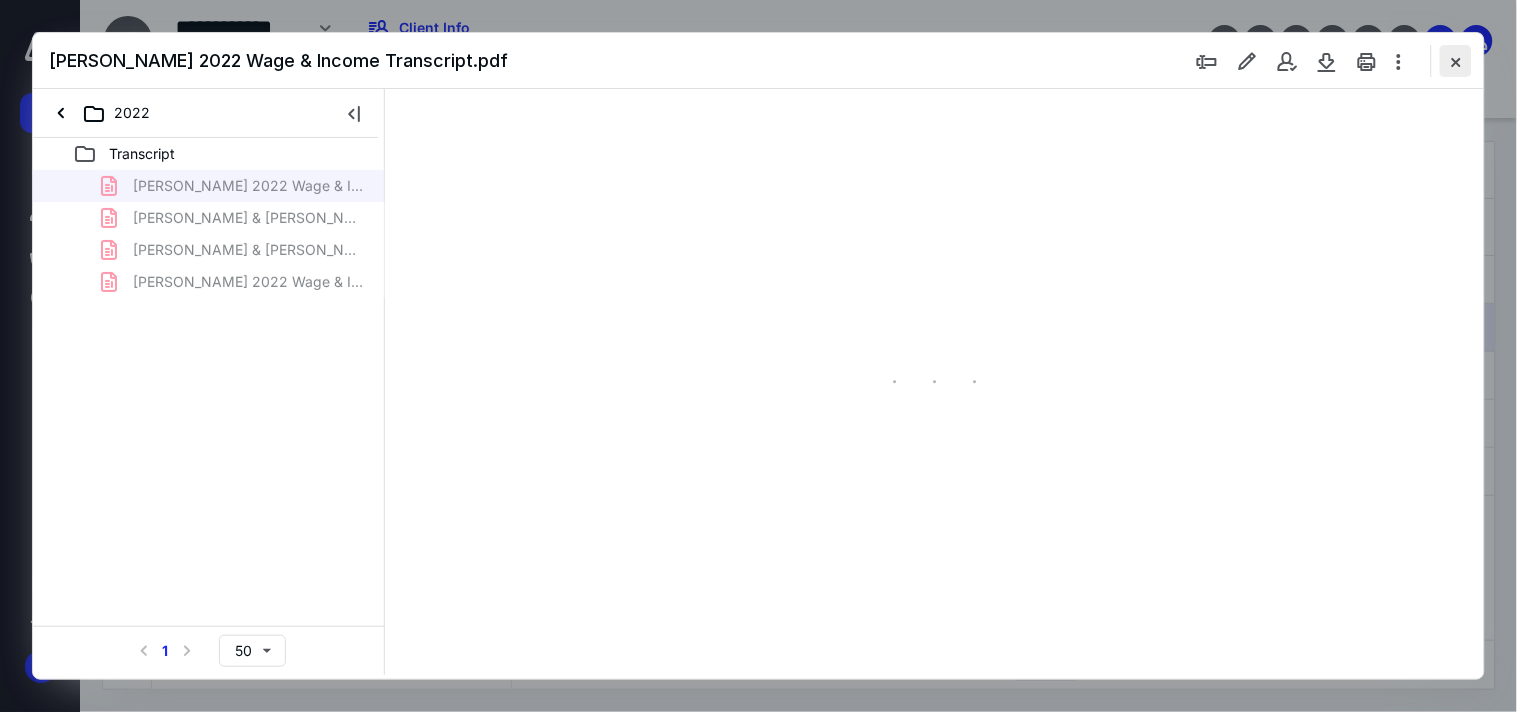 click at bounding box center [1456, 61] 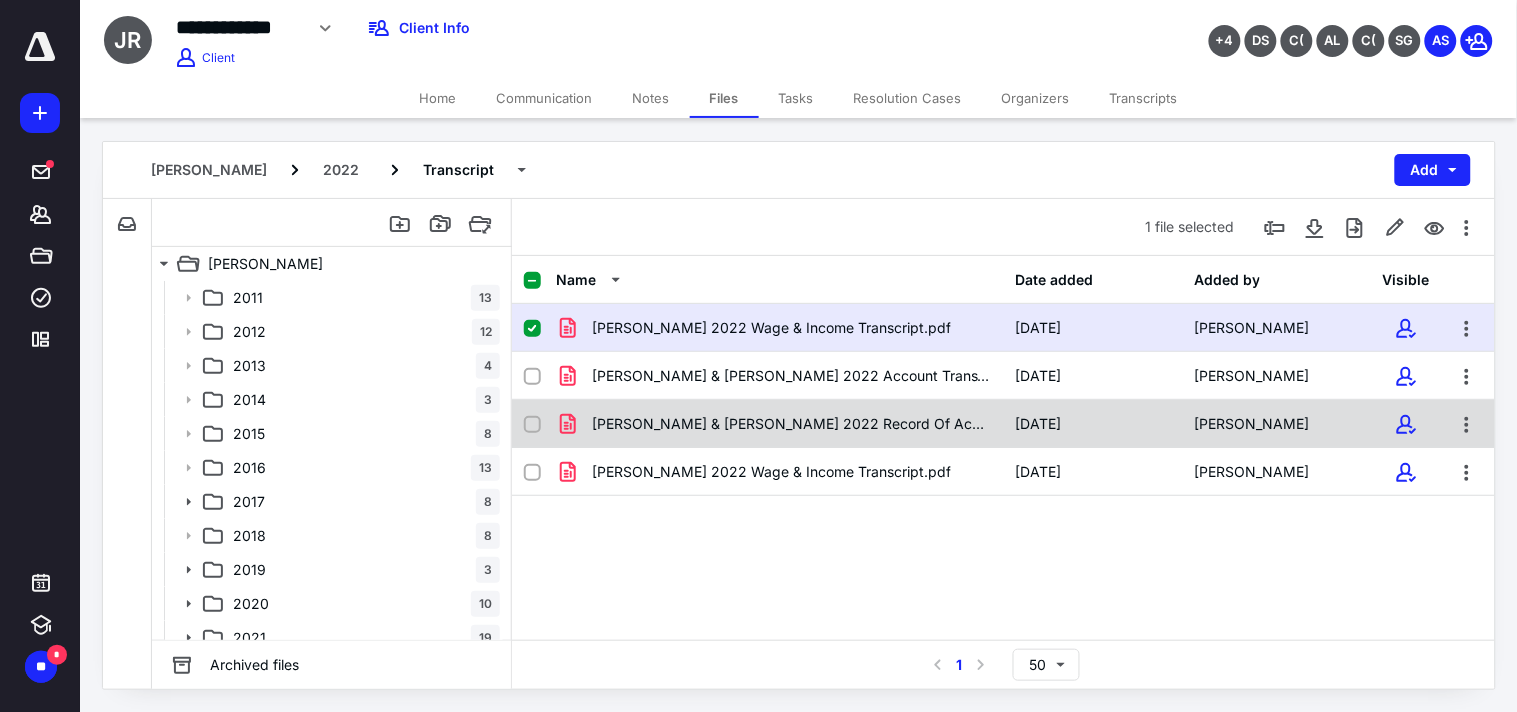 click on "[PERSON_NAME] & [PERSON_NAME] 2022 Record Of Account Transcript.pdf" at bounding box center [791, 424] 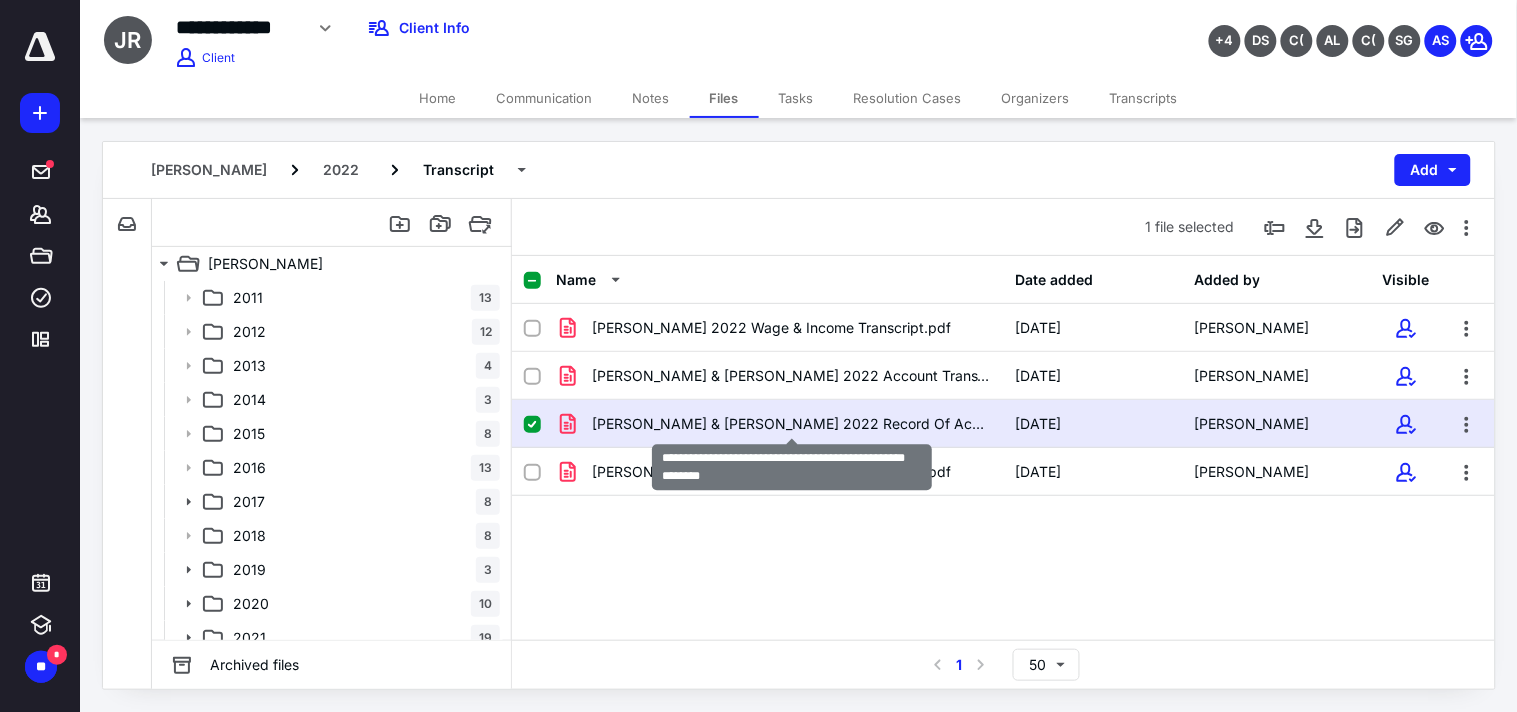 click on "[PERSON_NAME] & [PERSON_NAME] 2022 Record Of Account Transcript.pdf" at bounding box center (791, 424) 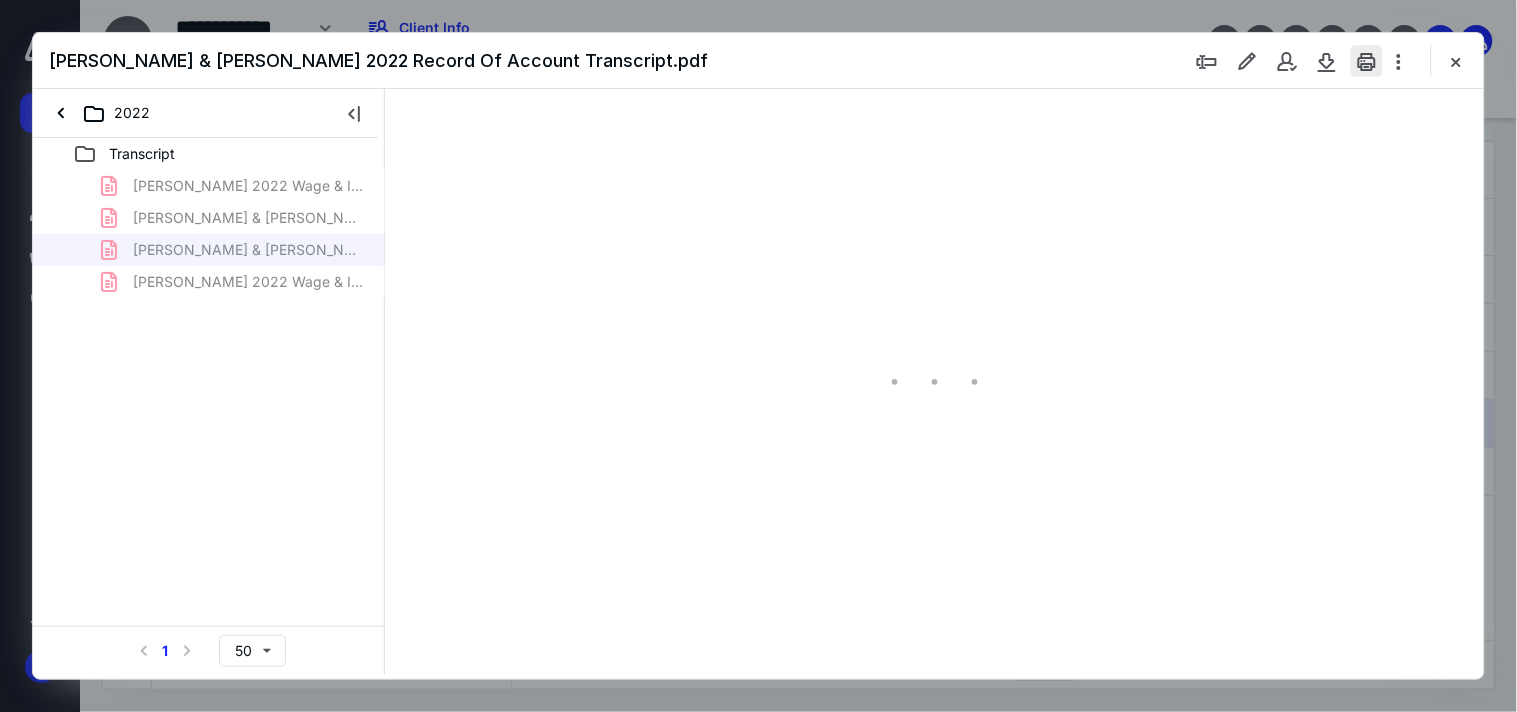 click at bounding box center (1299, 61) 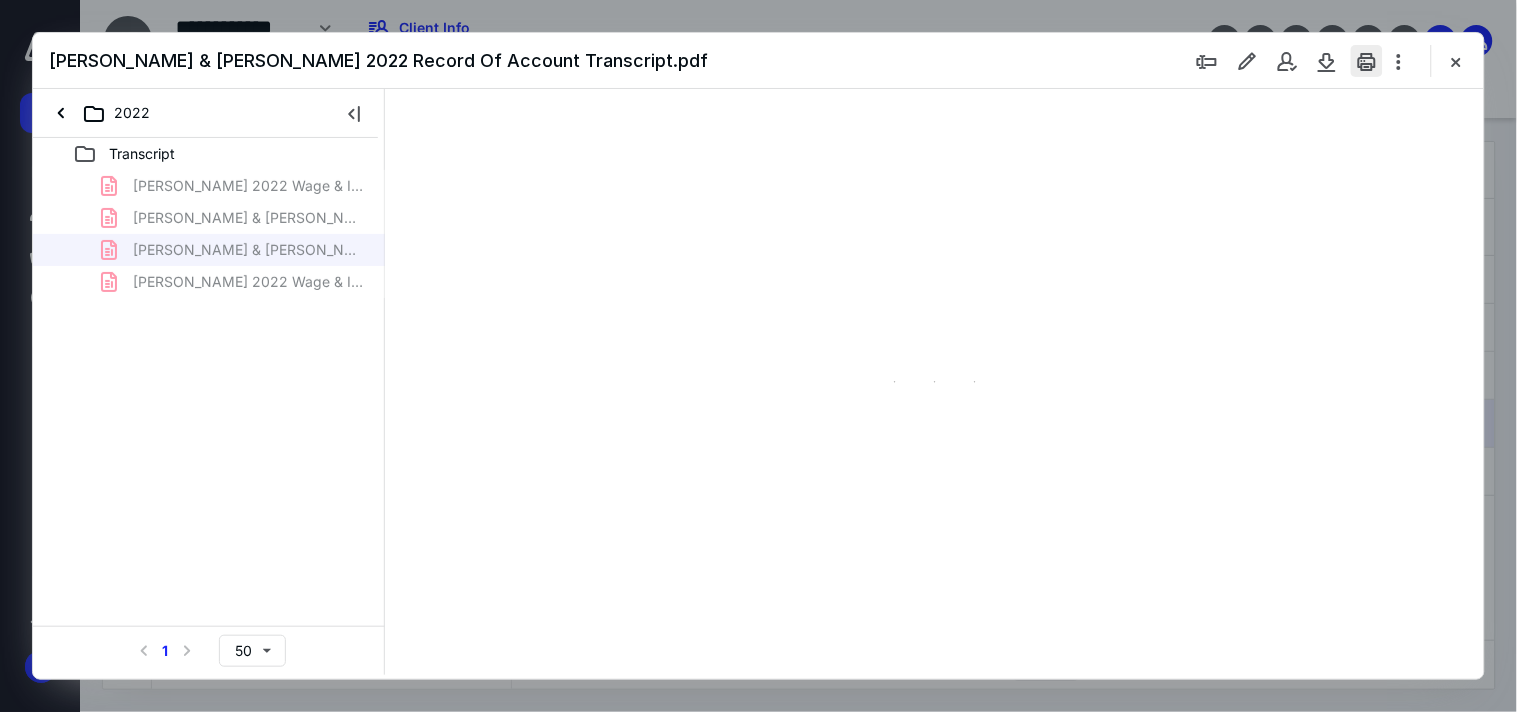 click at bounding box center [1367, 61] 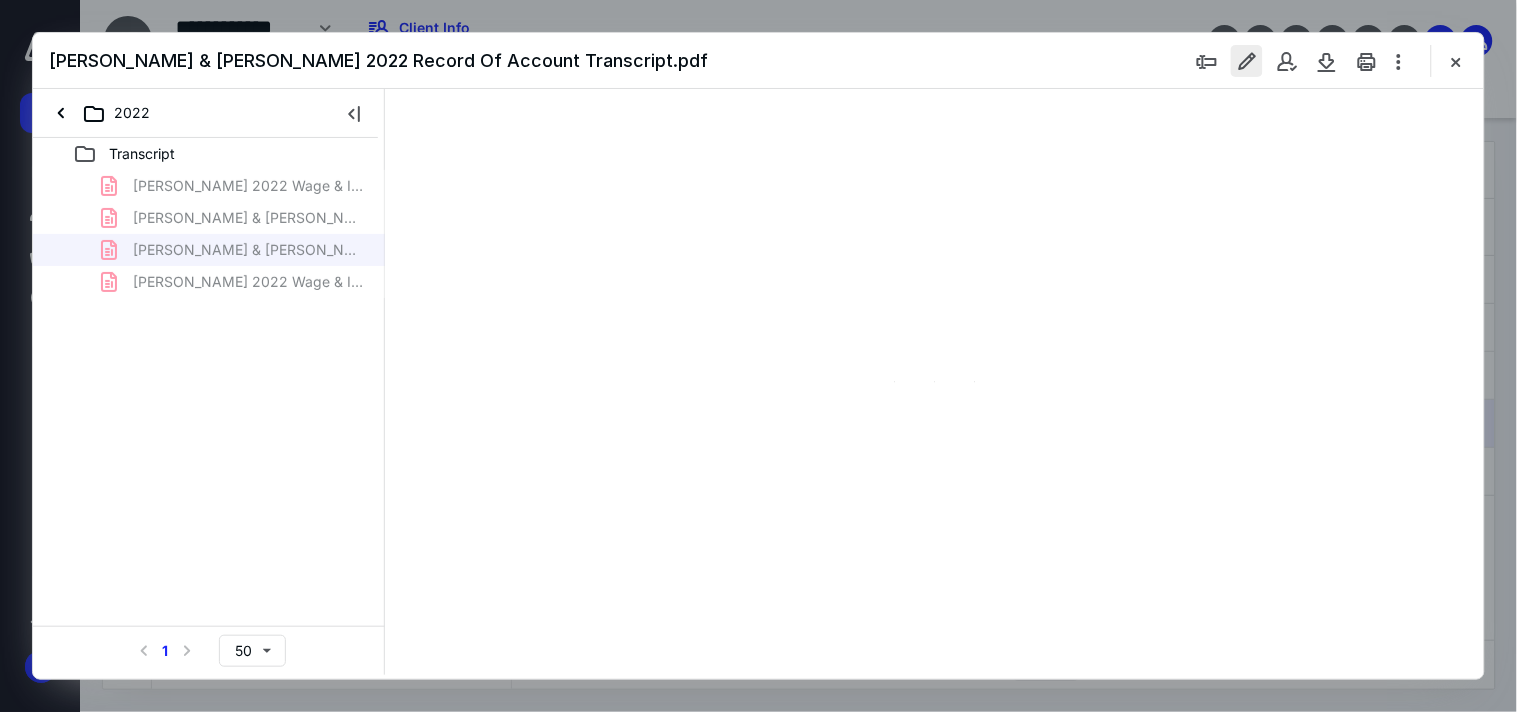 scroll, scrollTop: 0, scrollLeft: 0, axis: both 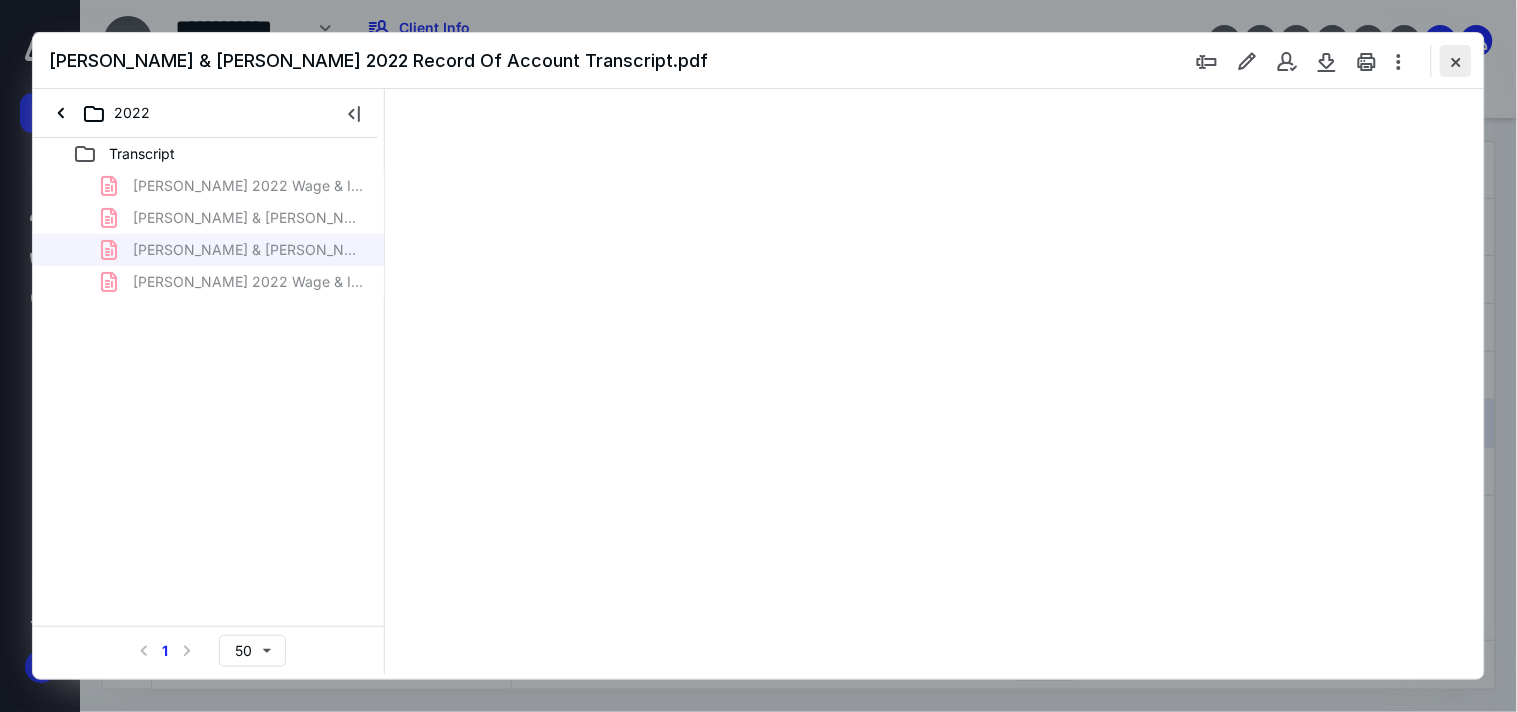 click at bounding box center [1456, 61] 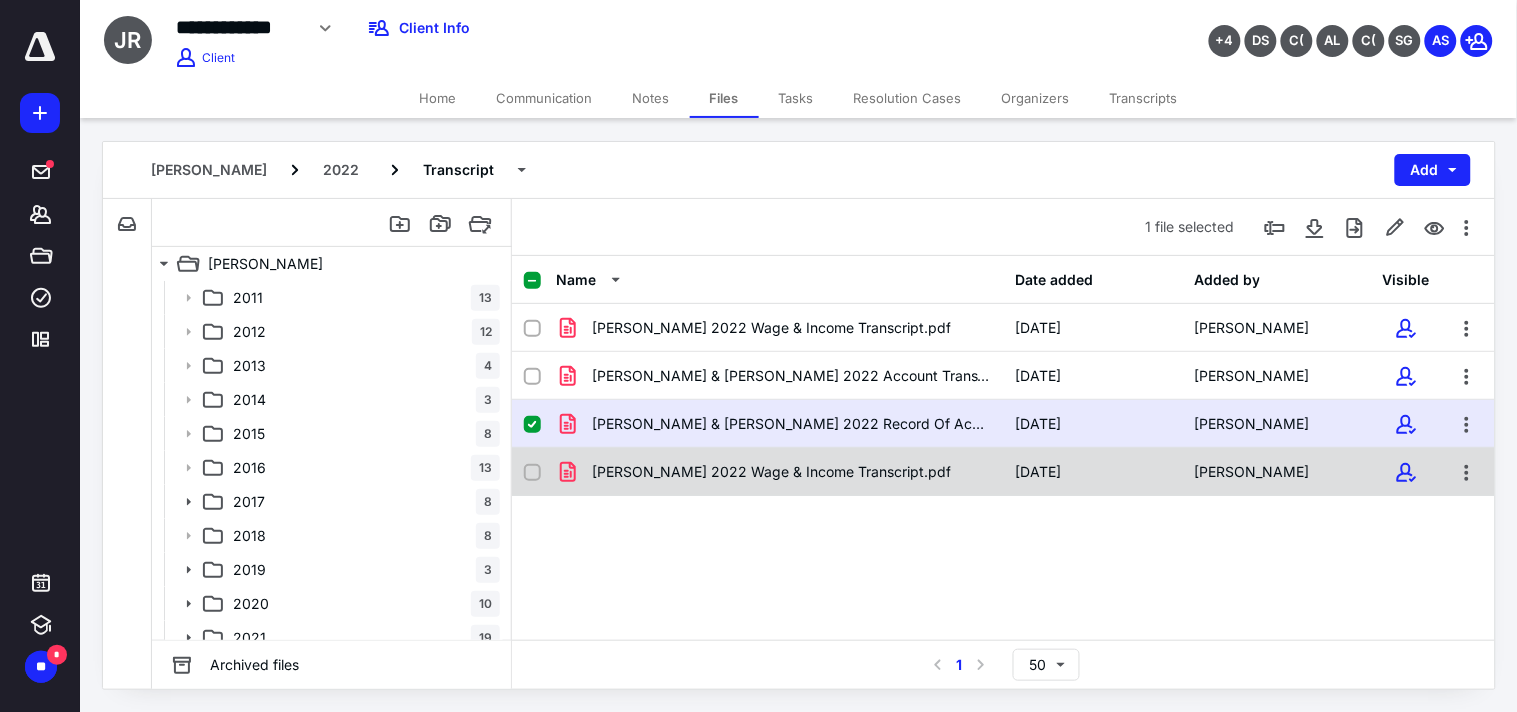 click on "[PERSON_NAME] 2022 Wage & Income Transcript.pdf" at bounding box center [771, 472] 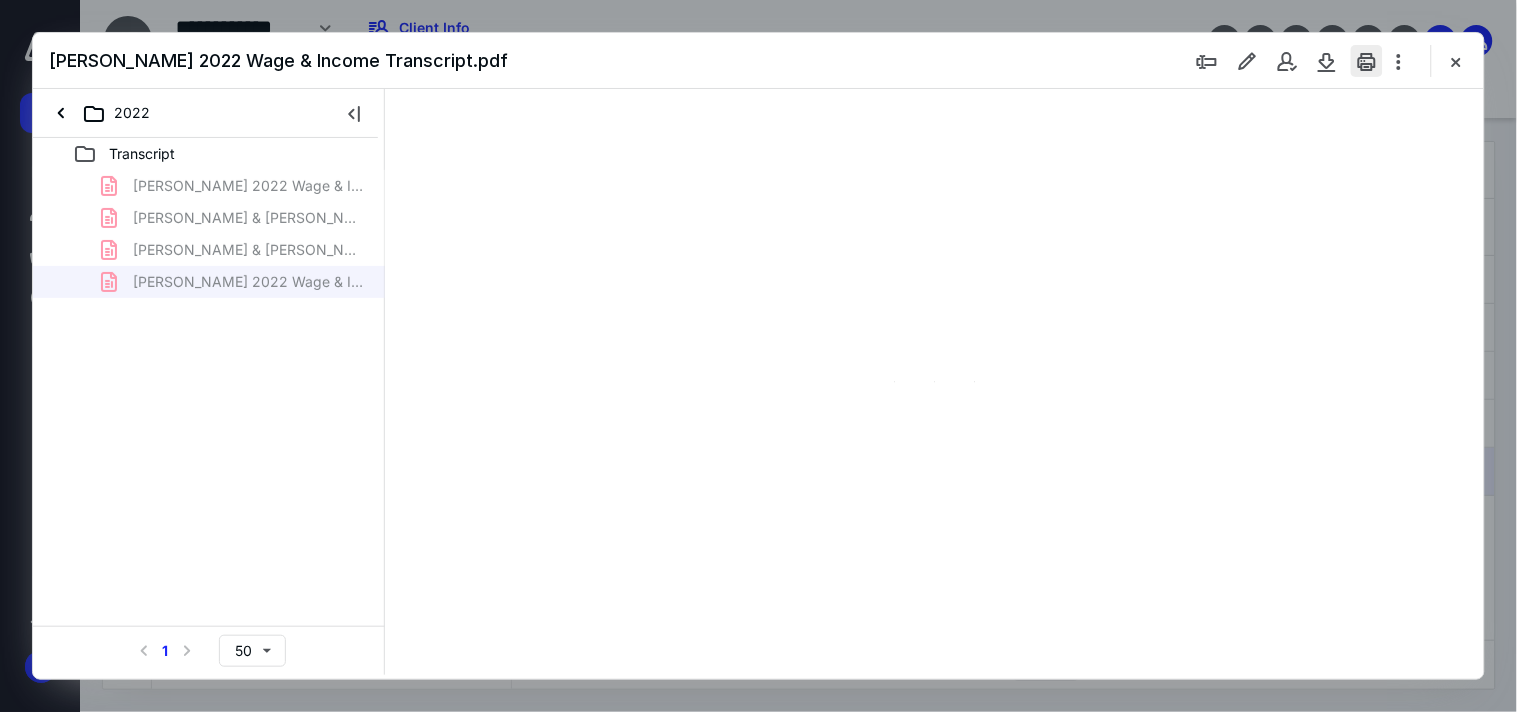 click at bounding box center [1367, 61] 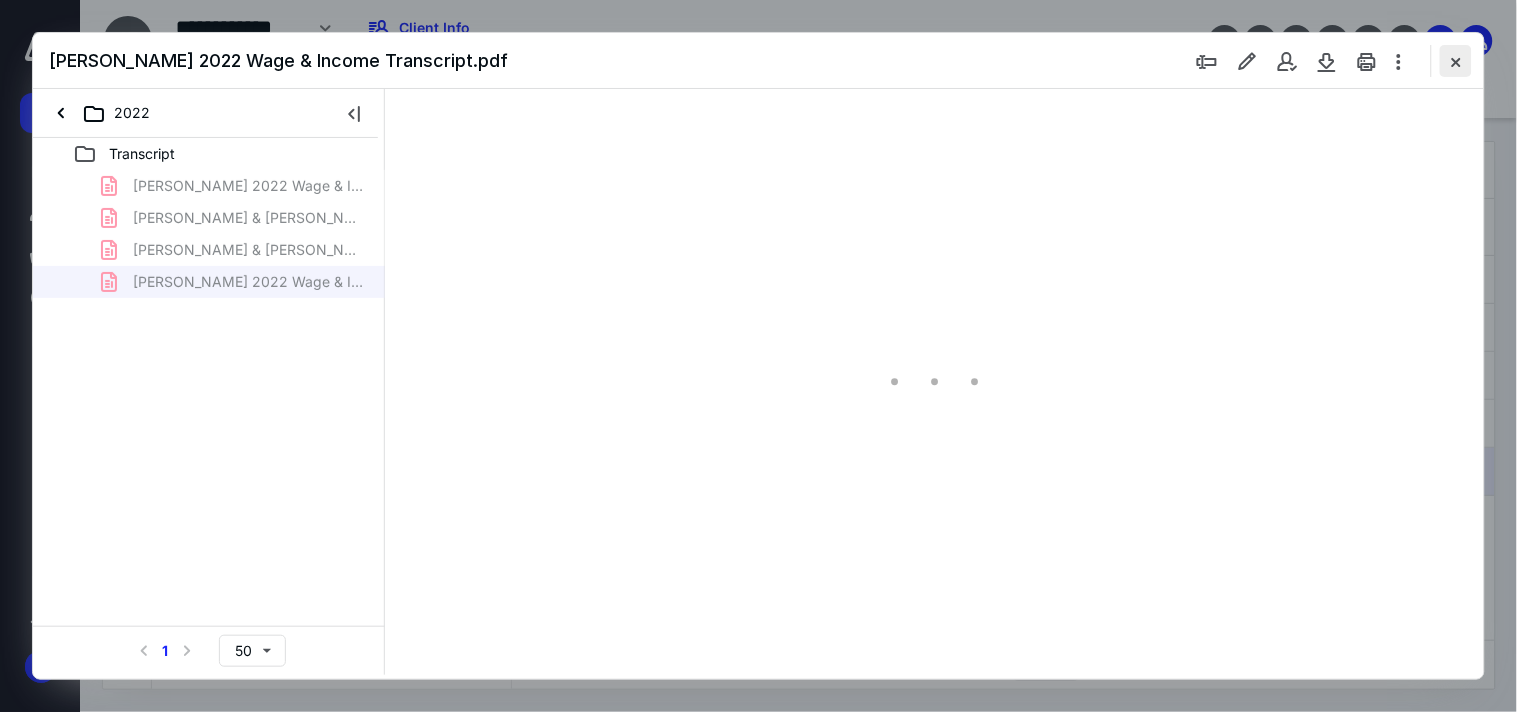 scroll, scrollTop: 0, scrollLeft: 0, axis: both 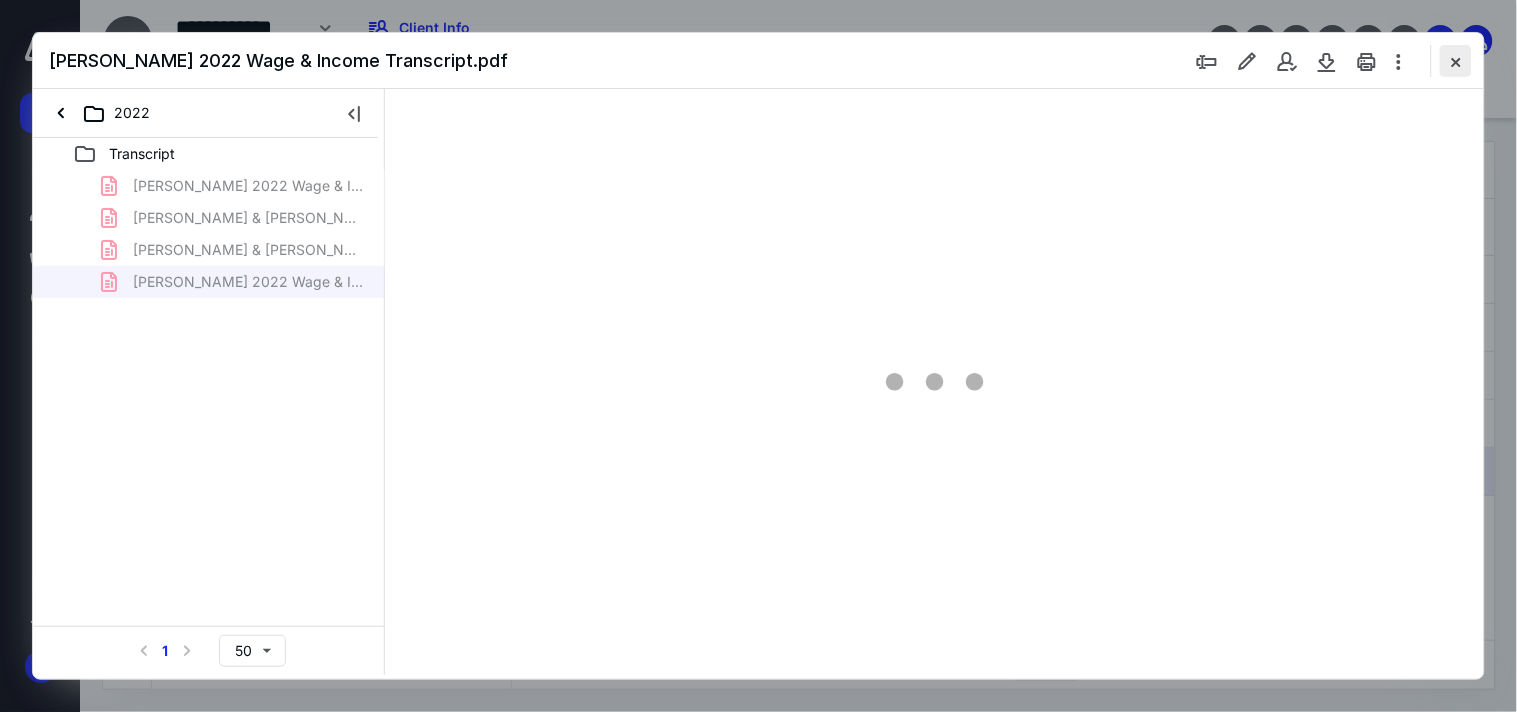 click at bounding box center [1456, 61] 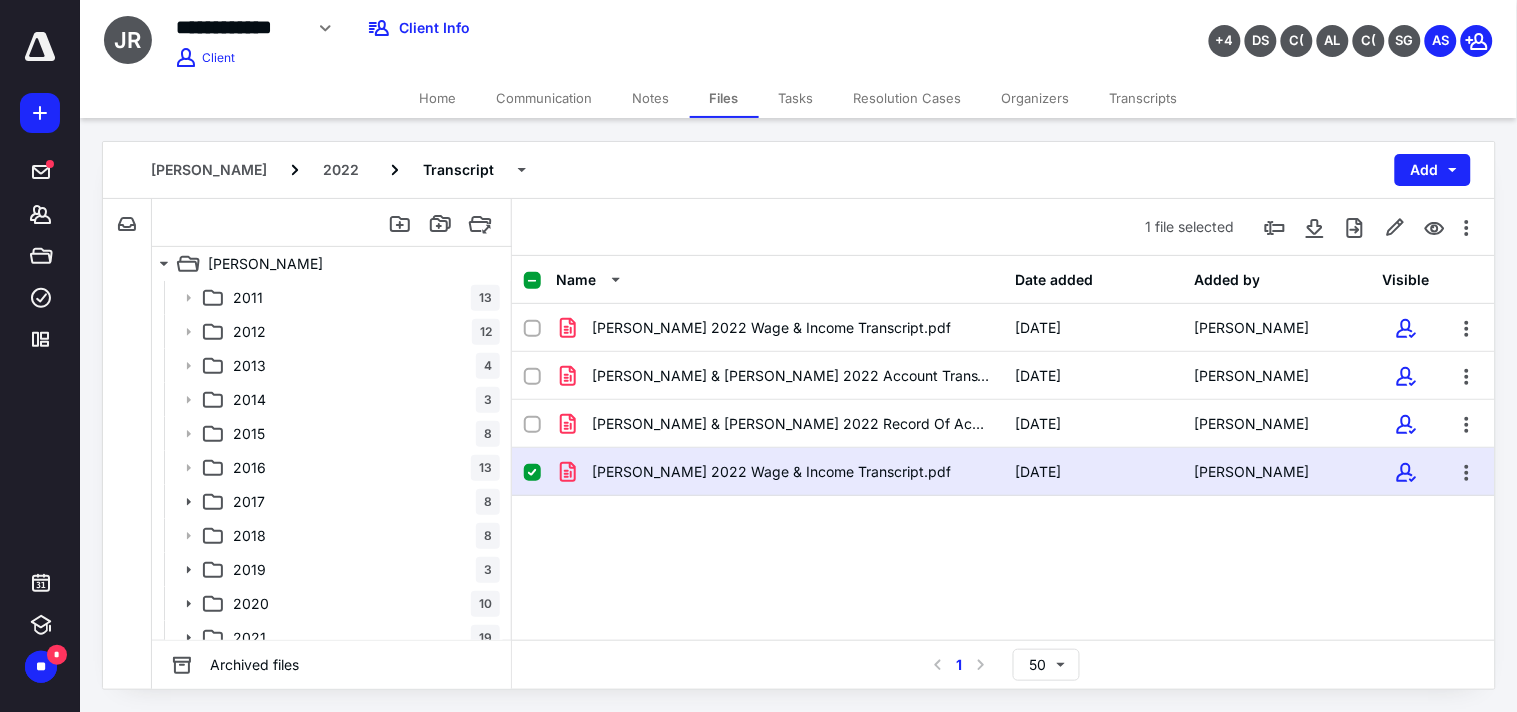 click on "Home" at bounding box center [438, 98] 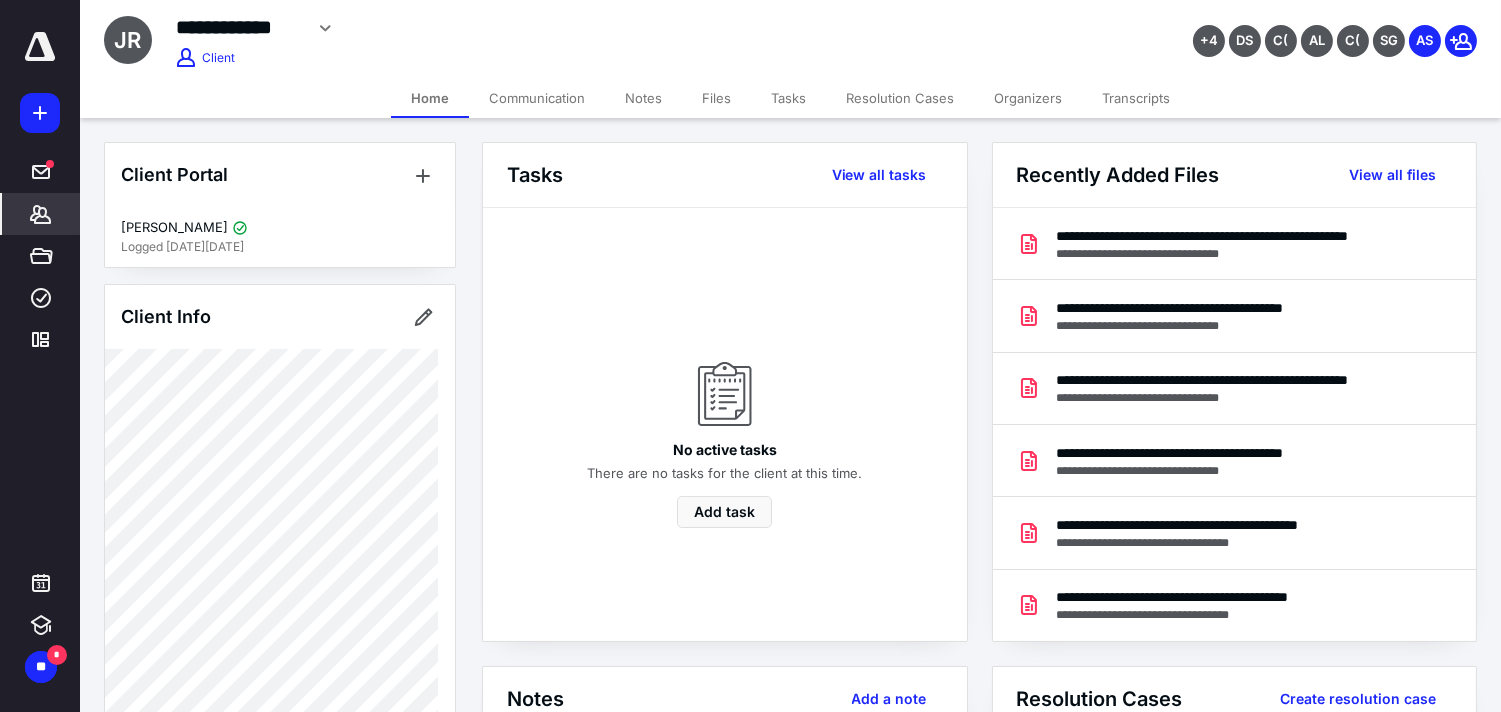 drag, startPoint x: 720, startPoint y: 92, endPoint x: 705, endPoint y: 101, distance: 17.492855 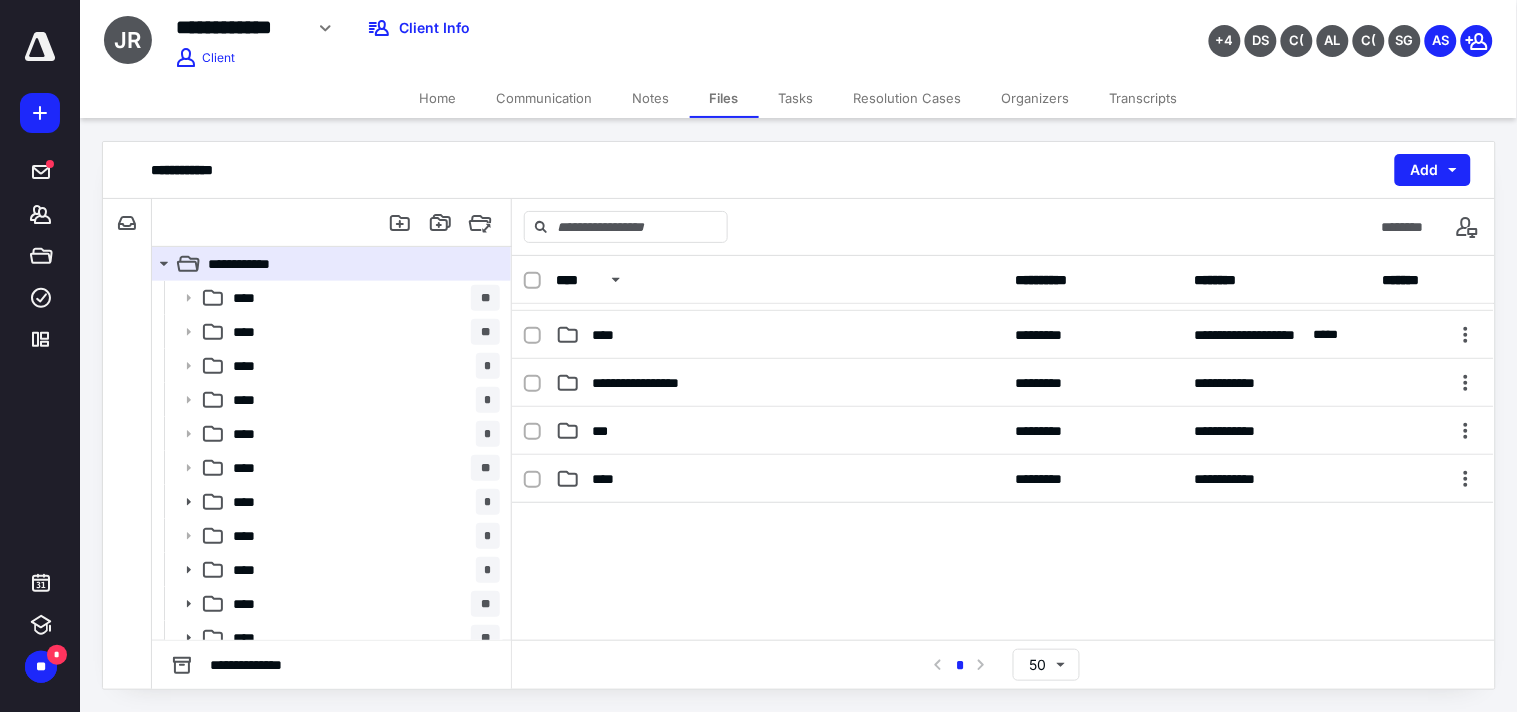 scroll, scrollTop: 666, scrollLeft: 0, axis: vertical 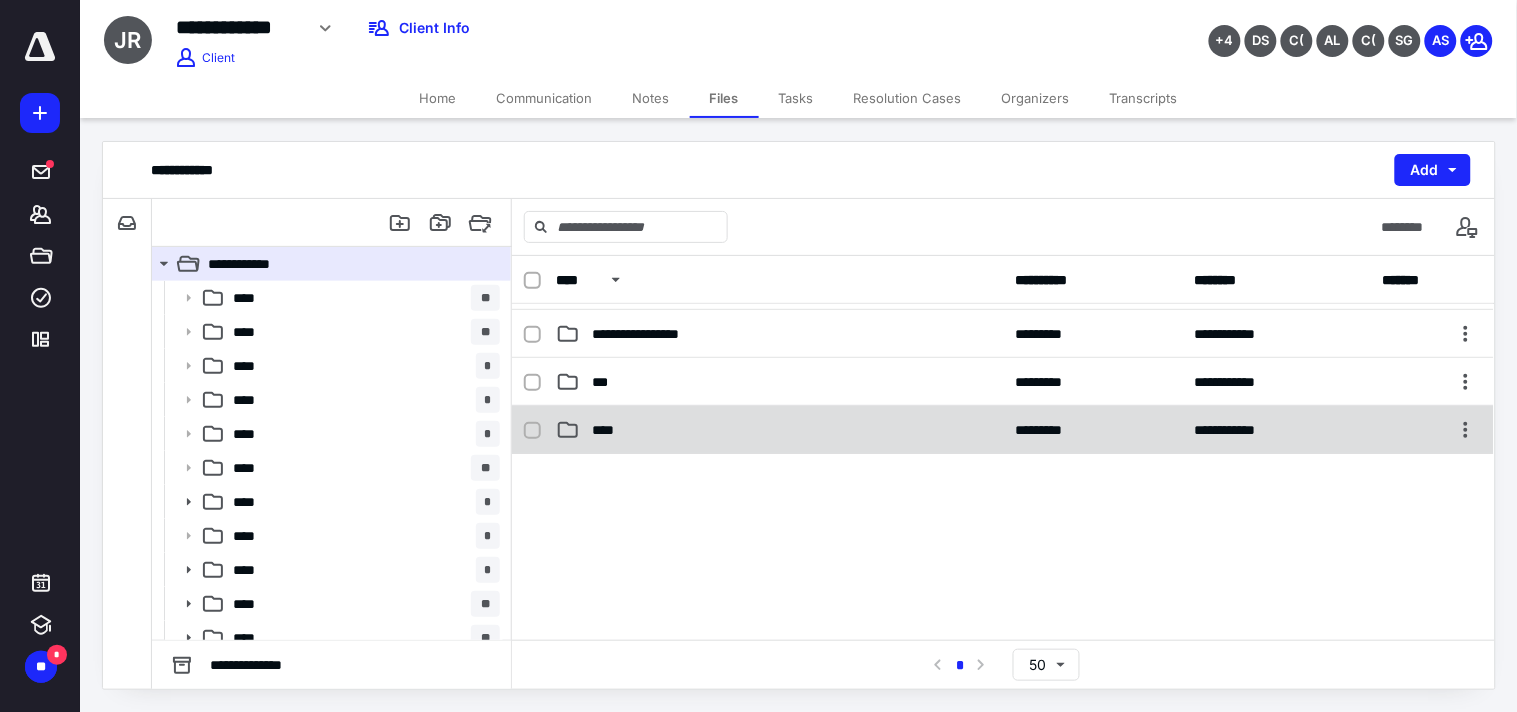 click on "****" at bounding box center (779, 430) 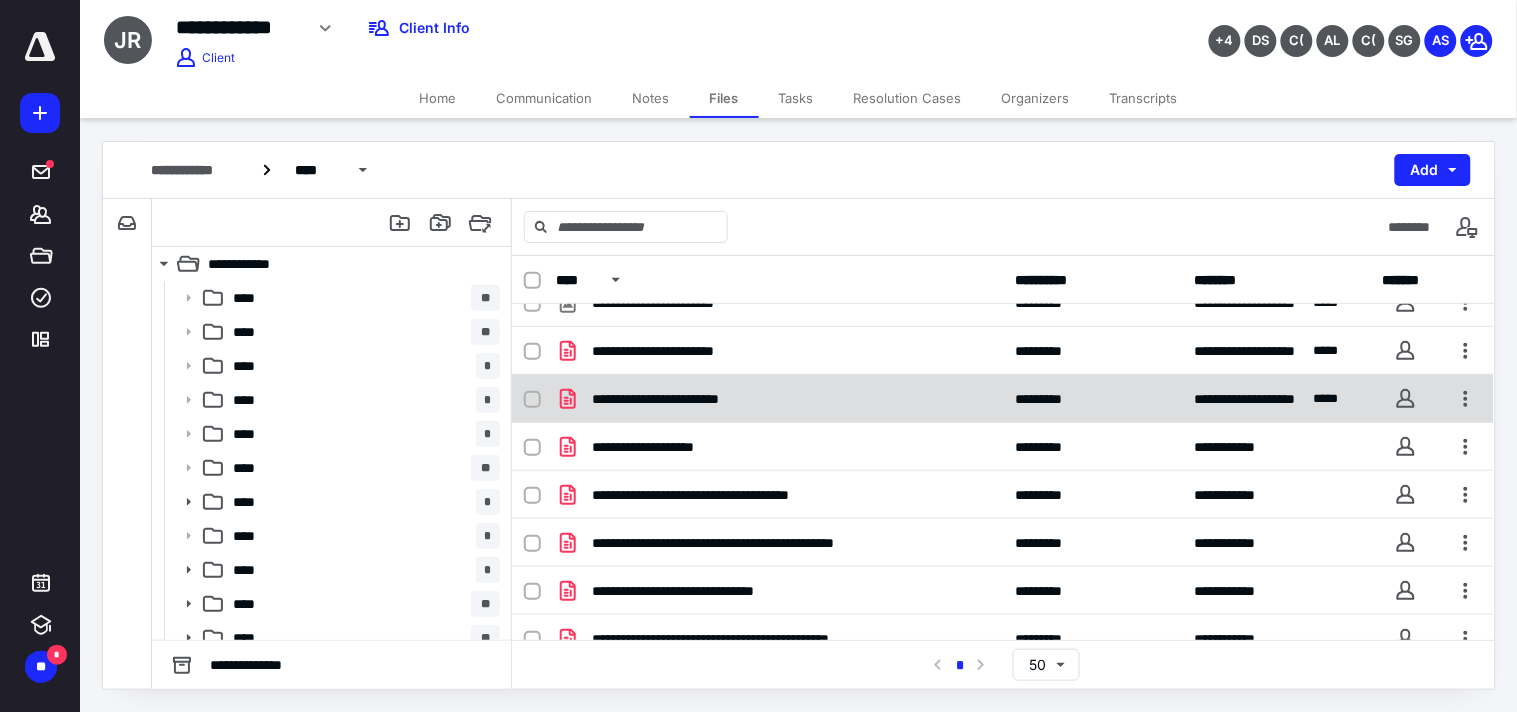 scroll, scrollTop: 0, scrollLeft: 0, axis: both 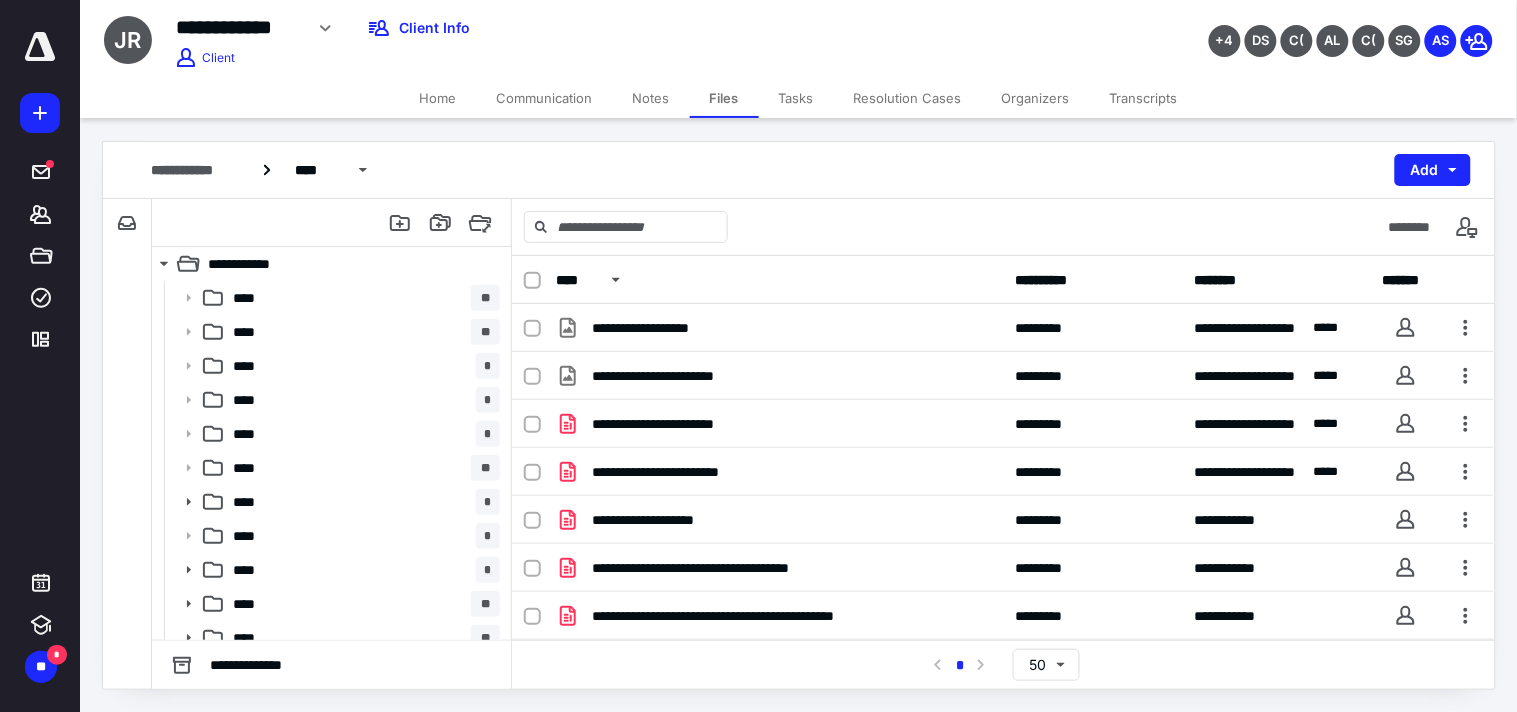 click on "+4 DS C( AL C( SG AS" at bounding box center (1267, 28) 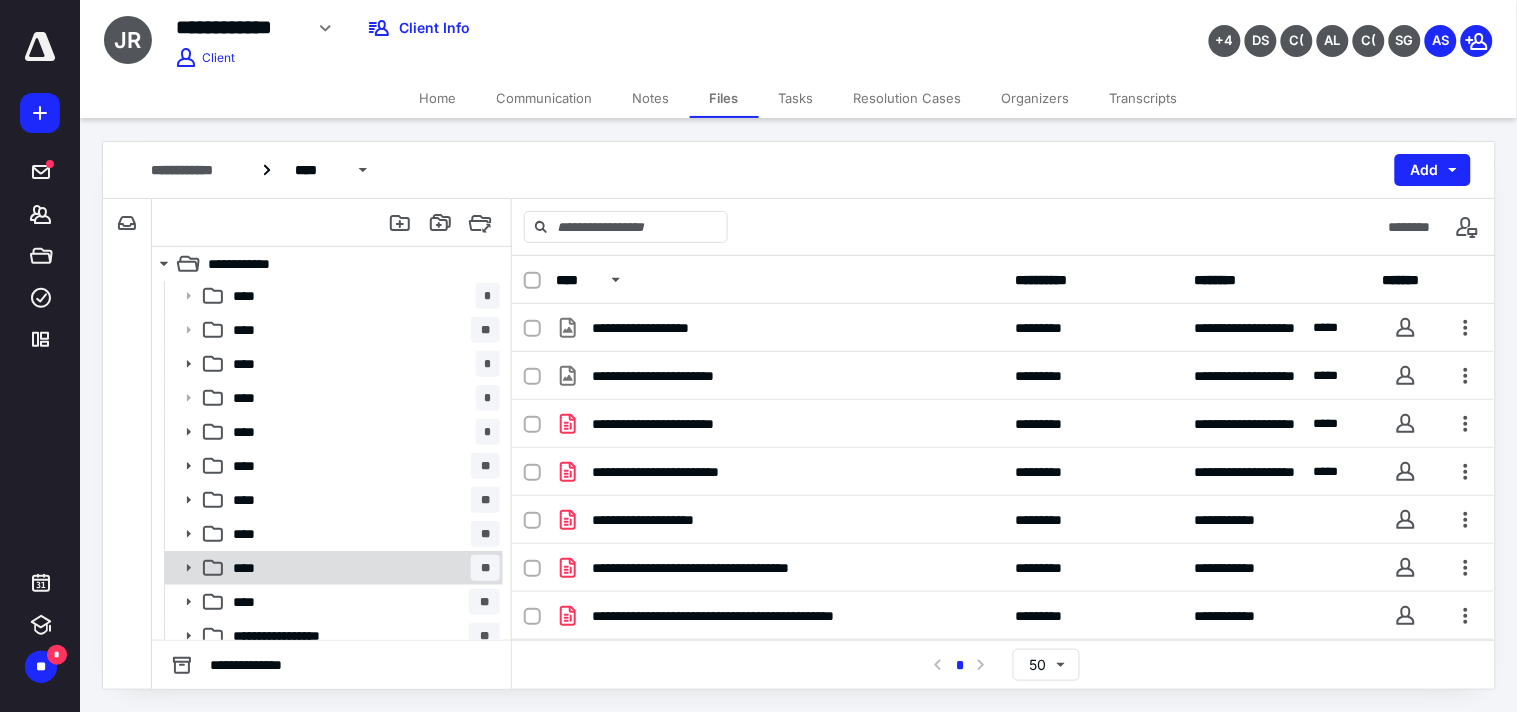 scroll, scrollTop: 218, scrollLeft: 0, axis: vertical 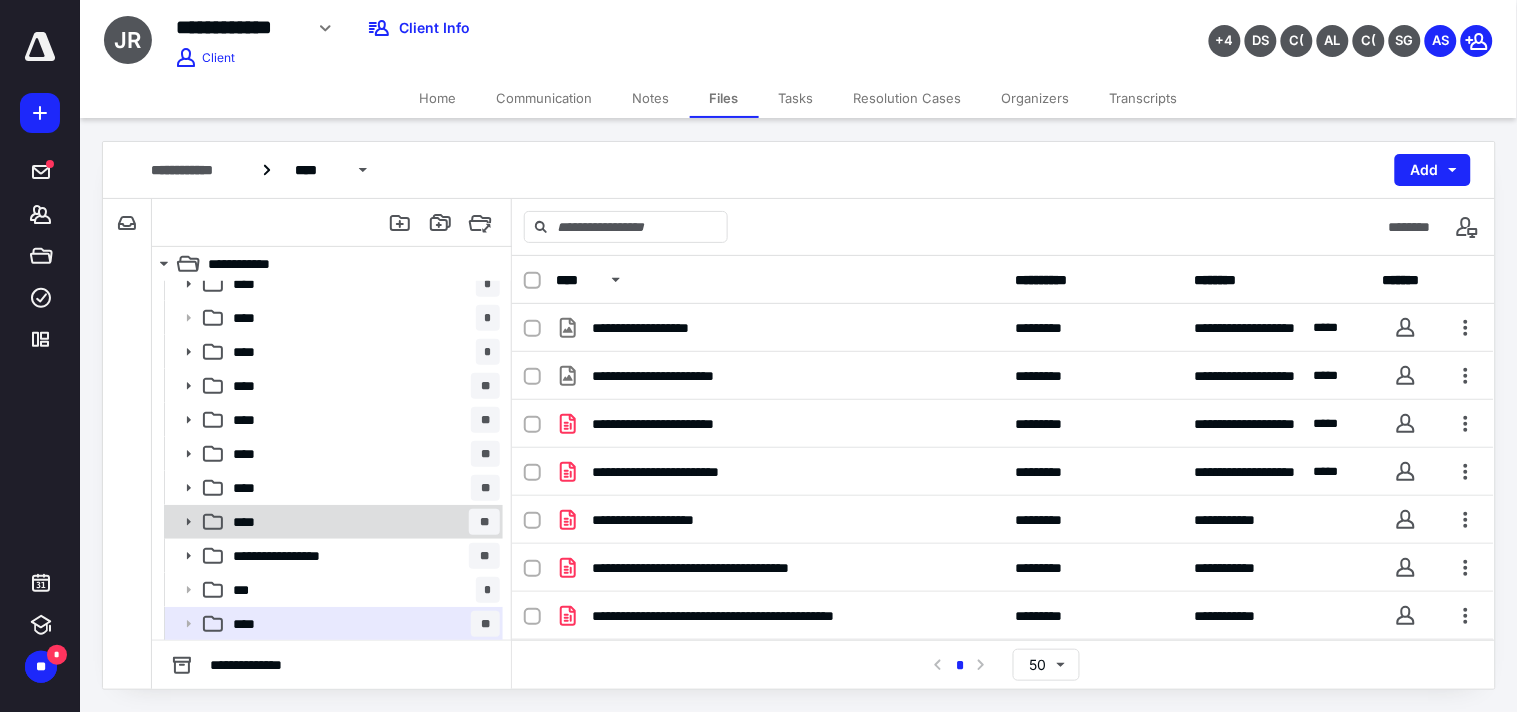 click on "**** **" at bounding box center [362, 522] 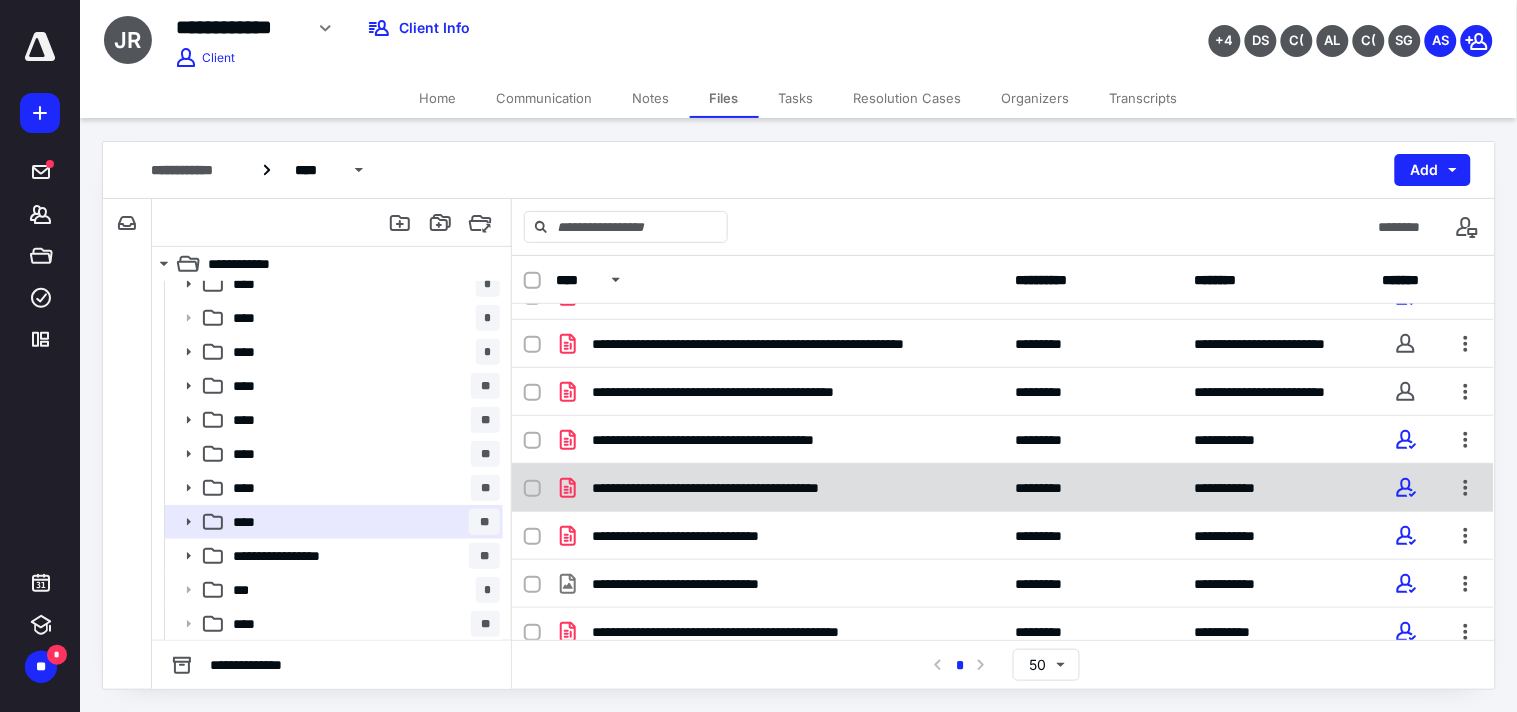scroll, scrollTop: 866, scrollLeft: 0, axis: vertical 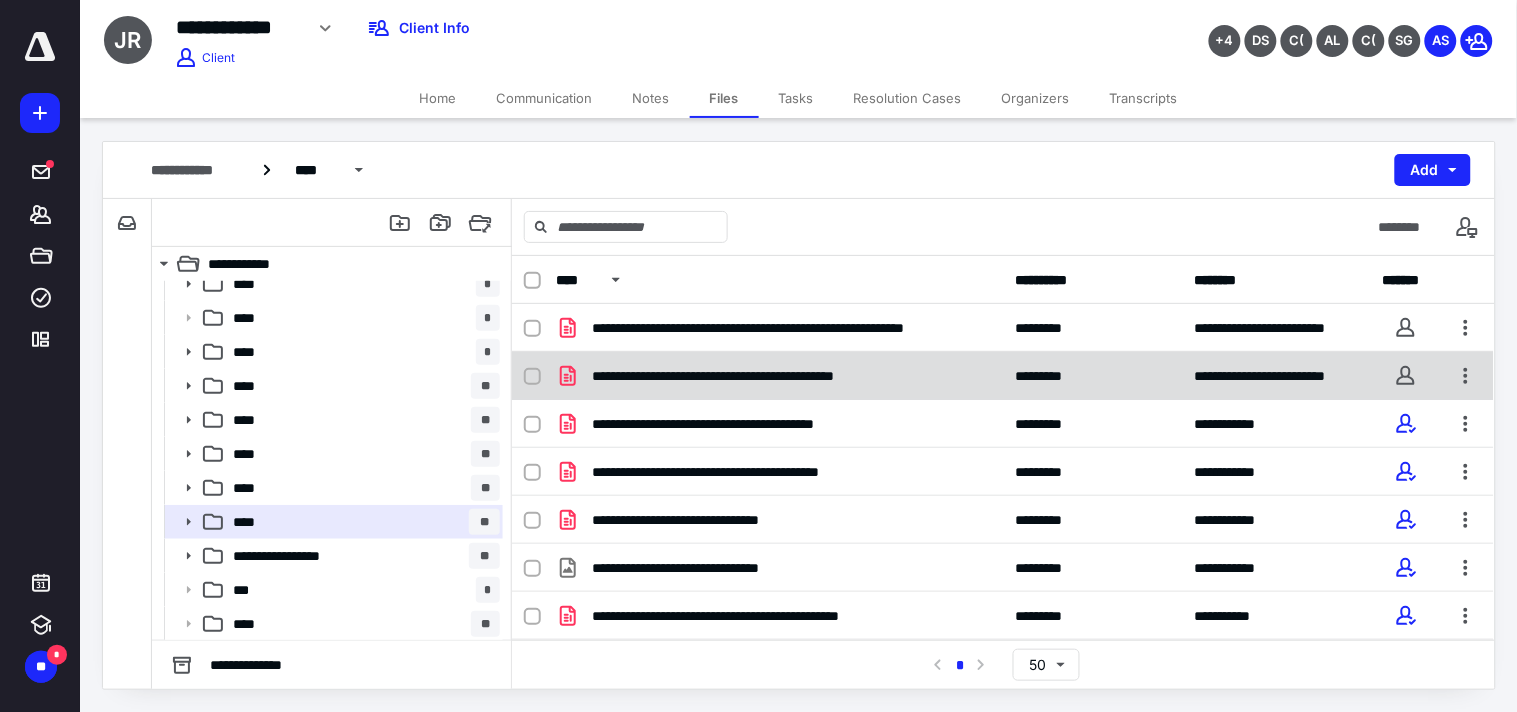 click on "**********" at bounding box center [779, 376] 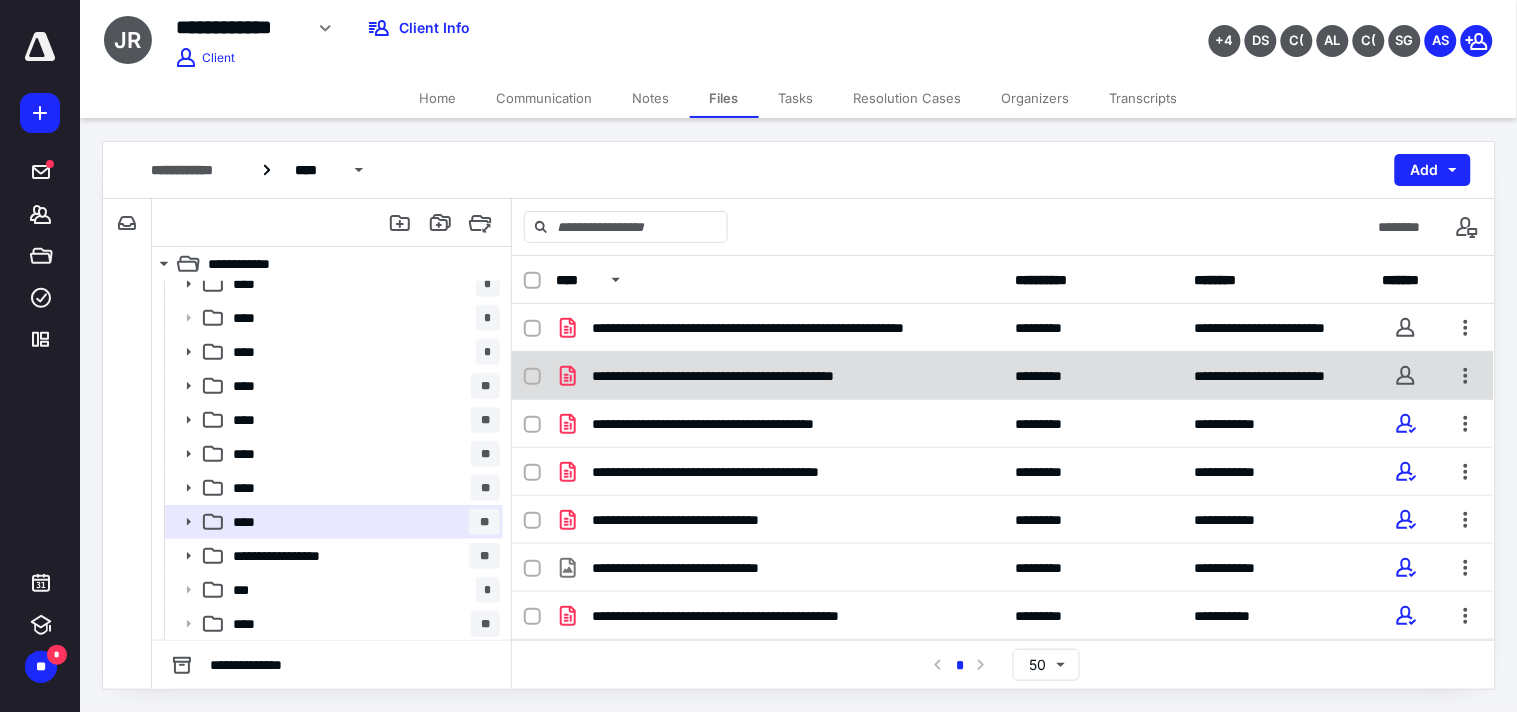 checkbox on "true" 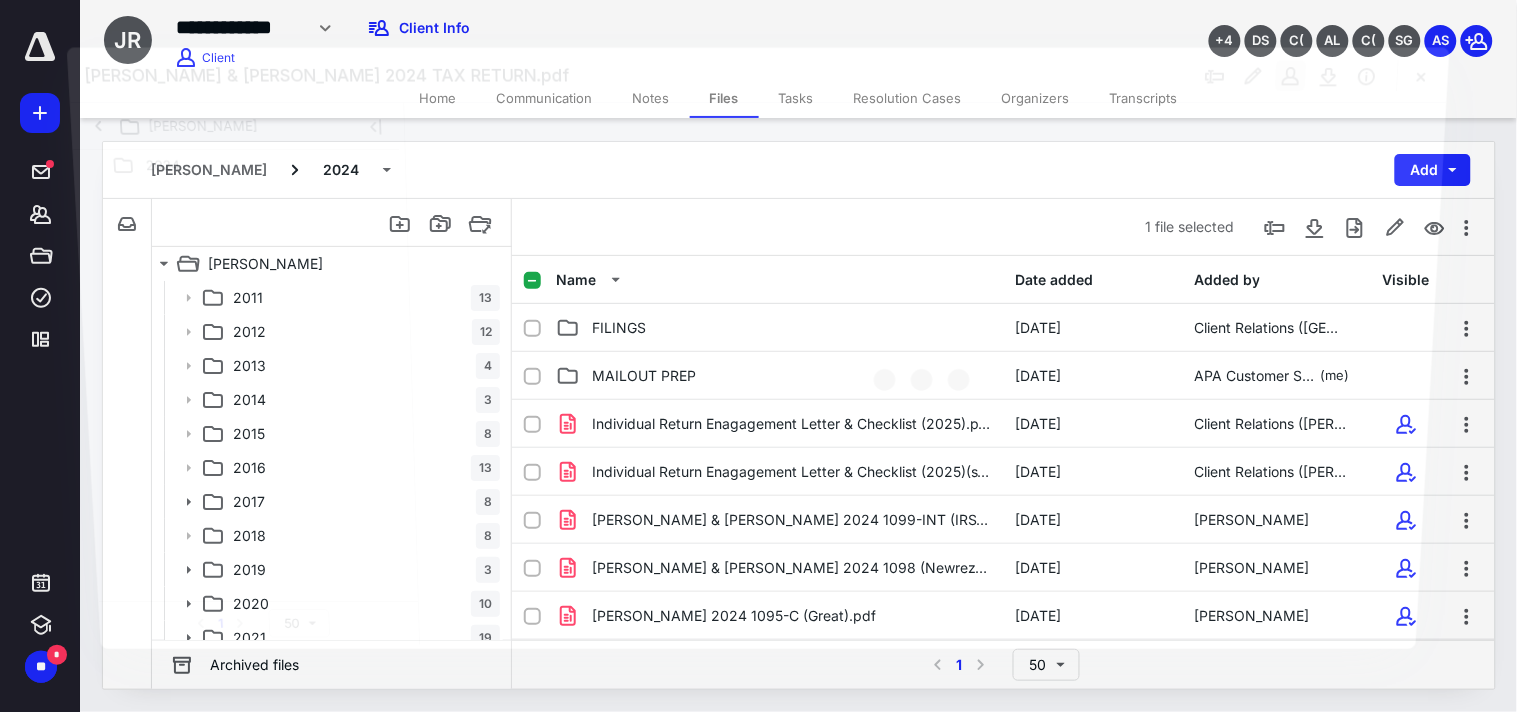 scroll, scrollTop: 218, scrollLeft: 0, axis: vertical 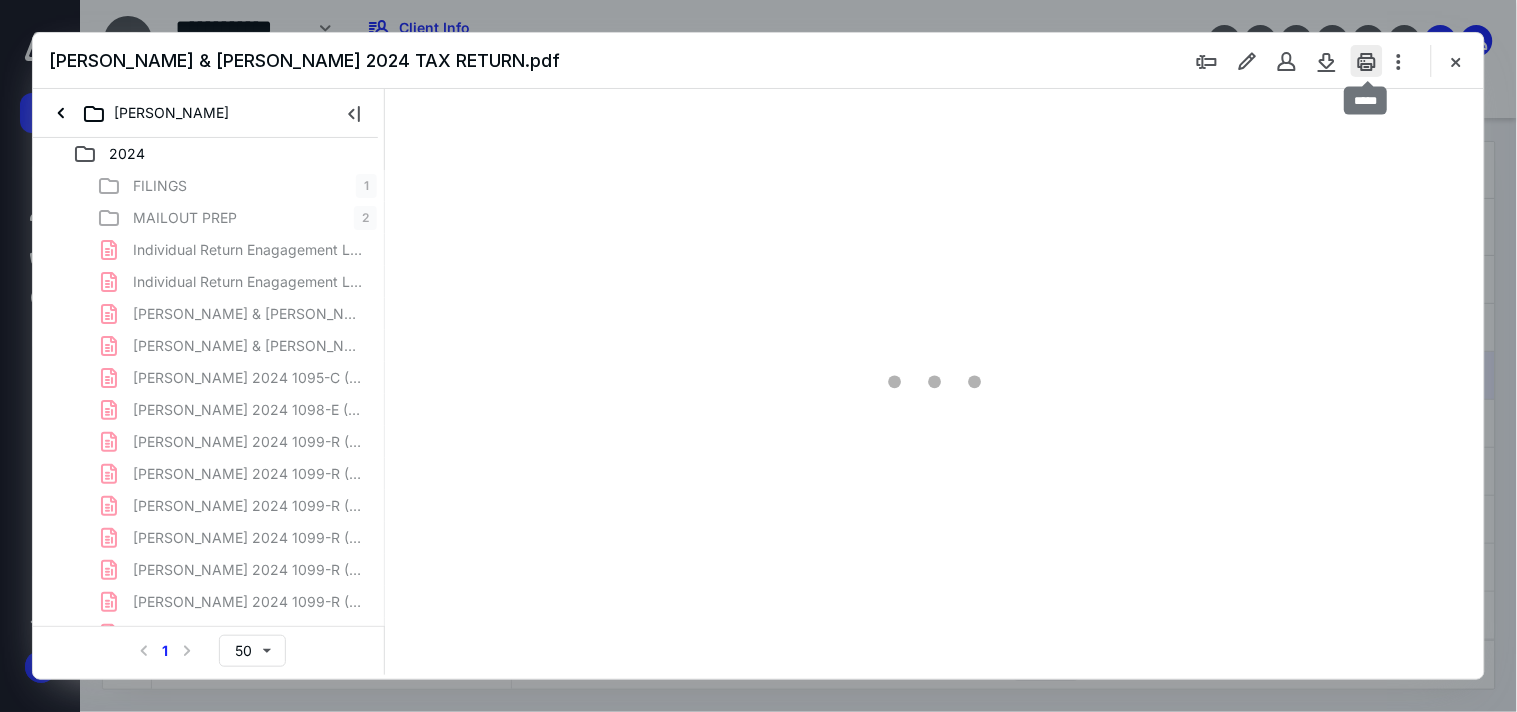 click at bounding box center (1367, 61) 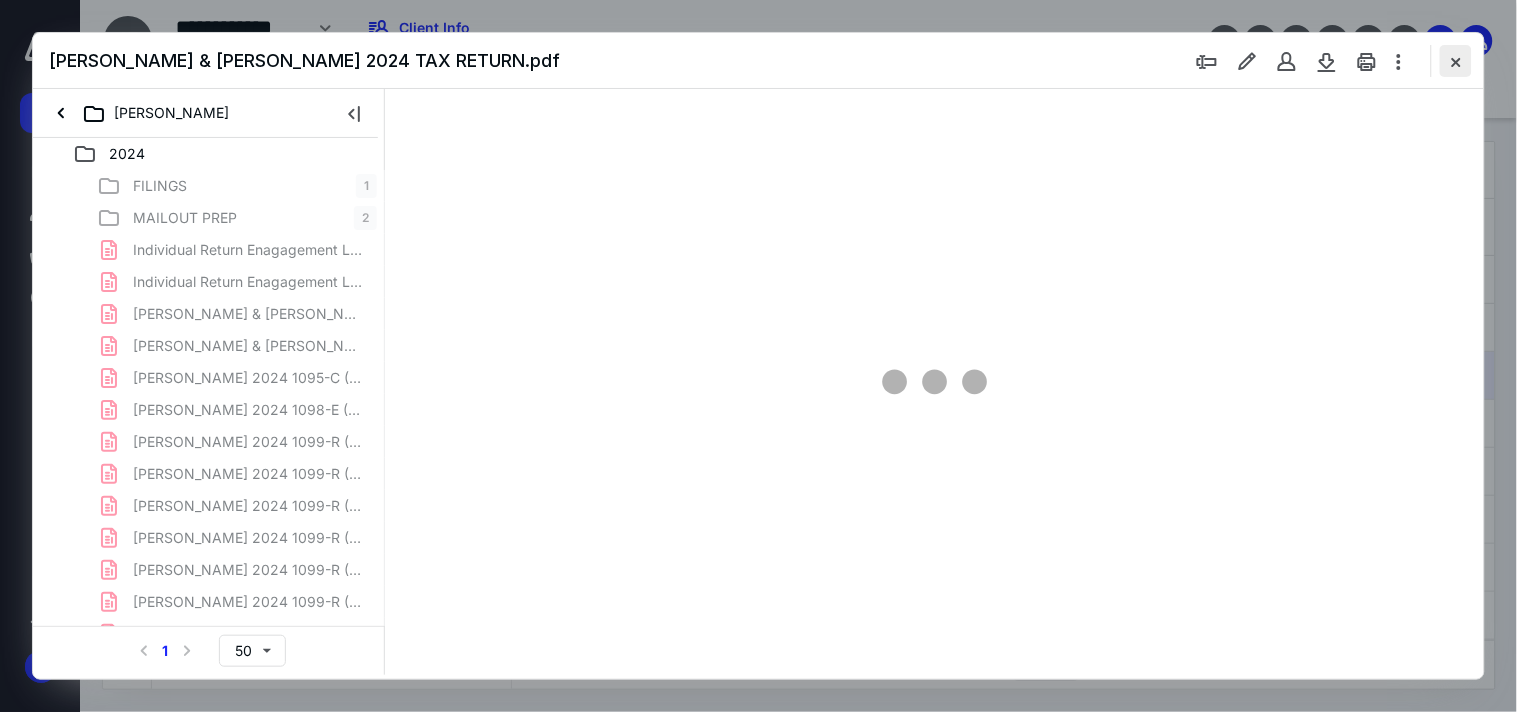 drag, startPoint x: 1436, startPoint y: 54, endPoint x: 1452, endPoint y: 57, distance: 16.27882 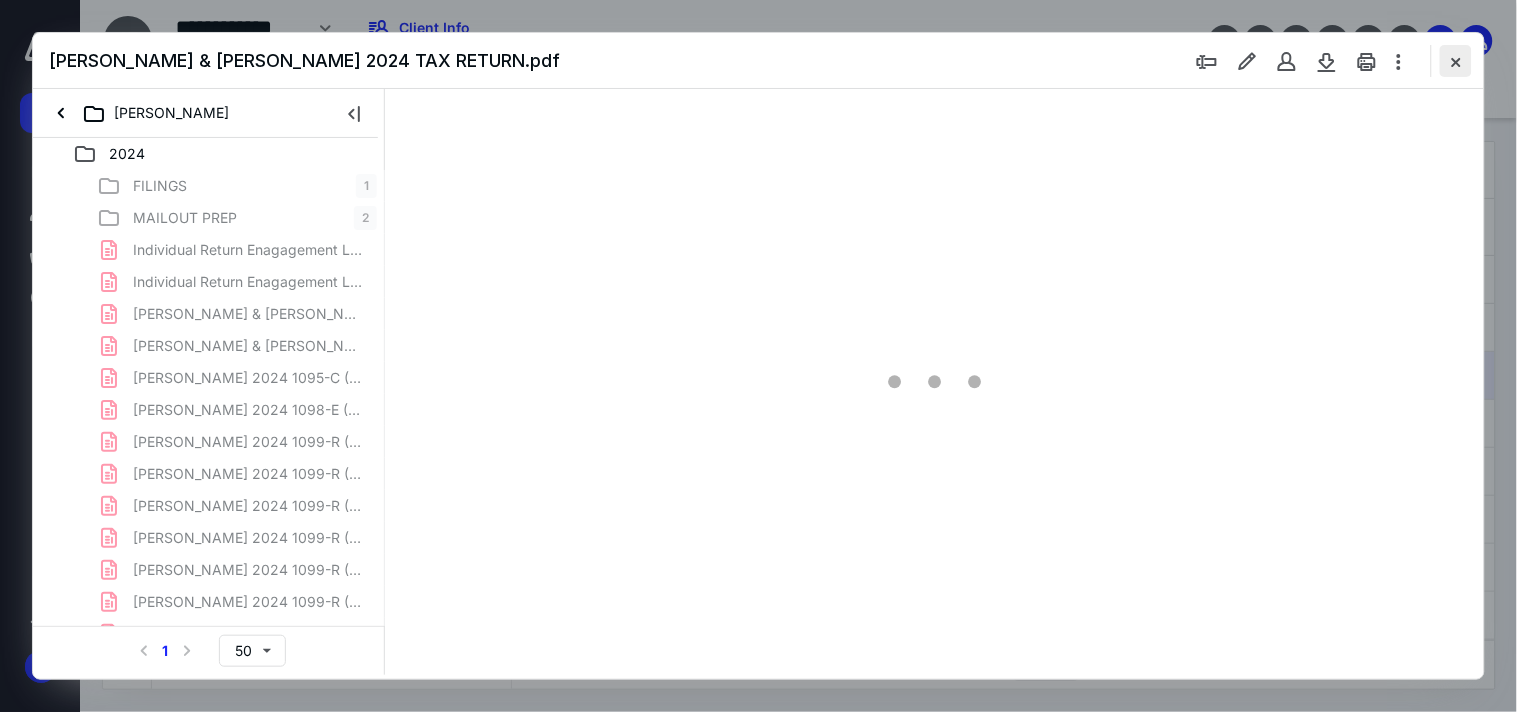 click at bounding box center (1327, 61) 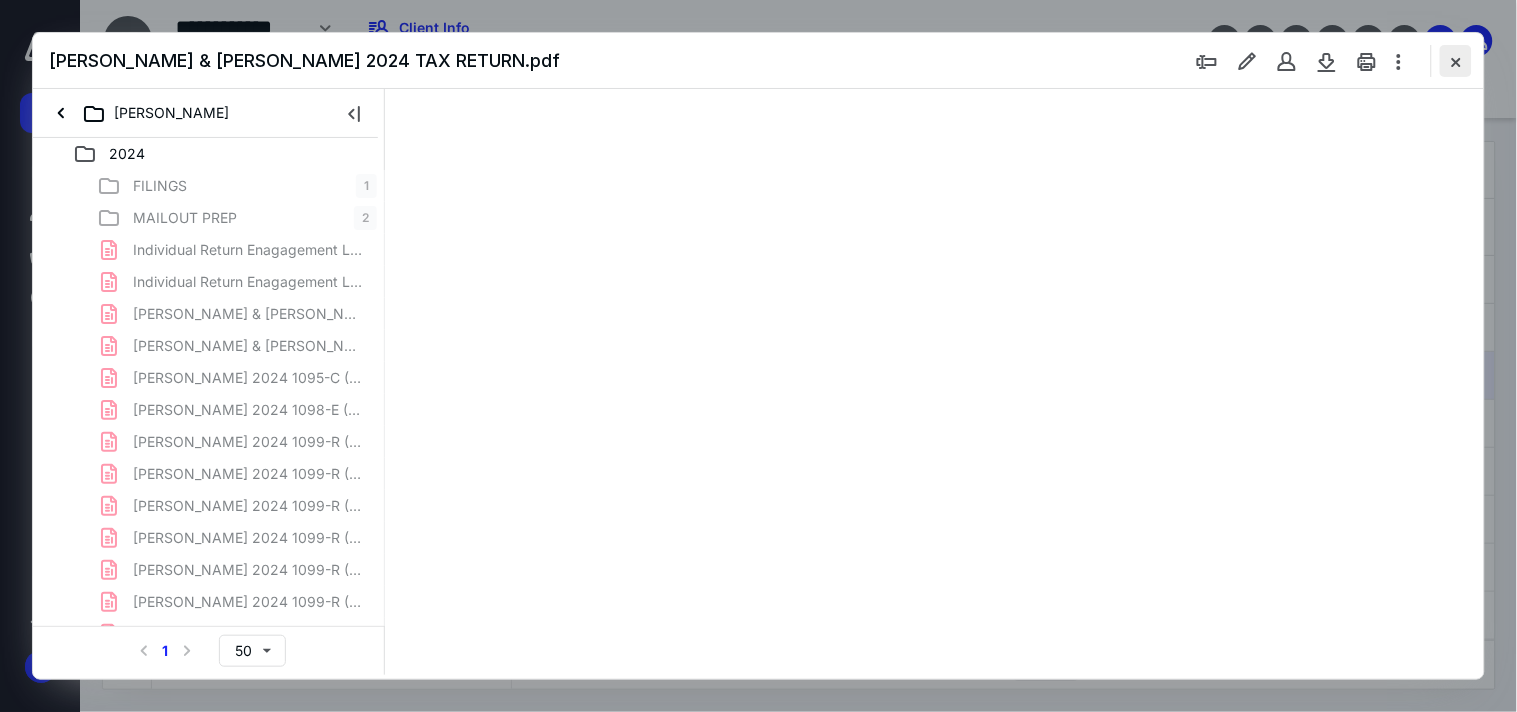 click at bounding box center [1456, 61] 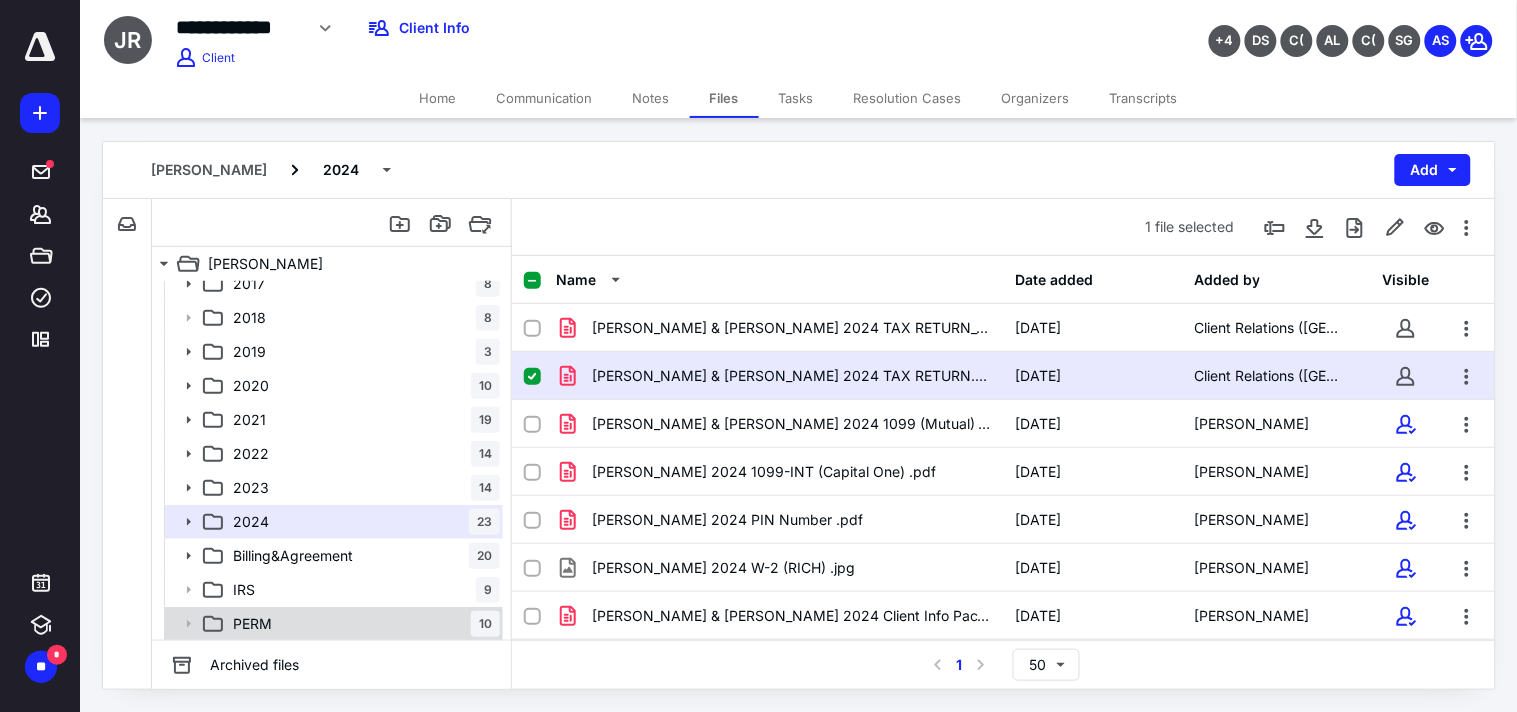 click on "PERM 10" at bounding box center [362, 624] 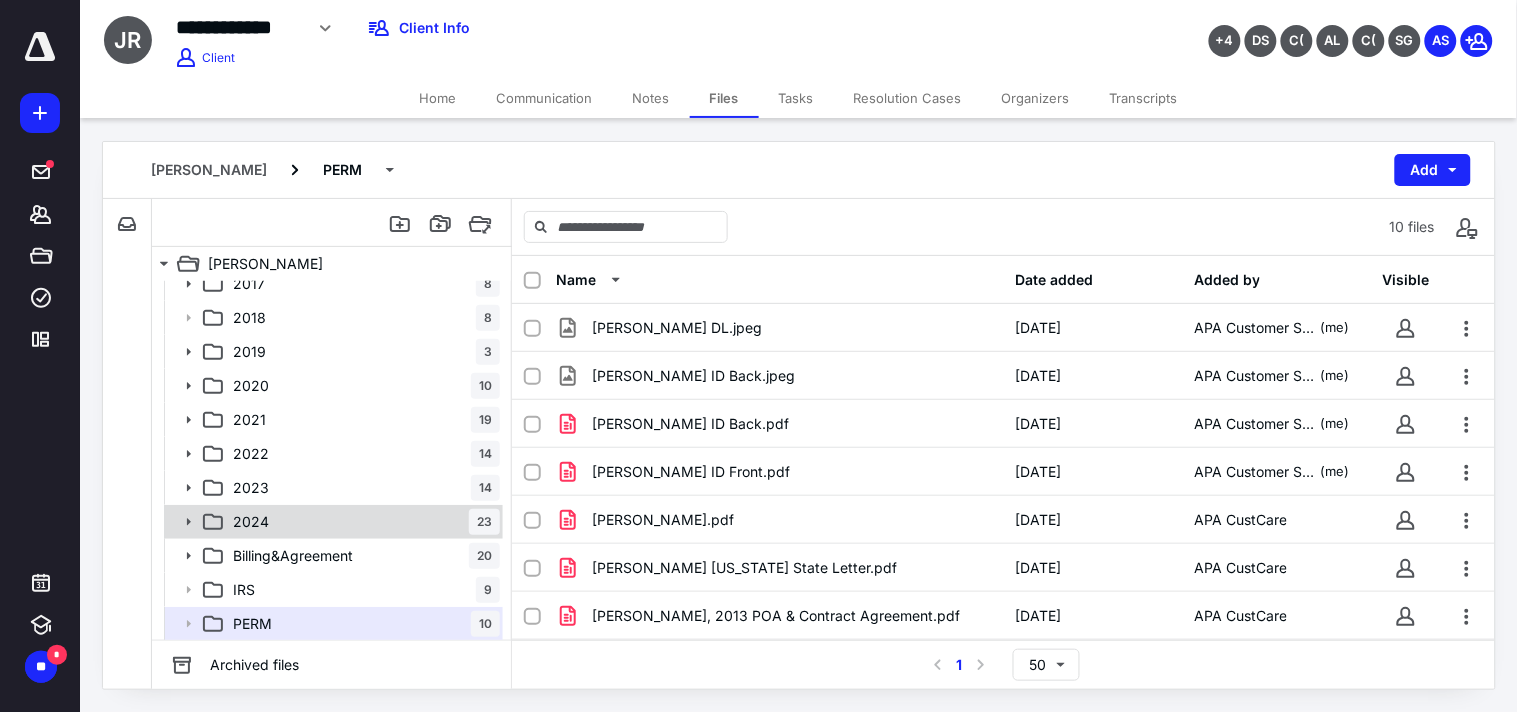click on "2024 23" at bounding box center [362, 522] 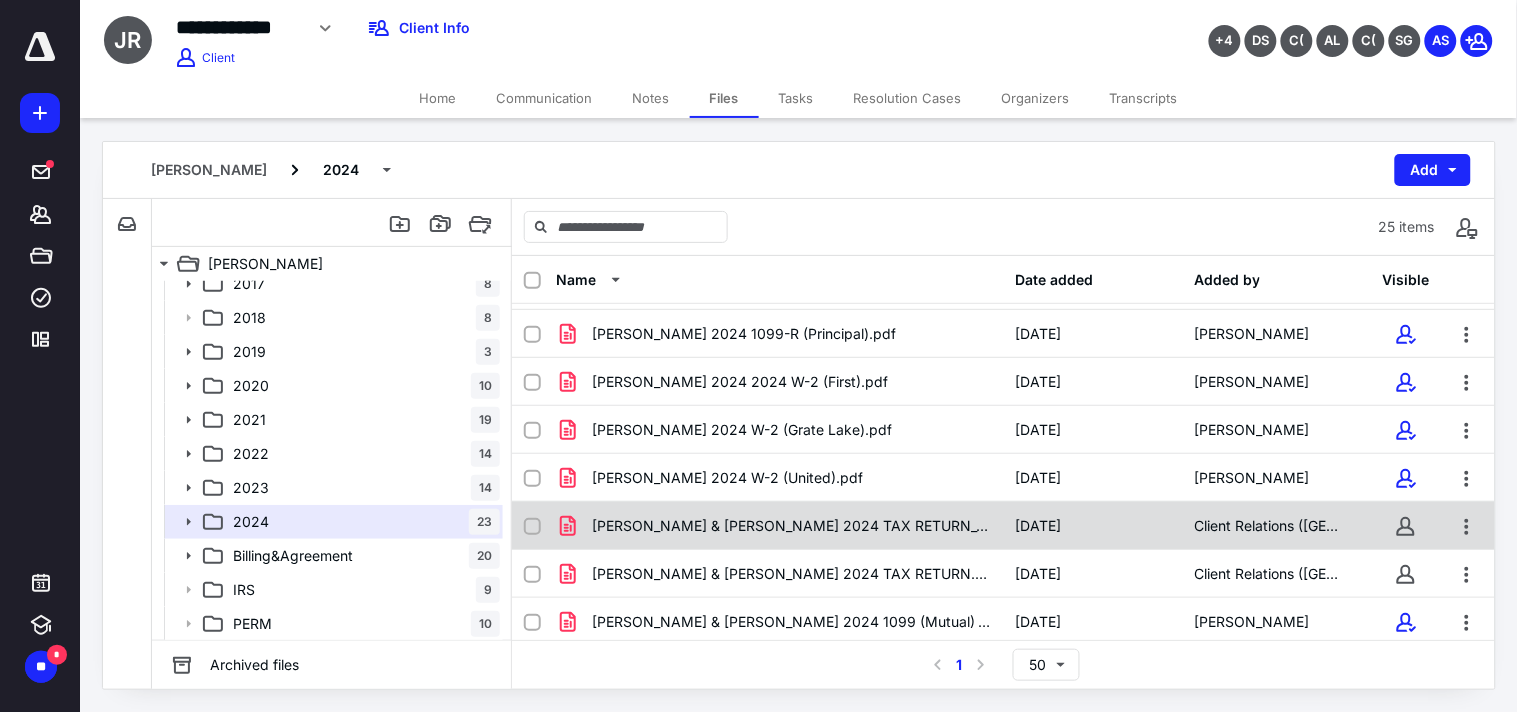 scroll, scrollTop: 866, scrollLeft: 0, axis: vertical 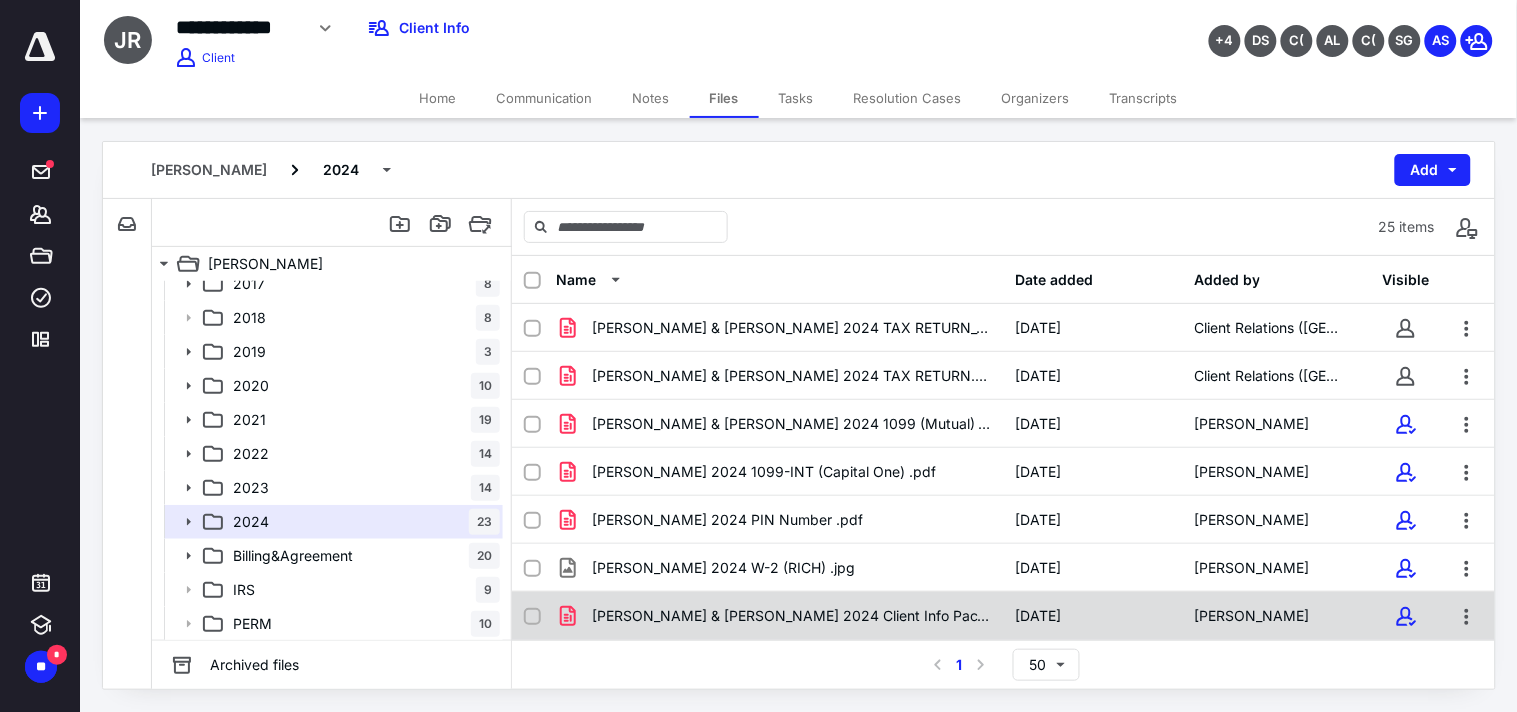 click on "[PERSON_NAME] & [PERSON_NAME] 2024 Client Info Packet.pdf [DATE] [PERSON_NAME]" at bounding box center [1003, 616] 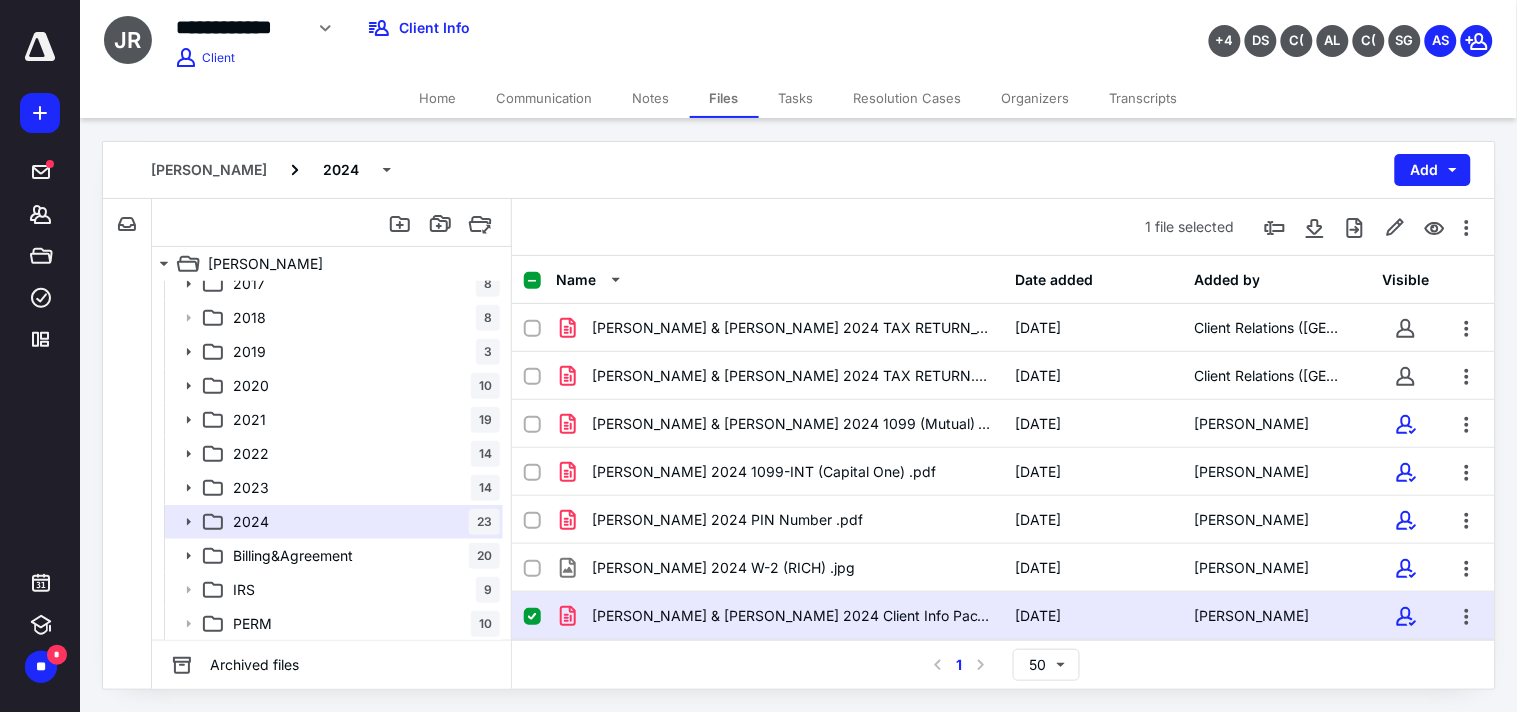 click on "[PERSON_NAME] & [PERSON_NAME] 2024 Client Info Packet.pdf [DATE] [PERSON_NAME]" at bounding box center (1003, 616) 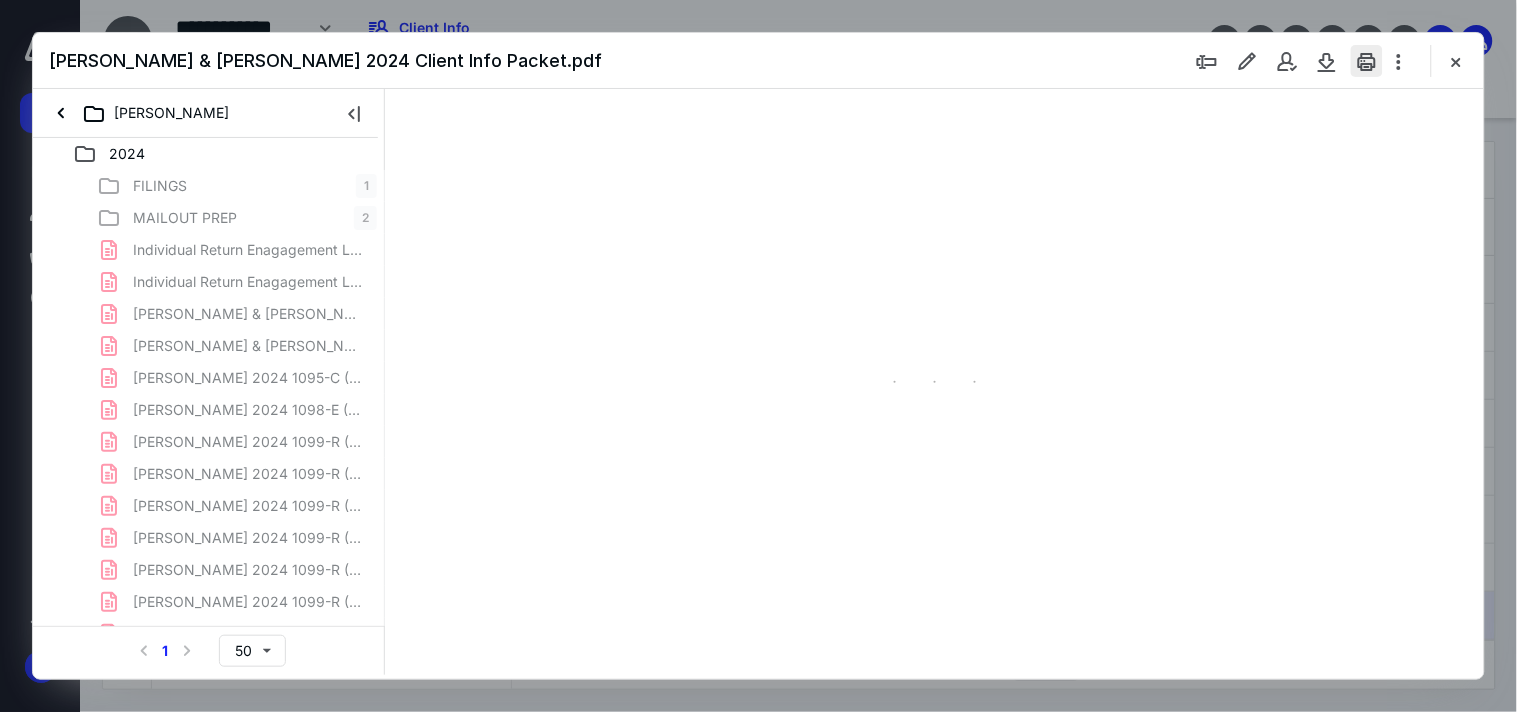 click at bounding box center [1367, 61] 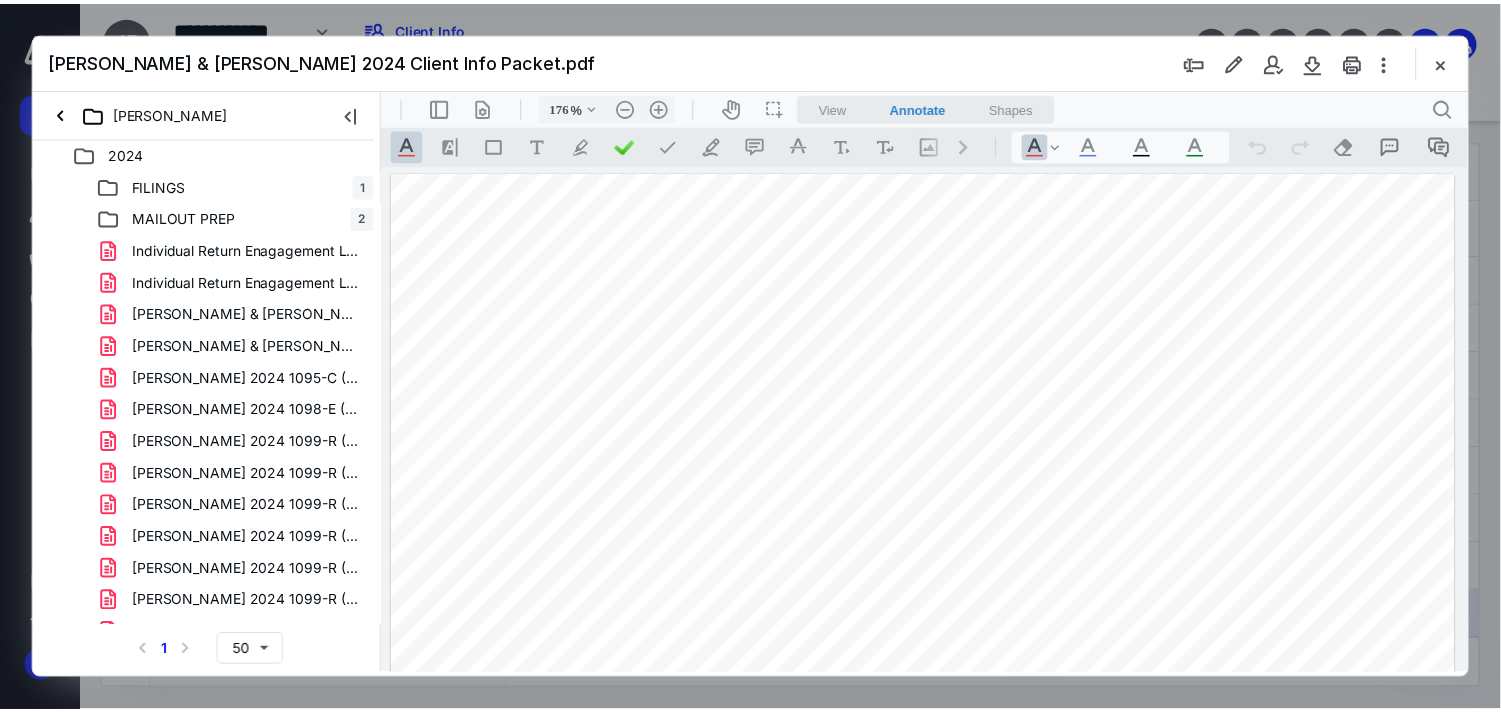 scroll, scrollTop: 0, scrollLeft: 0, axis: both 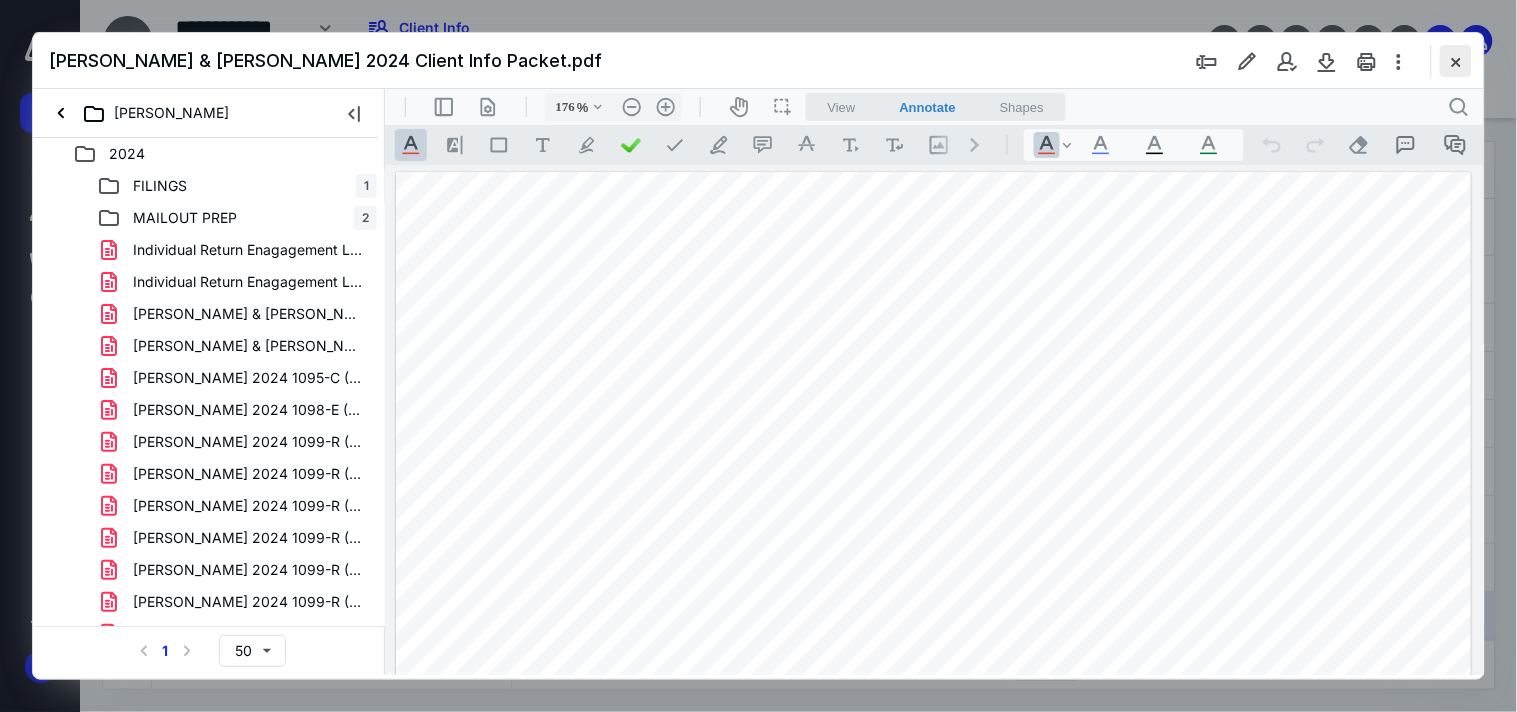 click at bounding box center [1456, 61] 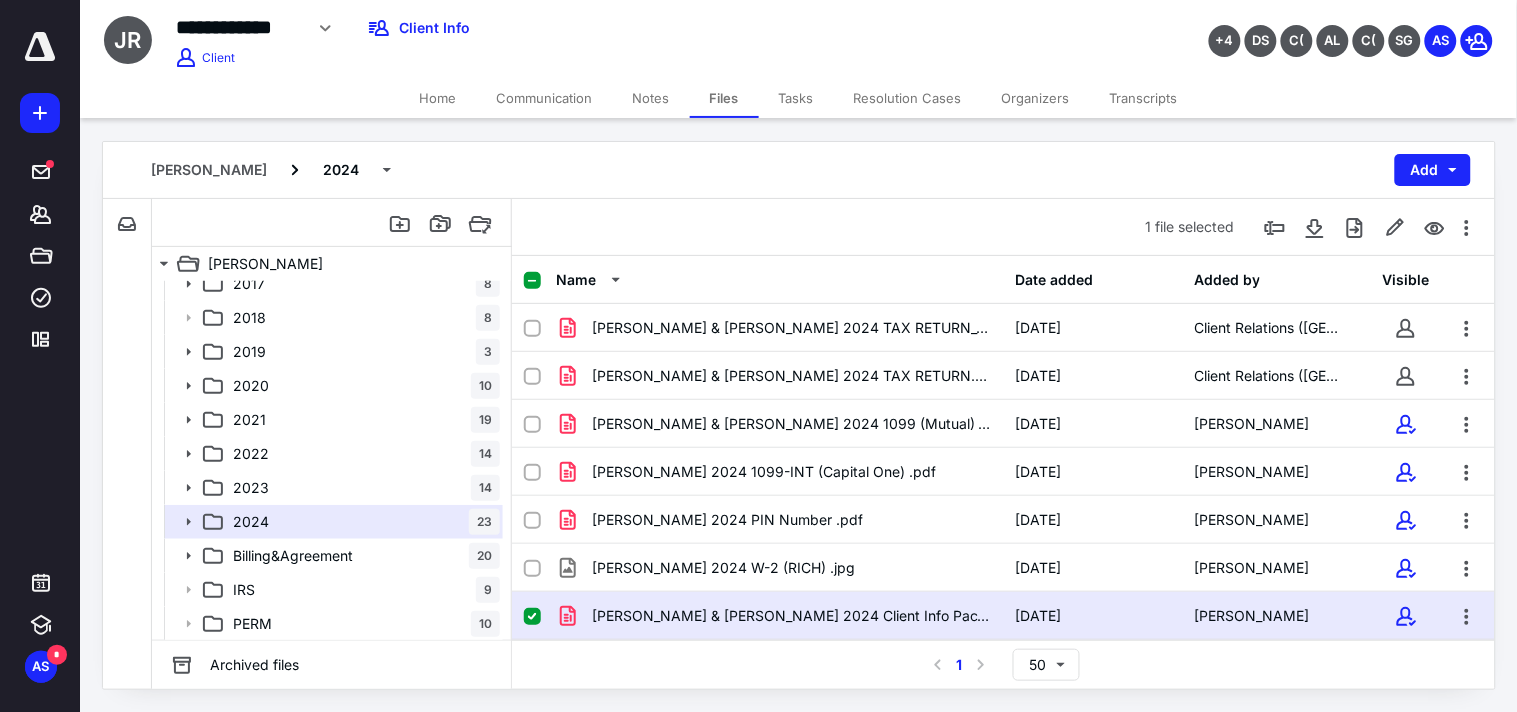 click on "**********" at bounding box center [798, 39] 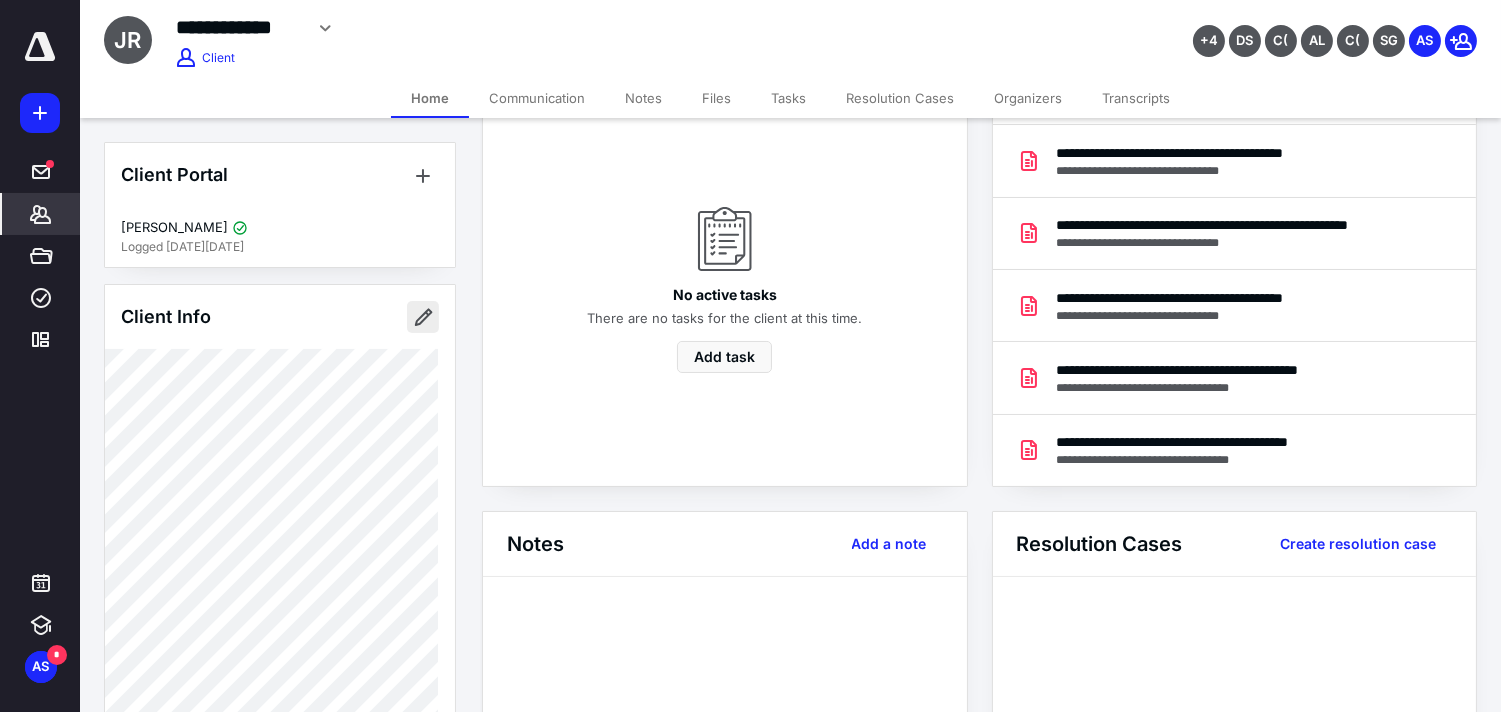 scroll, scrollTop: 222, scrollLeft: 0, axis: vertical 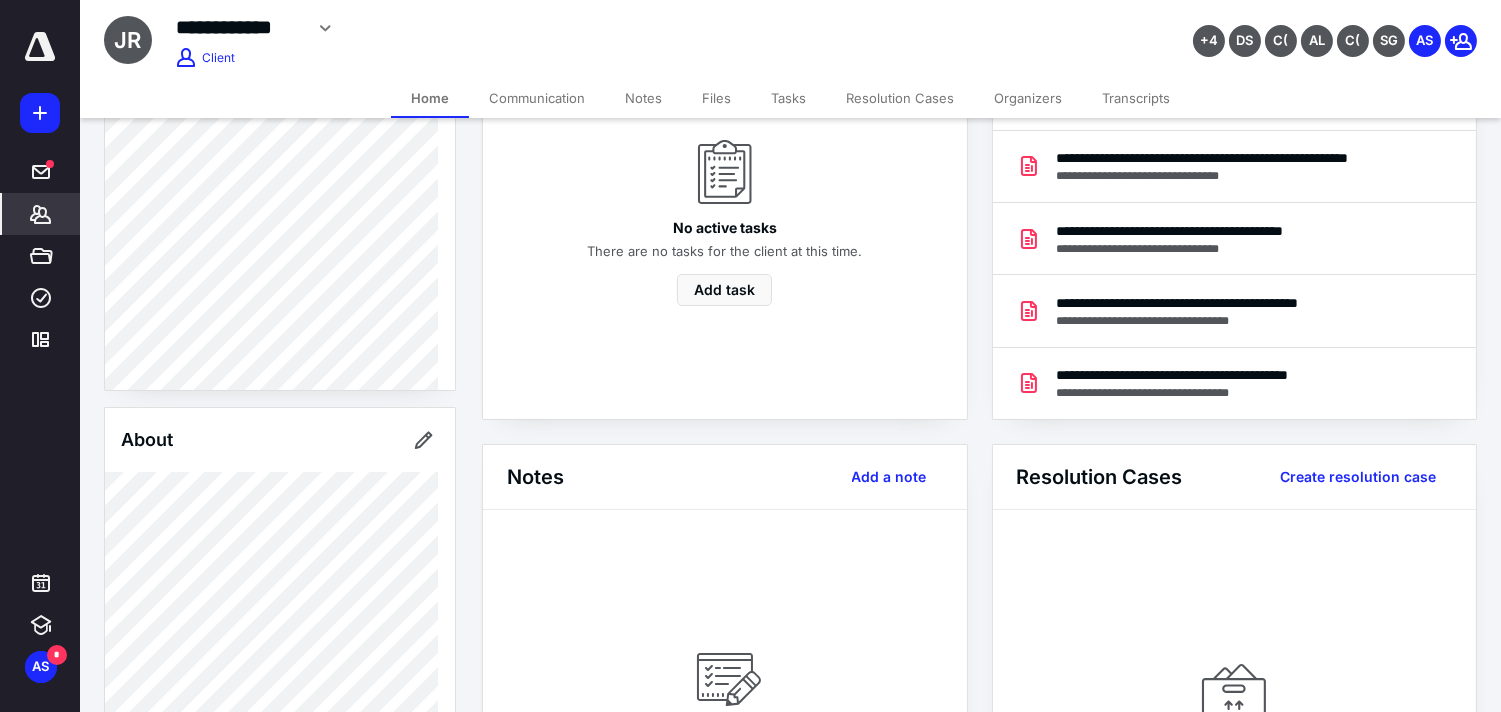 click on "Files" at bounding box center [716, 98] 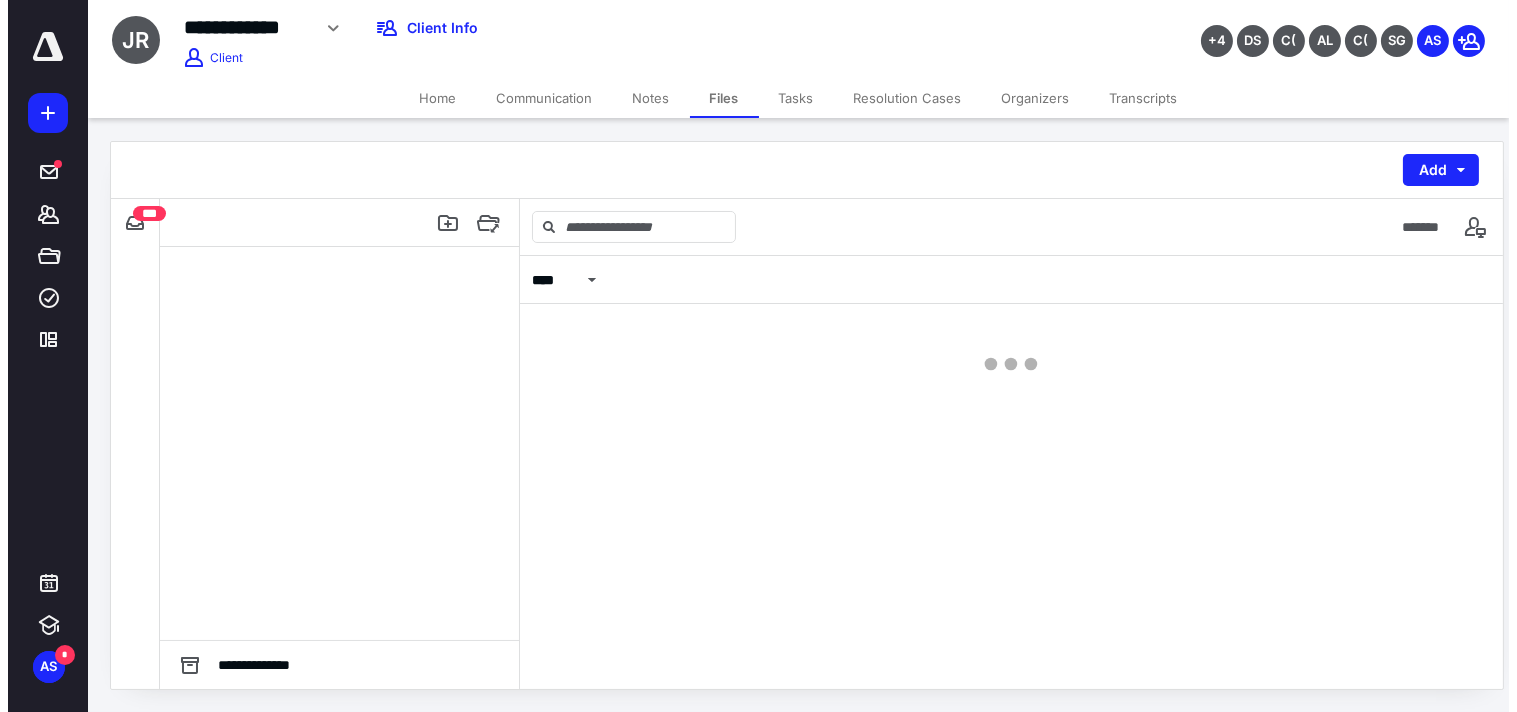 scroll, scrollTop: 0, scrollLeft: 0, axis: both 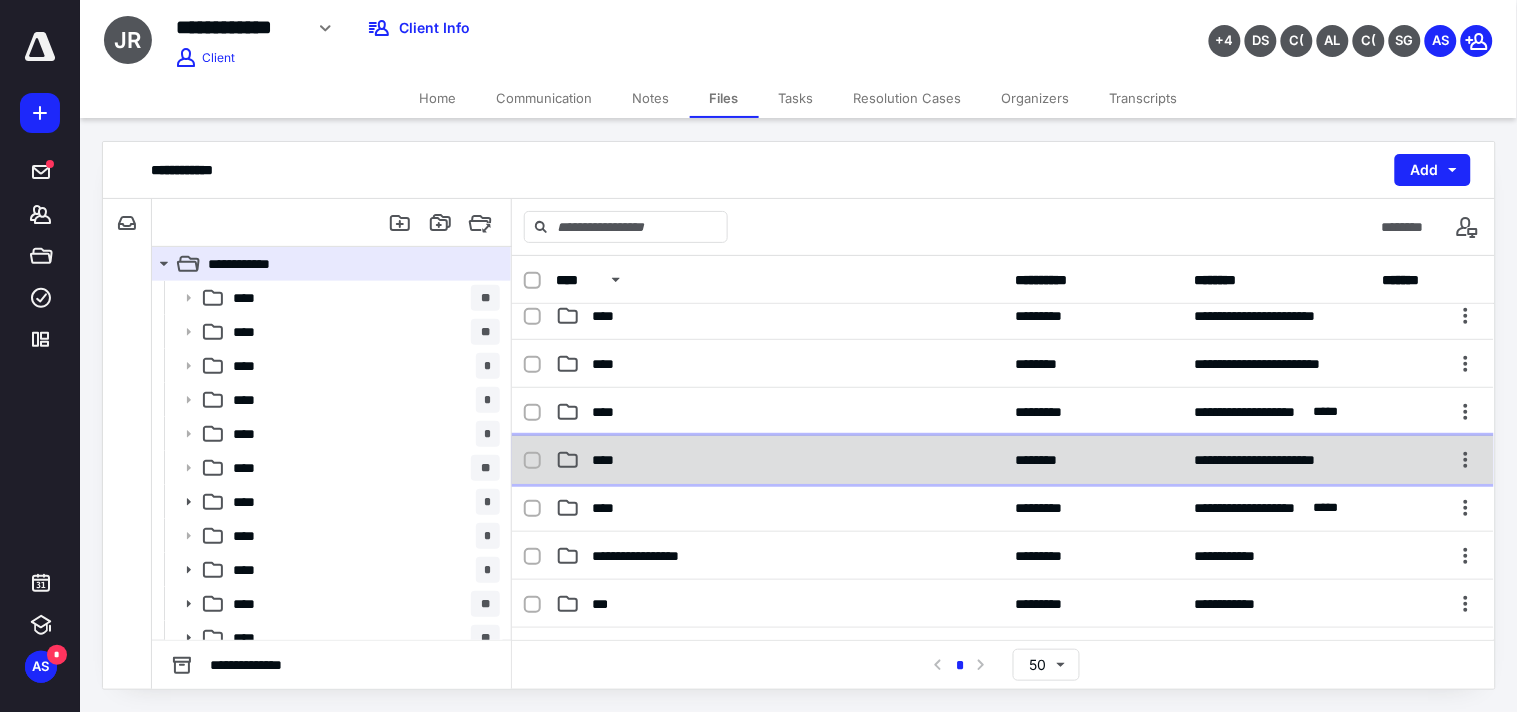 click on "****" at bounding box center [779, 460] 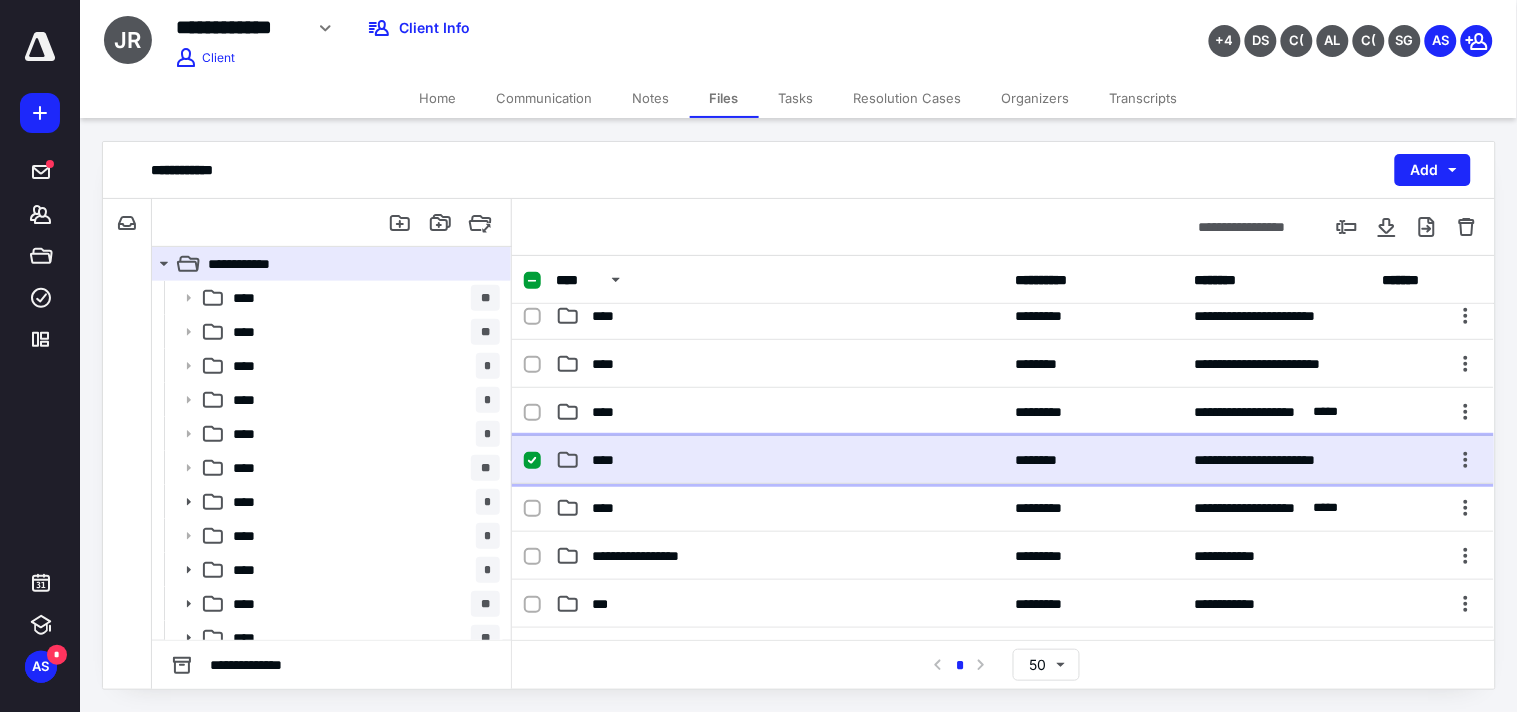 click on "****" at bounding box center [779, 460] 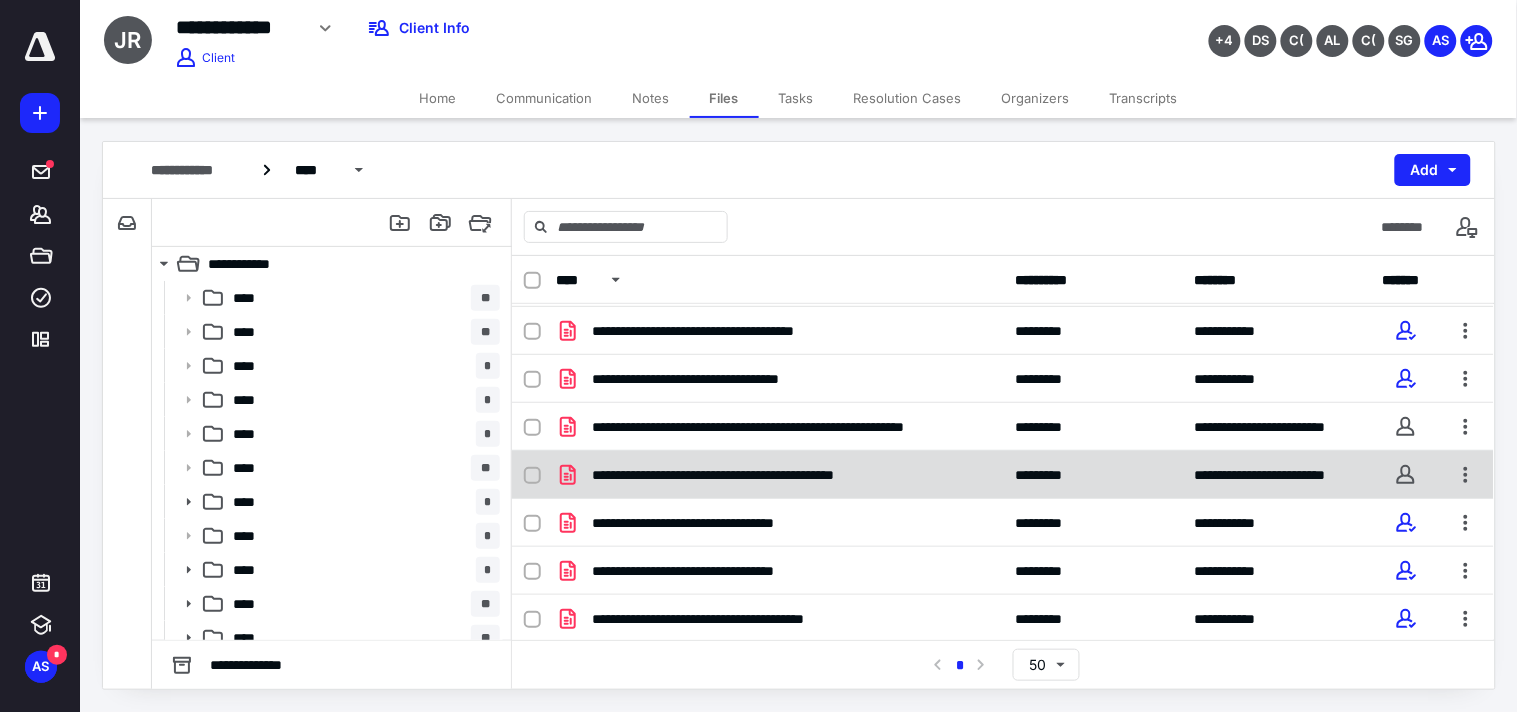 scroll, scrollTop: 444, scrollLeft: 0, axis: vertical 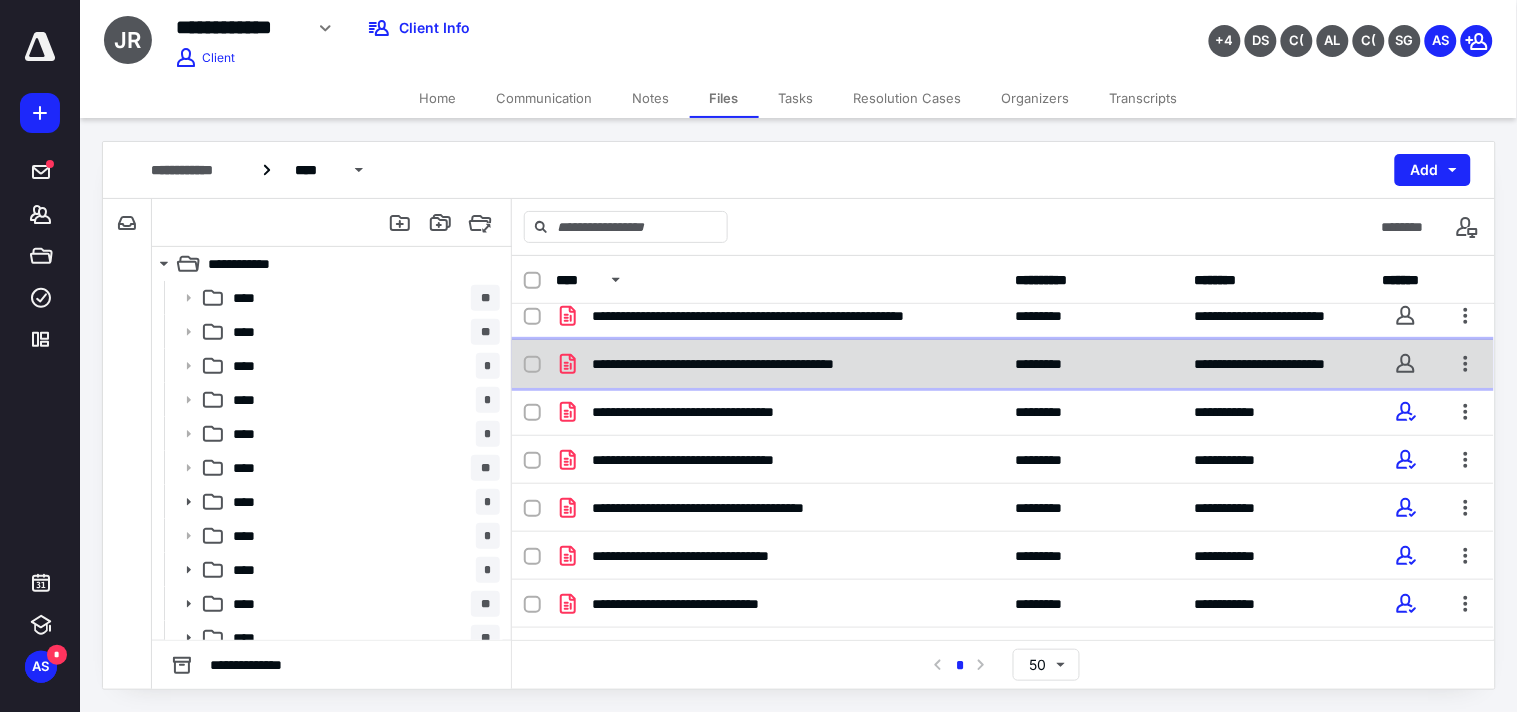 click on "**********" at bounding box center (781, 364) 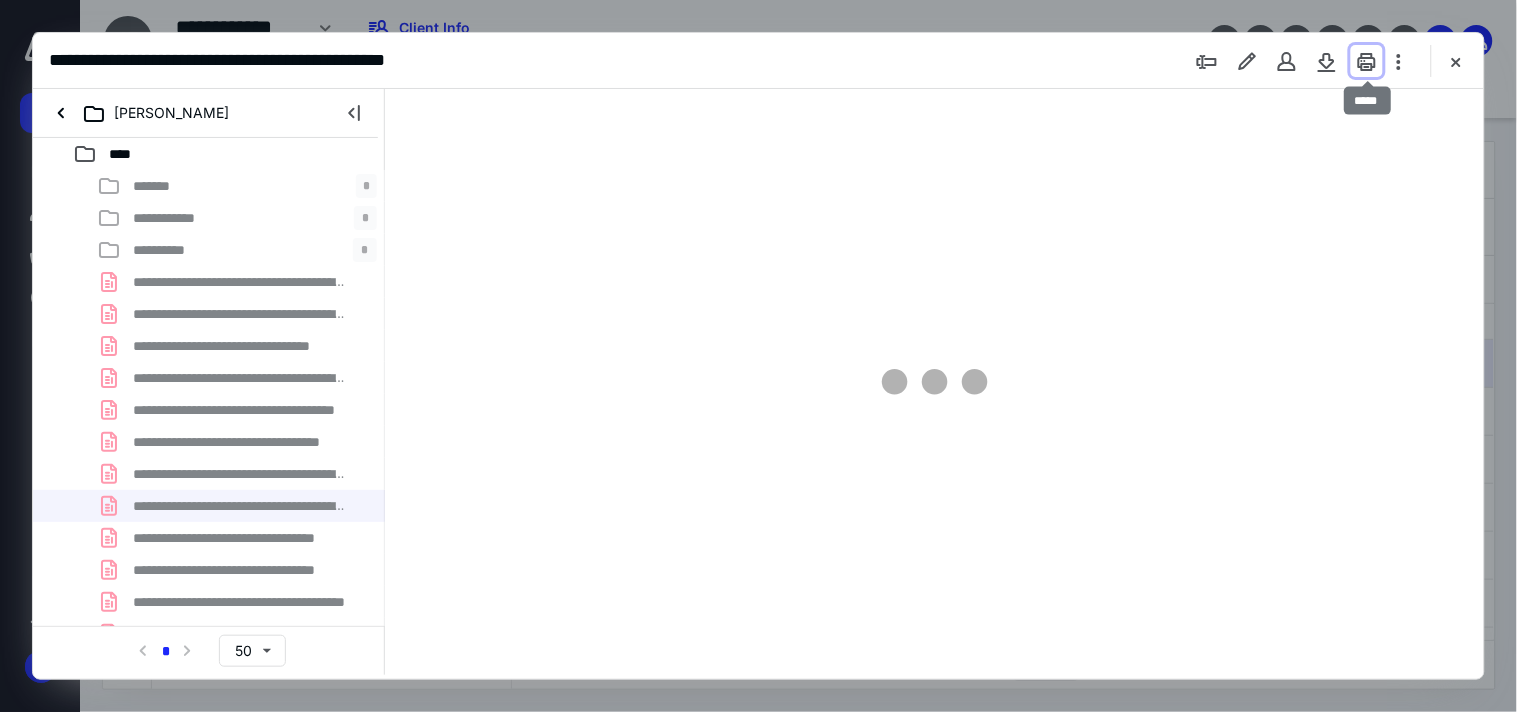 click at bounding box center [1367, 61] 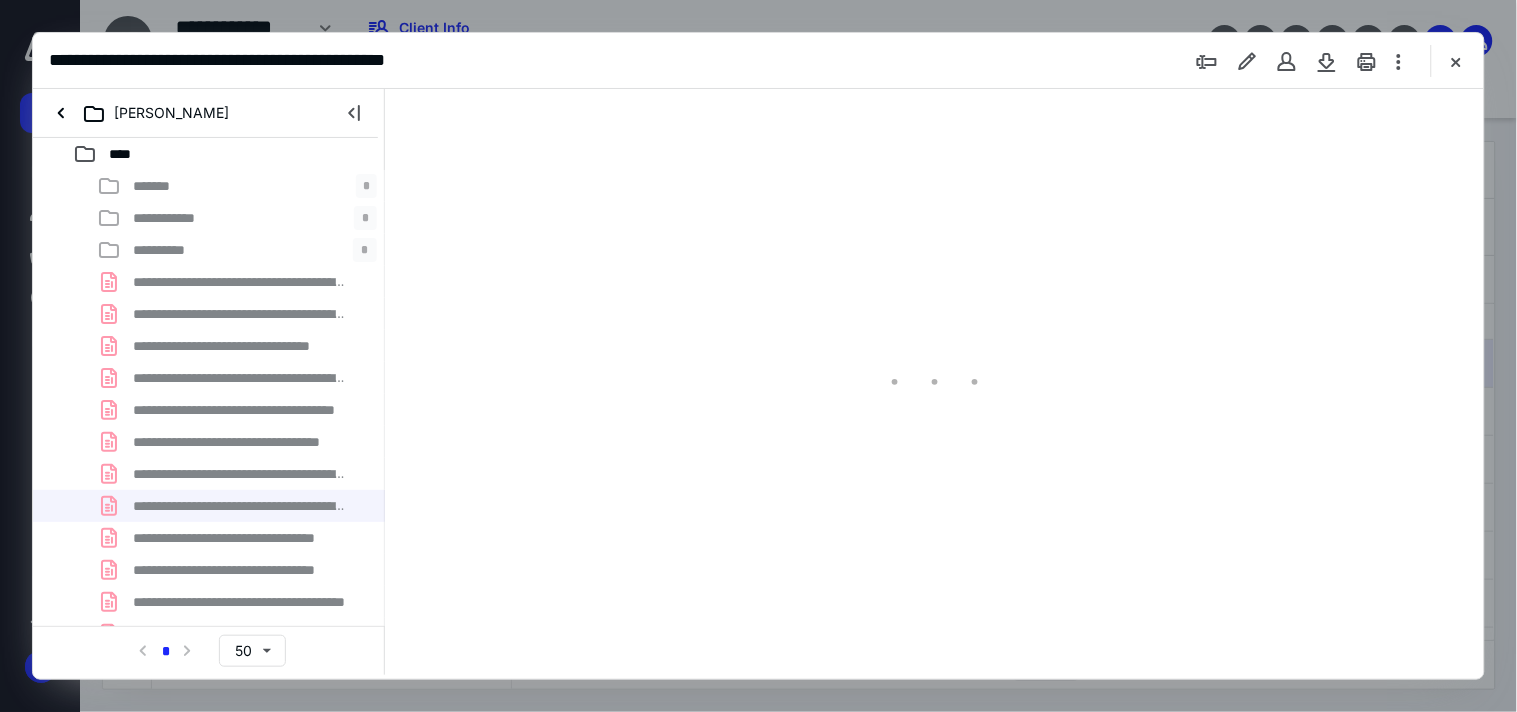 scroll, scrollTop: 0, scrollLeft: 0, axis: both 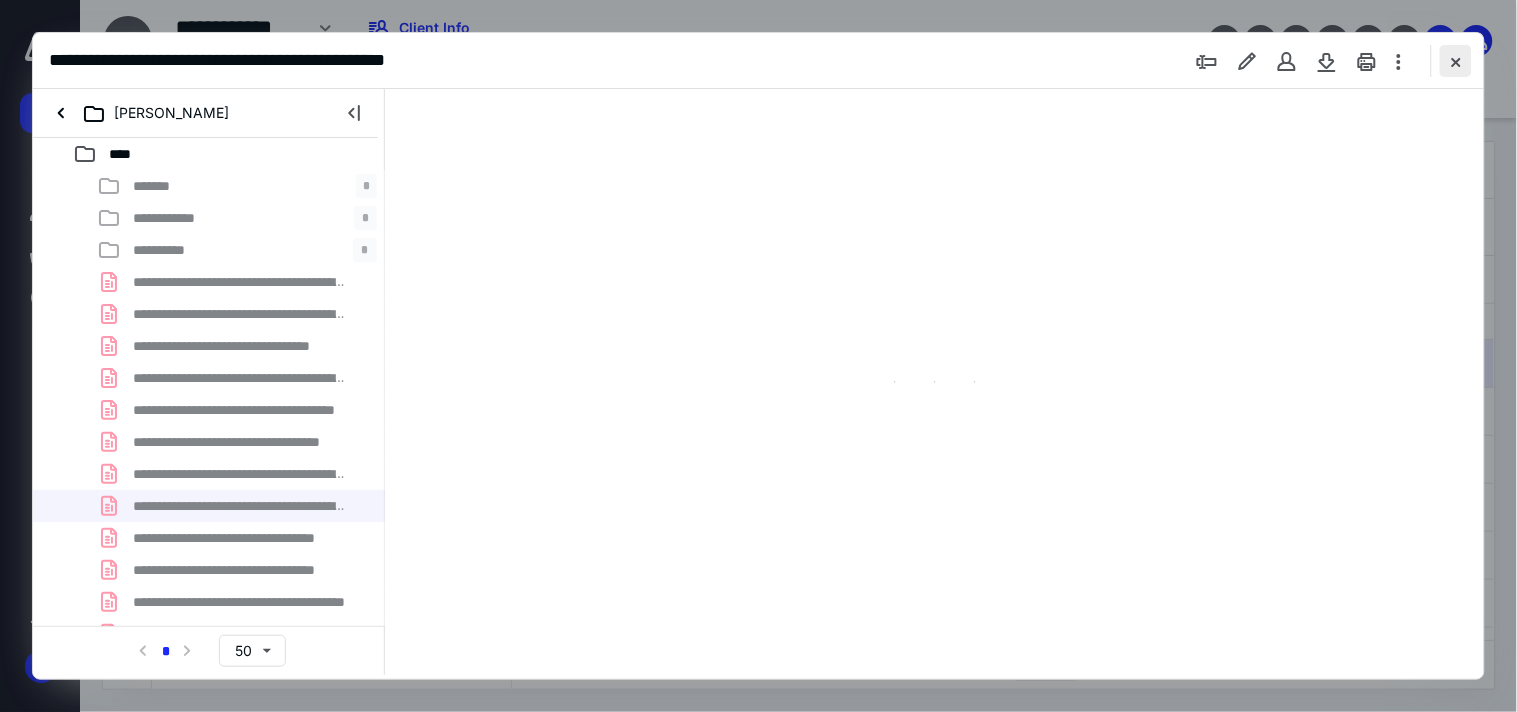 click at bounding box center (1456, 61) 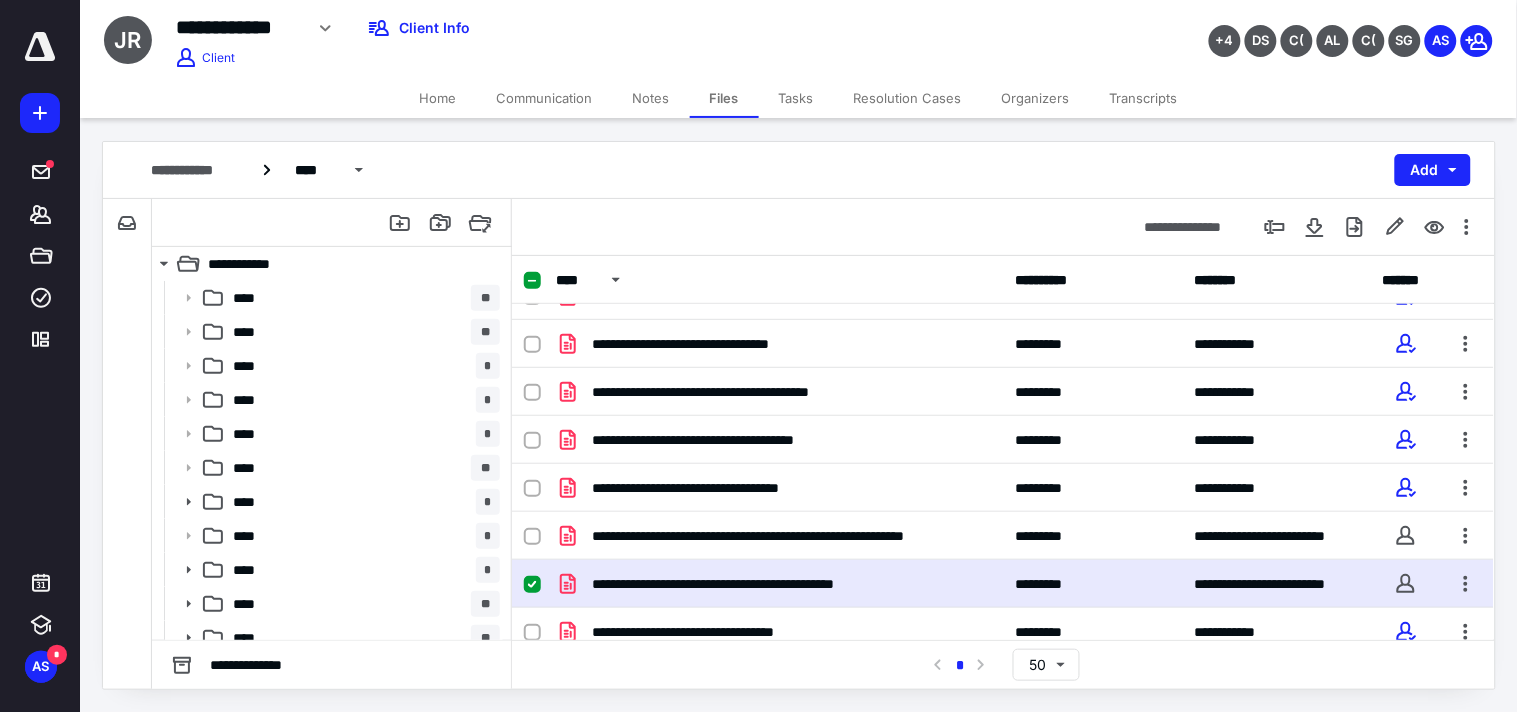 scroll, scrollTop: 0, scrollLeft: 0, axis: both 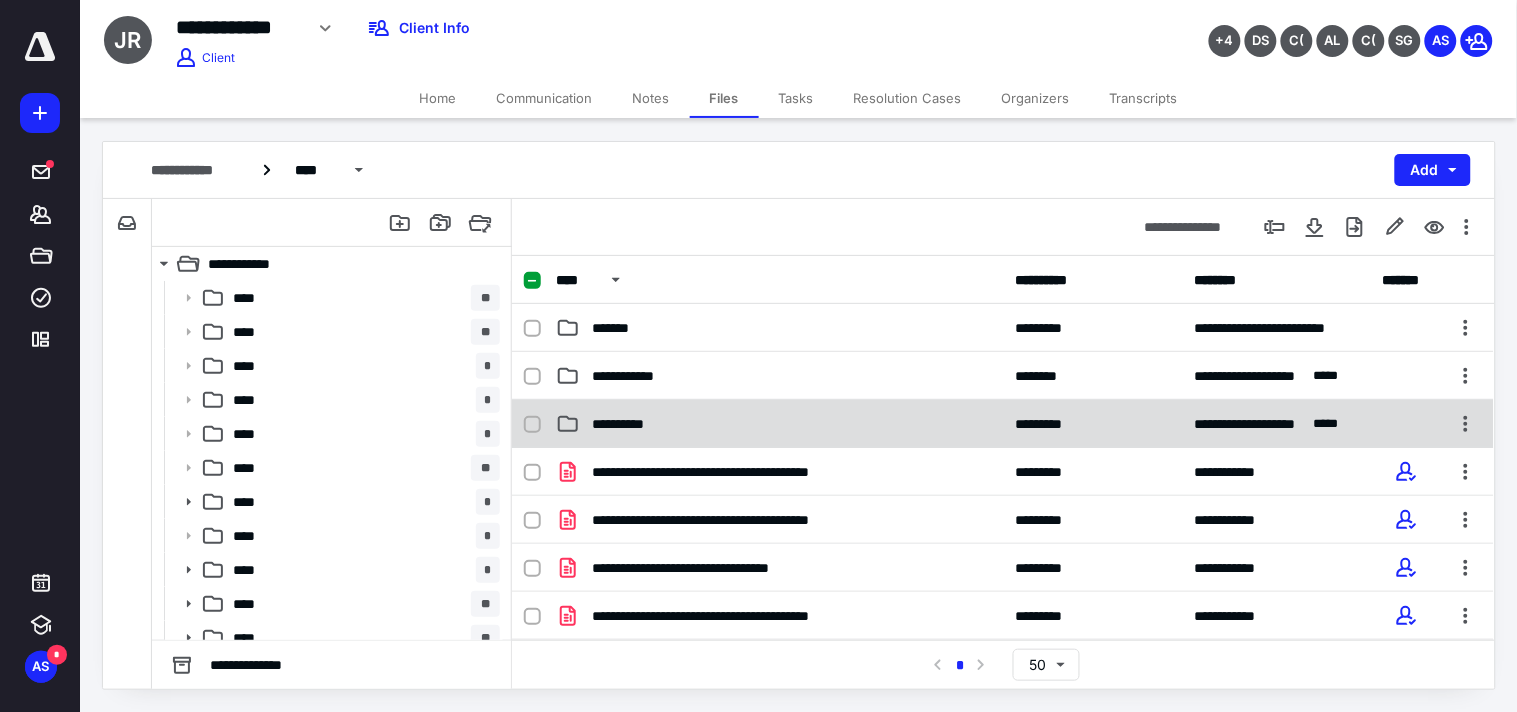 click on "**********" at bounding box center (779, 424) 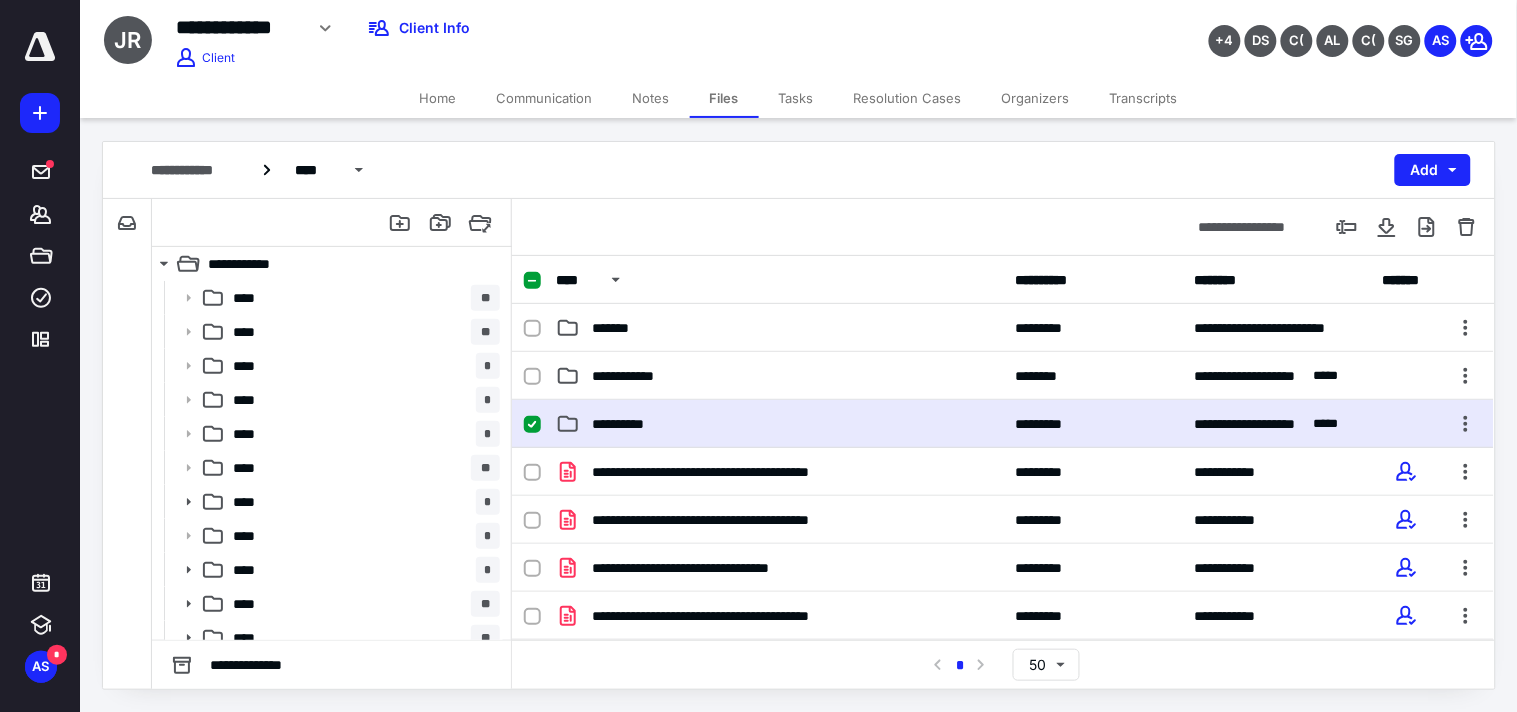 click on "**********" at bounding box center [779, 424] 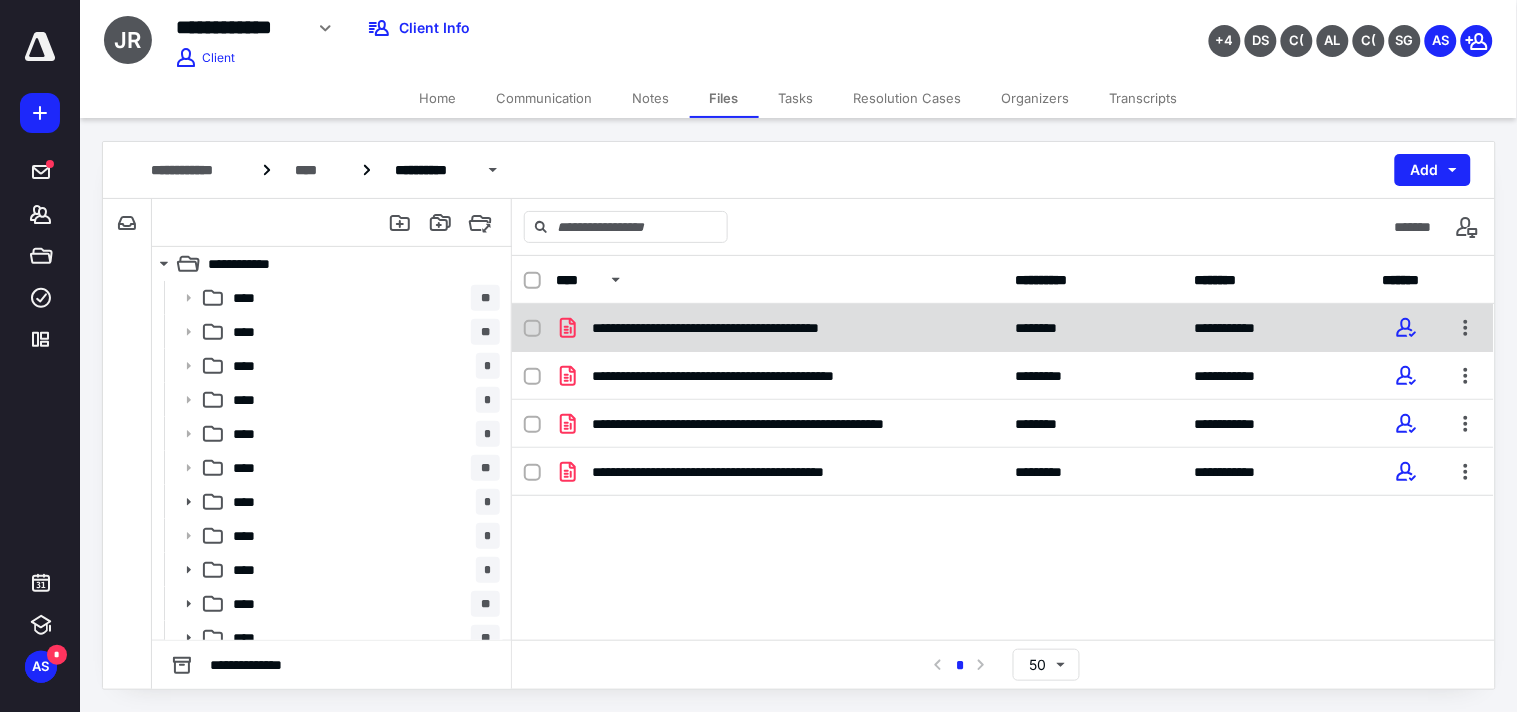 click on "**********" at bounding box center [1003, 328] 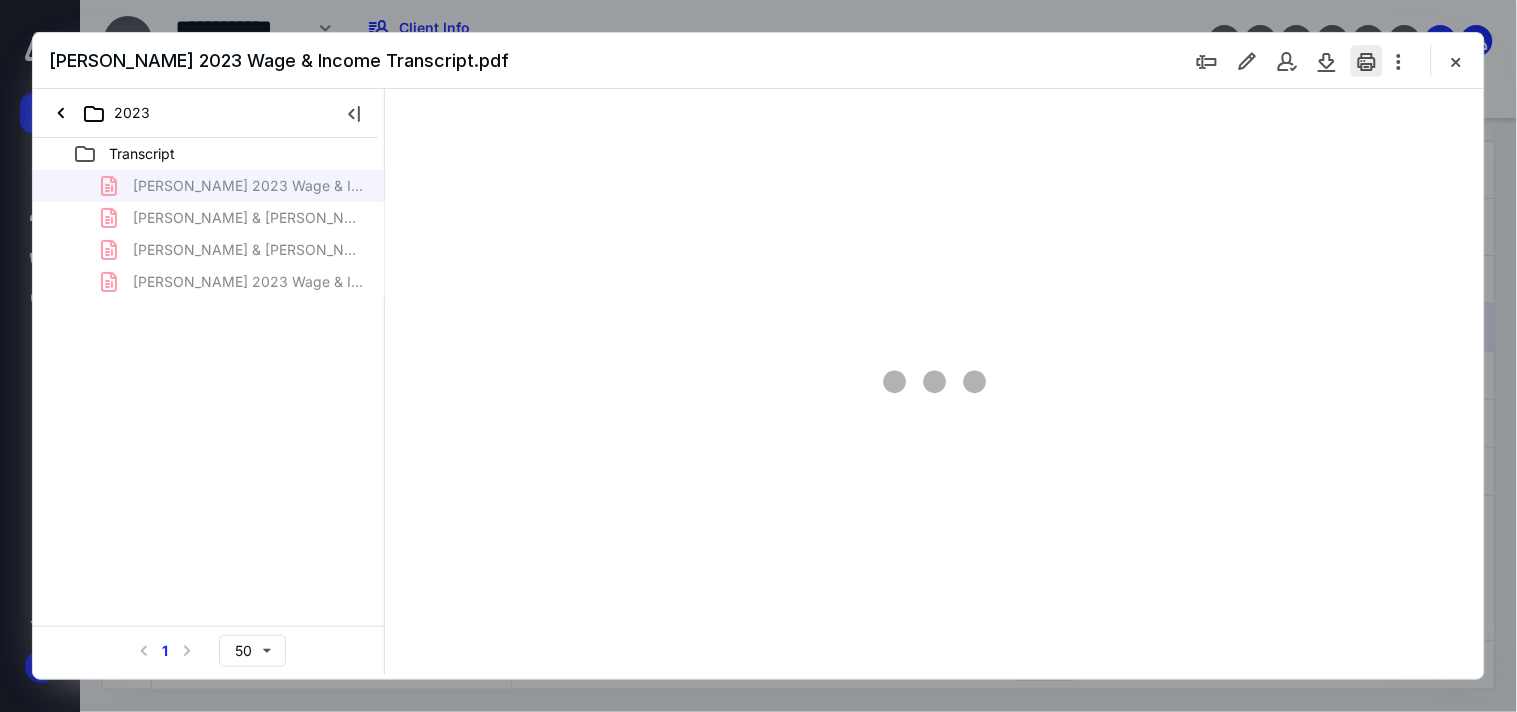 click at bounding box center (1367, 61) 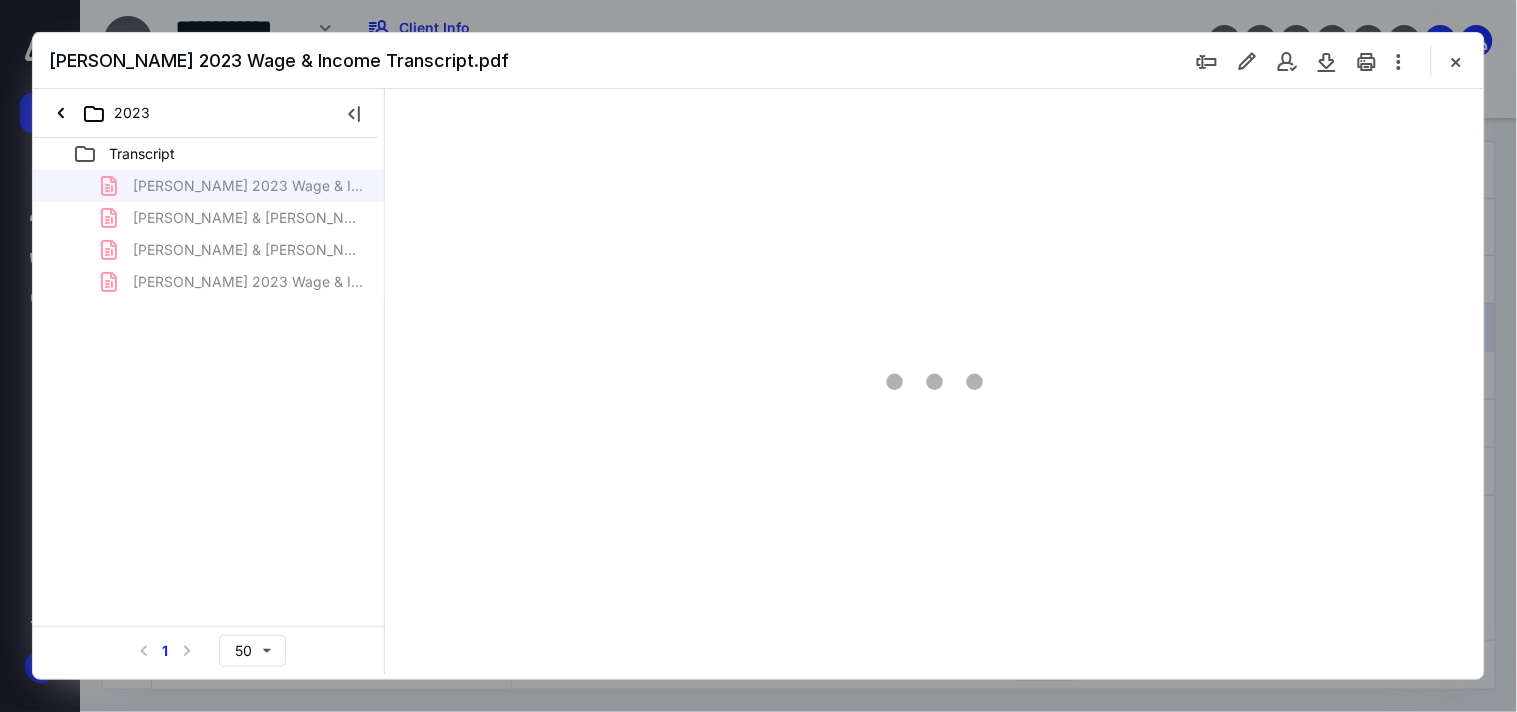 scroll, scrollTop: 0, scrollLeft: 0, axis: both 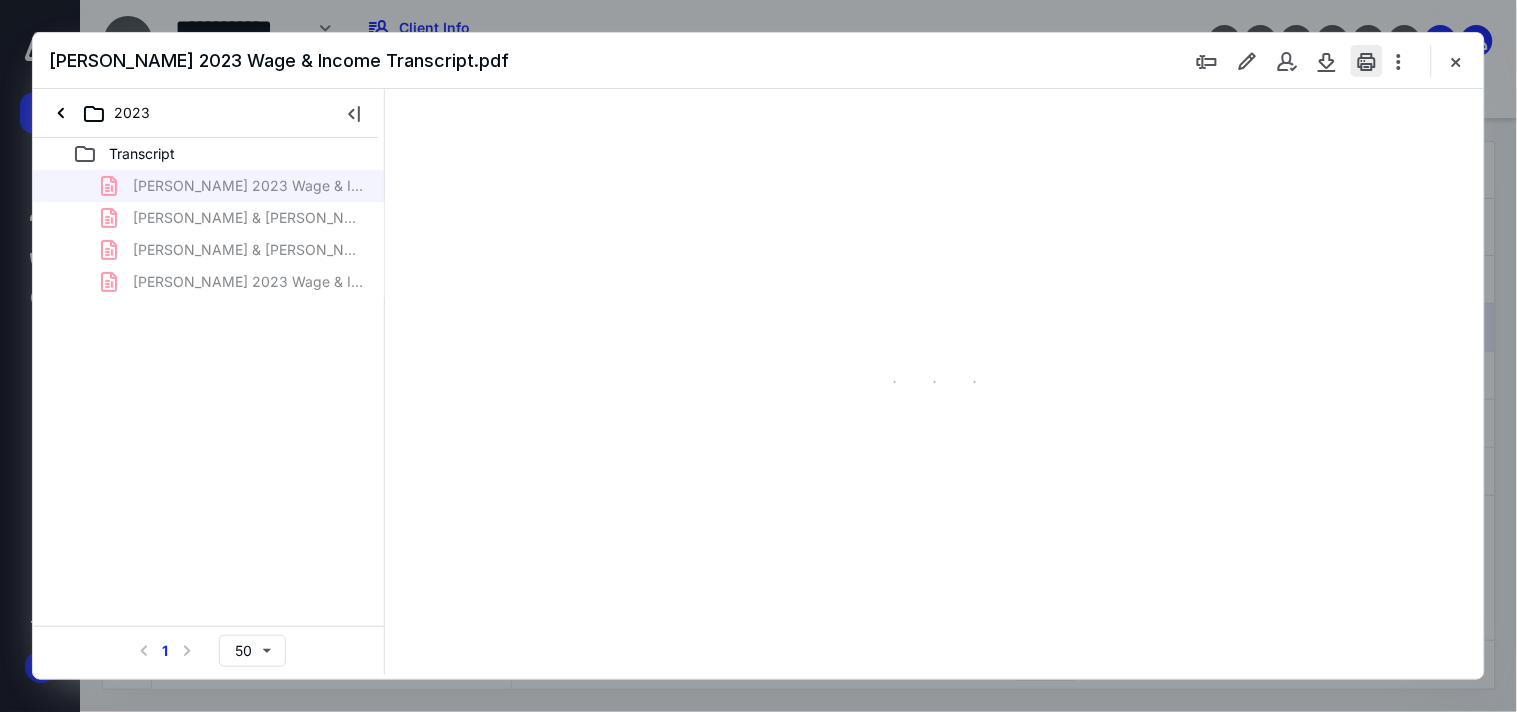click at bounding box center (1367, 61) 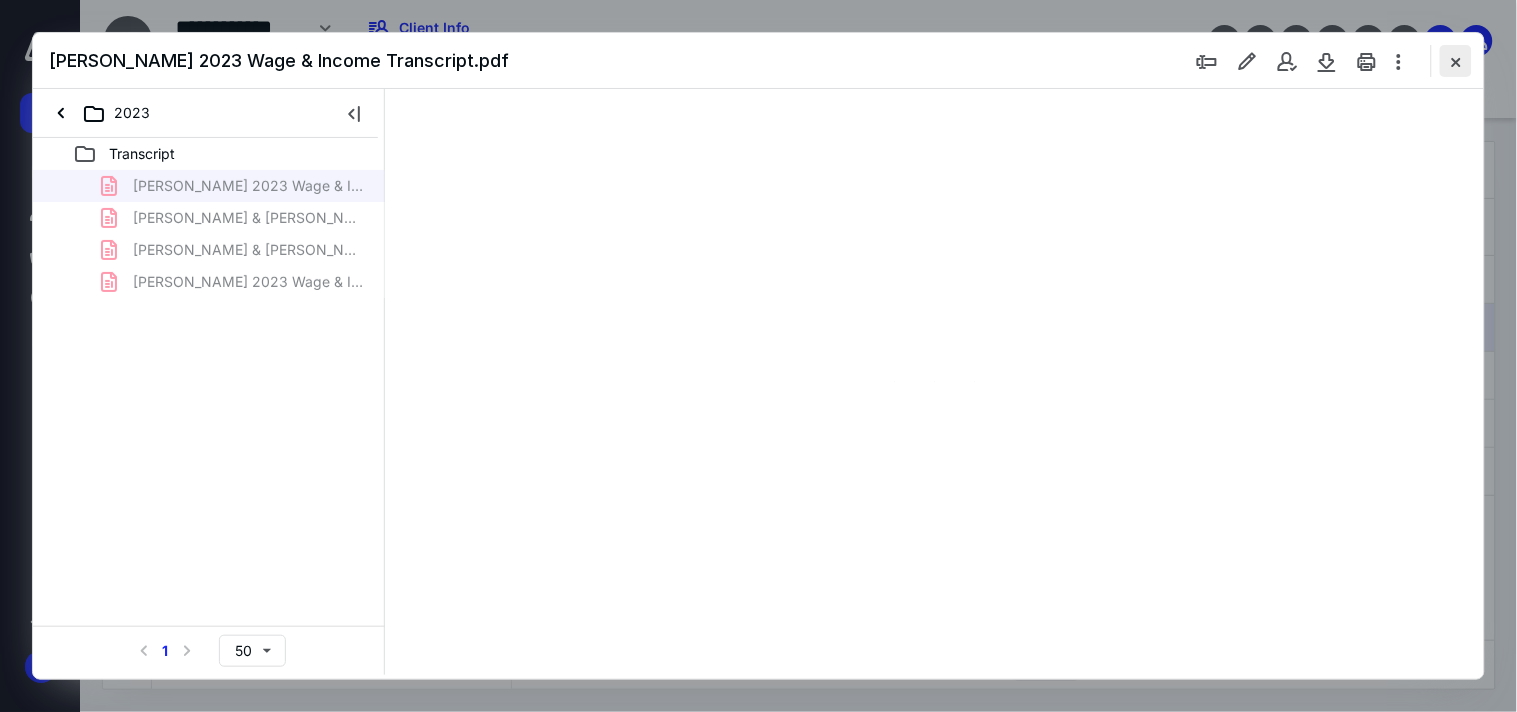 click at bounding box center [1456, 61] 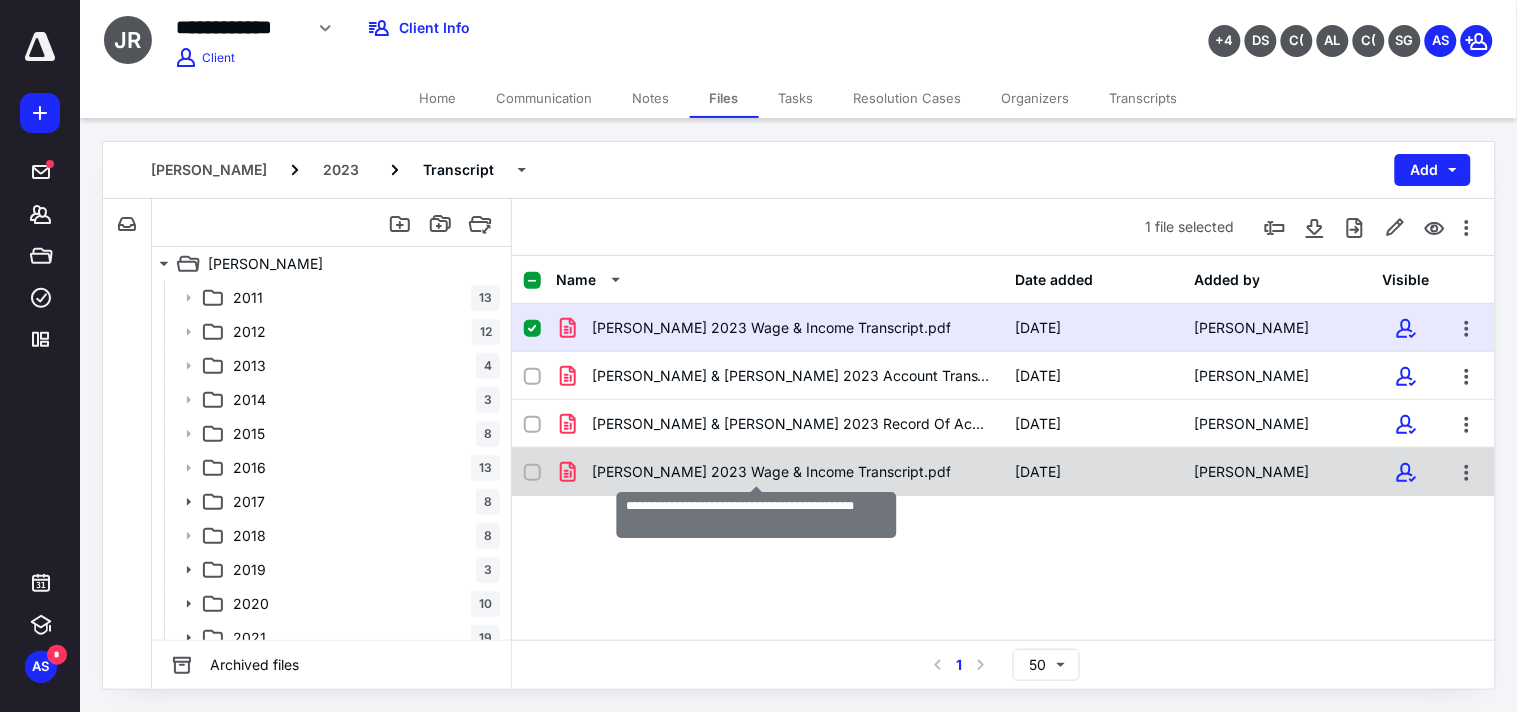 click on "[PERSON_NAME] 2023 Wage & Income Transcript.pdf" at bounding box center [771, 472] 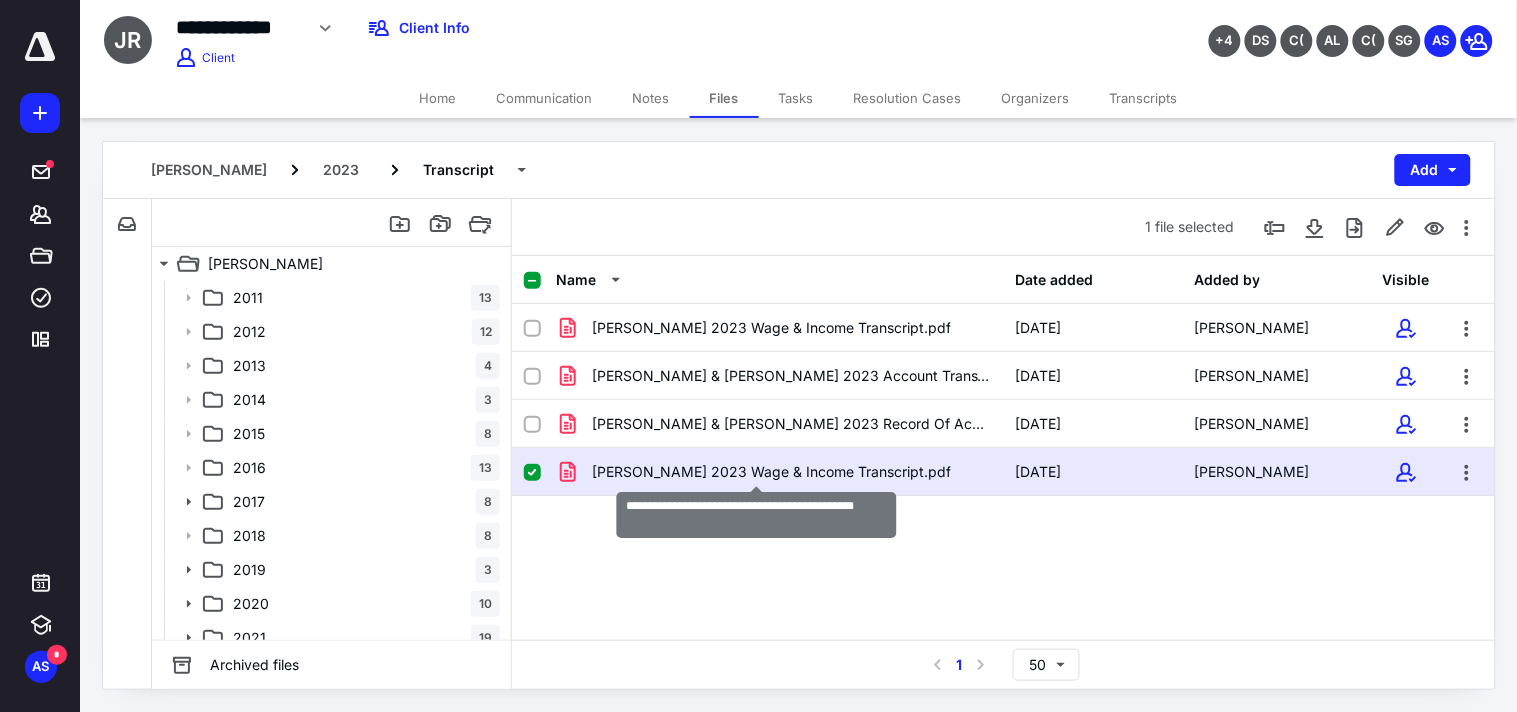 click on "[PERSON_NAME] 2023 Wage & Income Transcript.pdf" at bounding box center [771, 472] 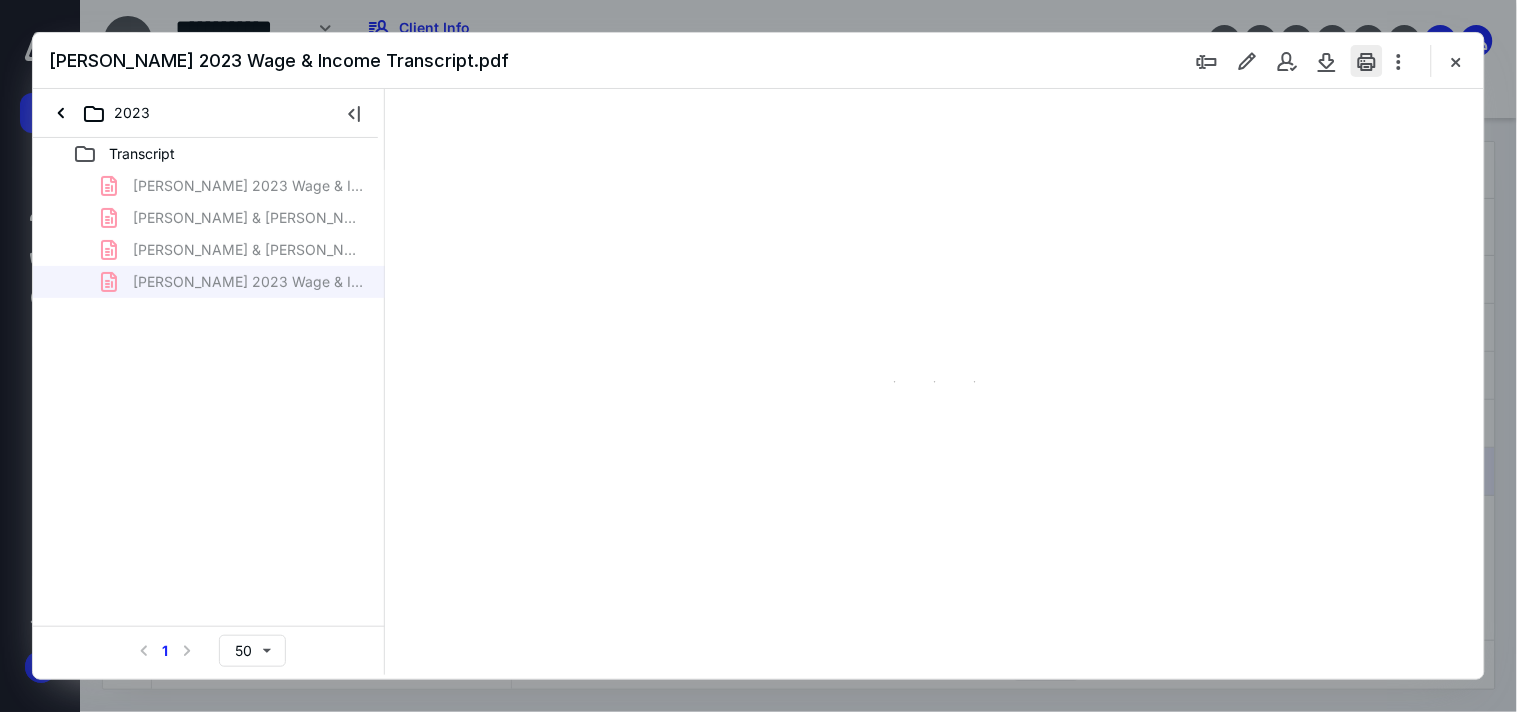 click at bounding box center (1367, 61) 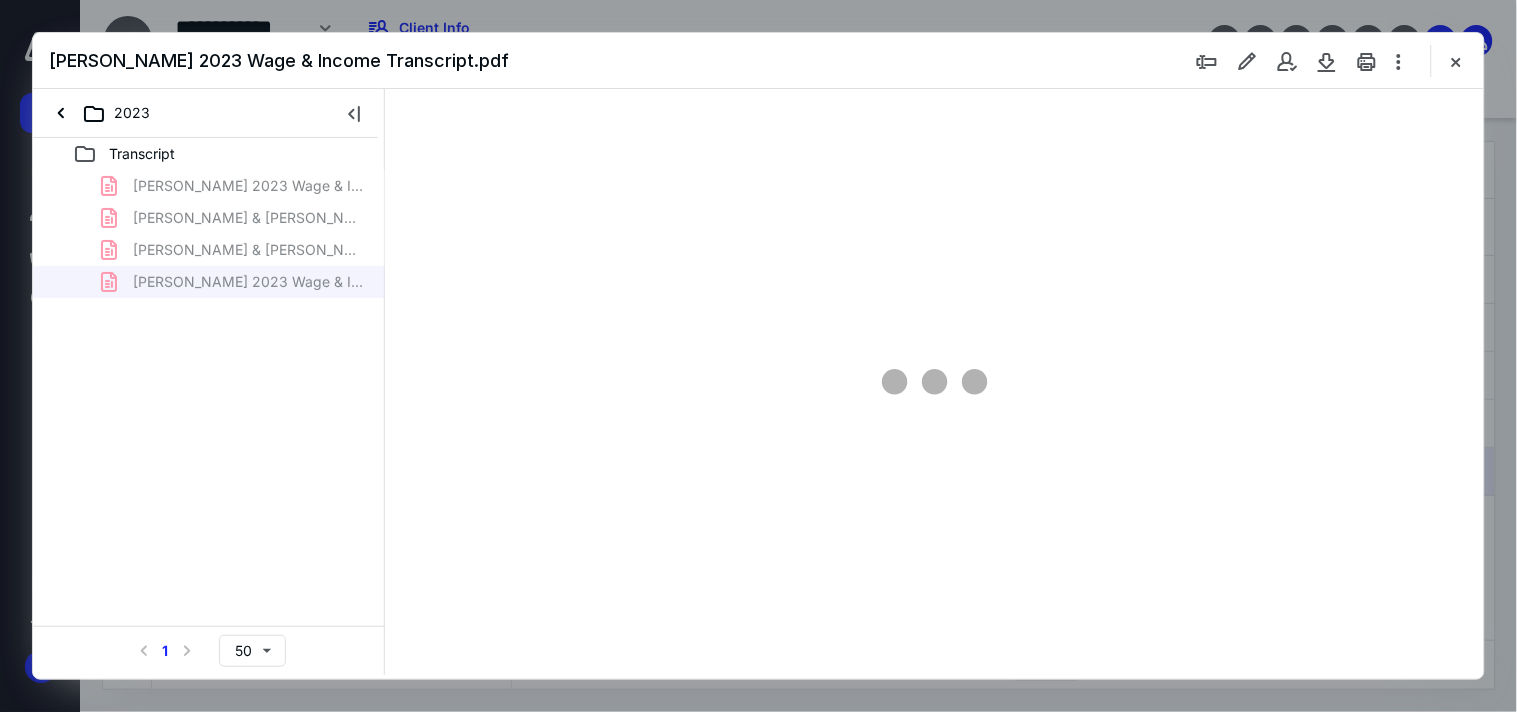 scroll, scrollTop: 0, scrollLeft: 0, axis: both 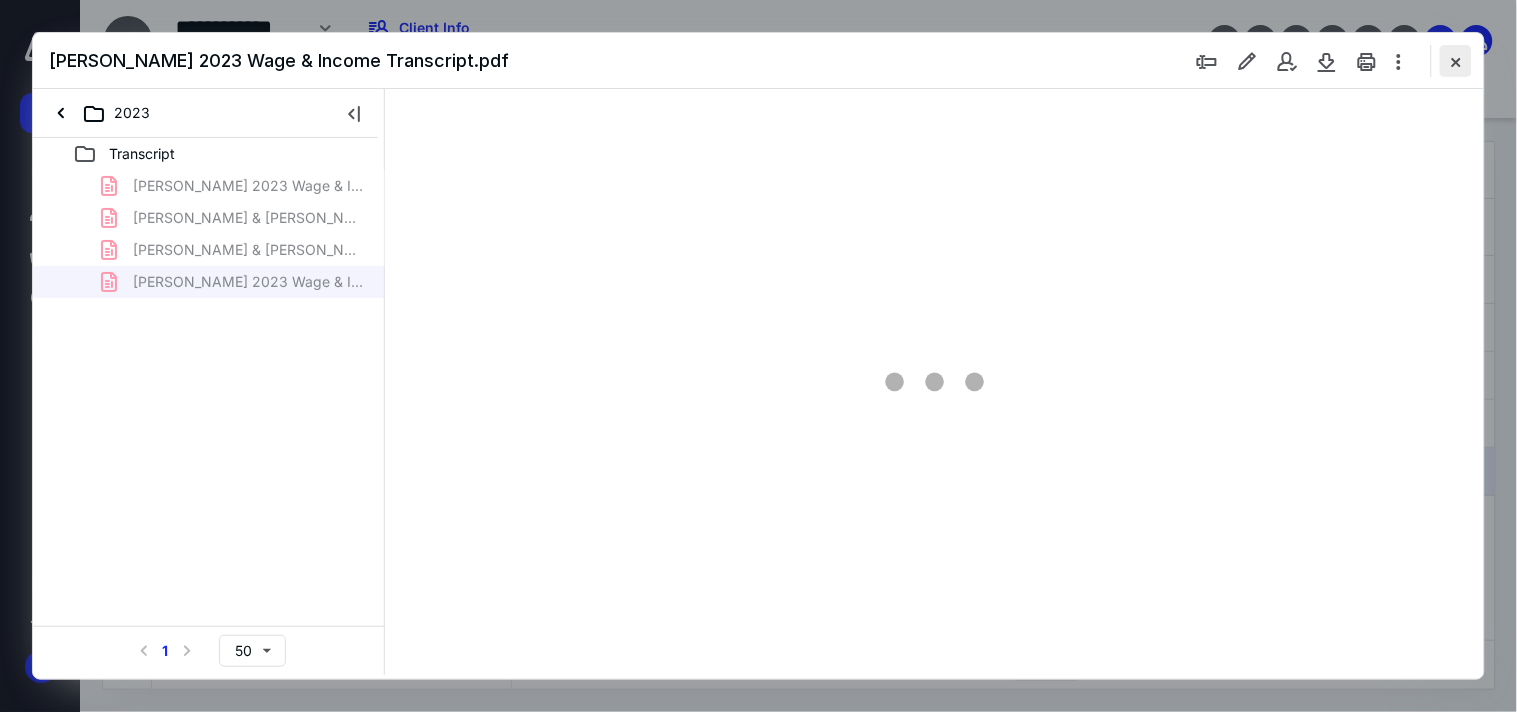 click at bounding box center (1456, 61) 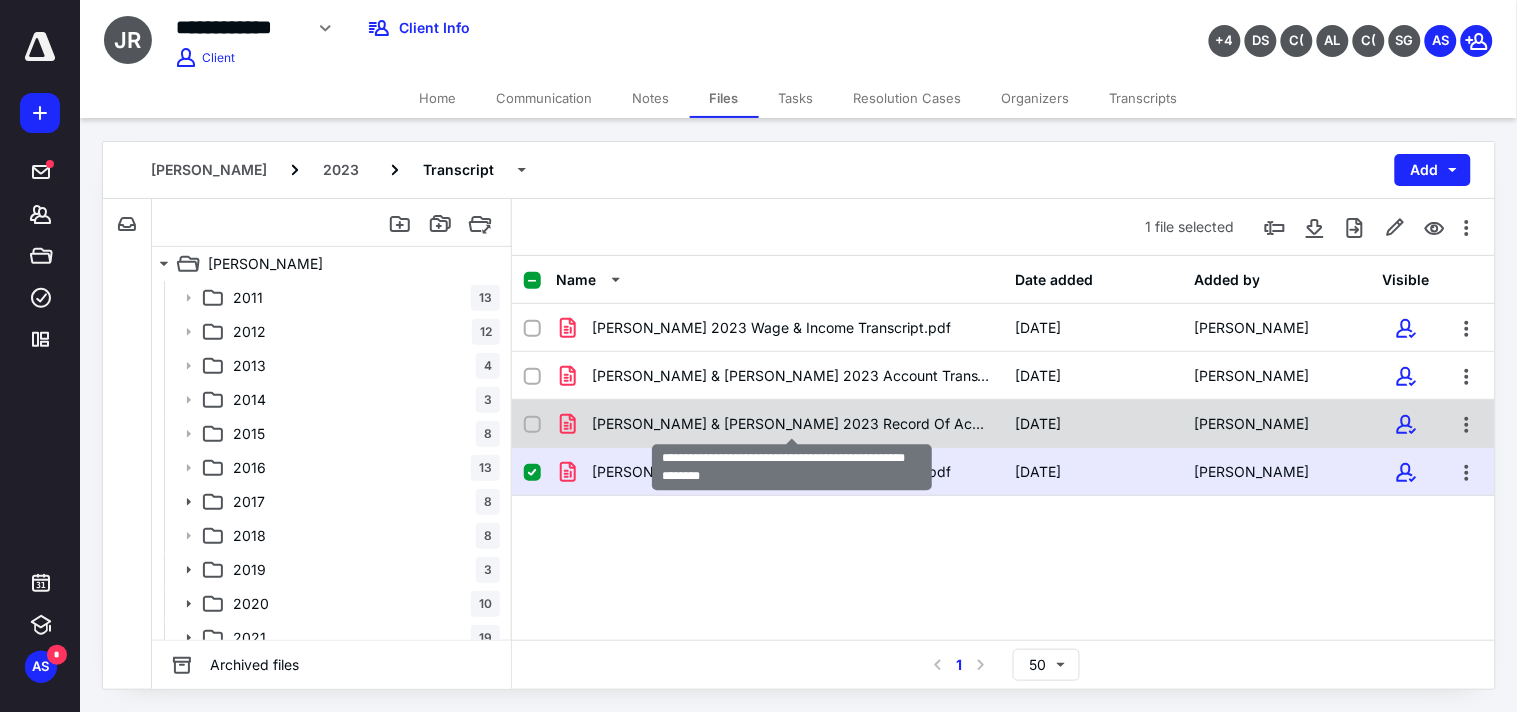 click on "[PERSON_NAME] & [PERSON_NAME] 2023 Record Of Account Transcript.pdf" at bounding box center [791, 424] 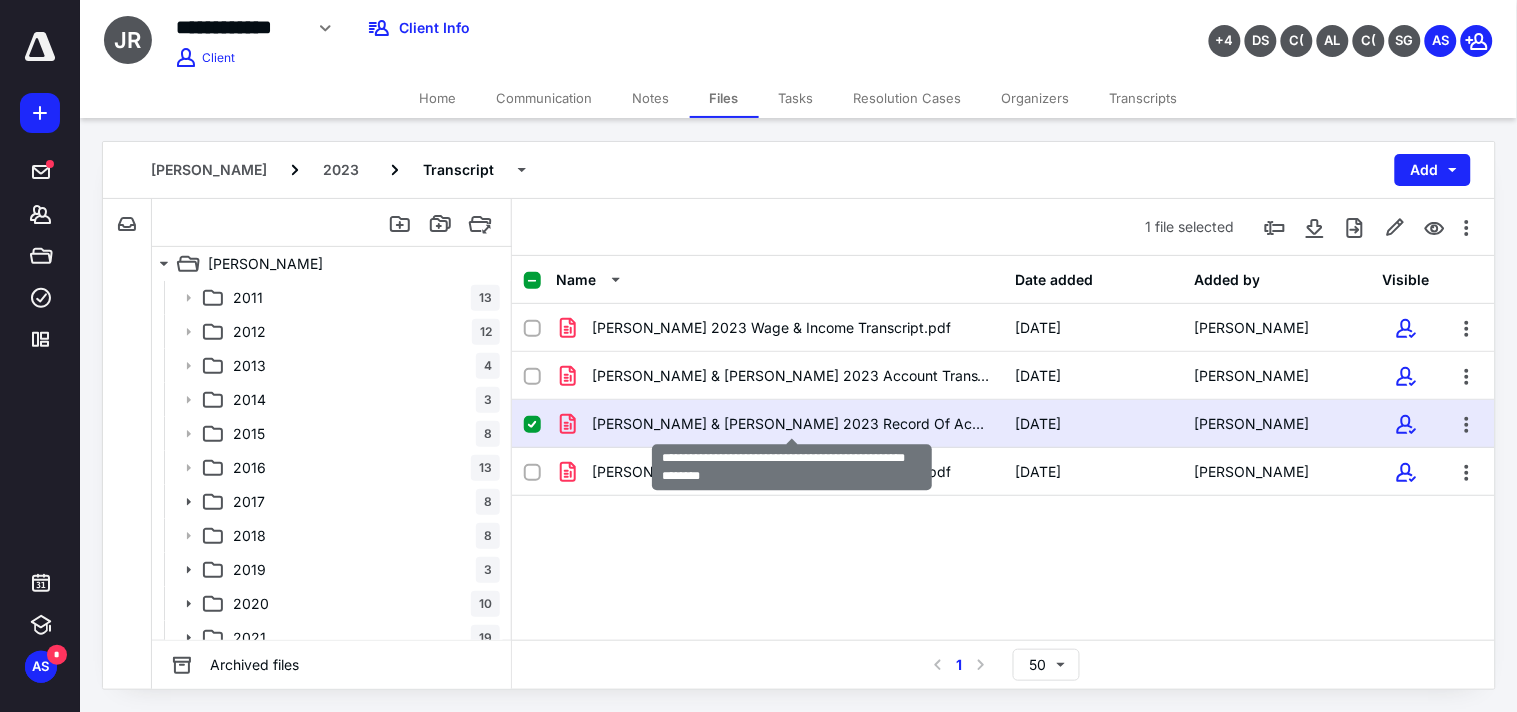 click on "[PERSON_NAME] & [PERSON_NAME] 2023 Record Of Account Transcript.pdf" at bounding box center (791, 424) 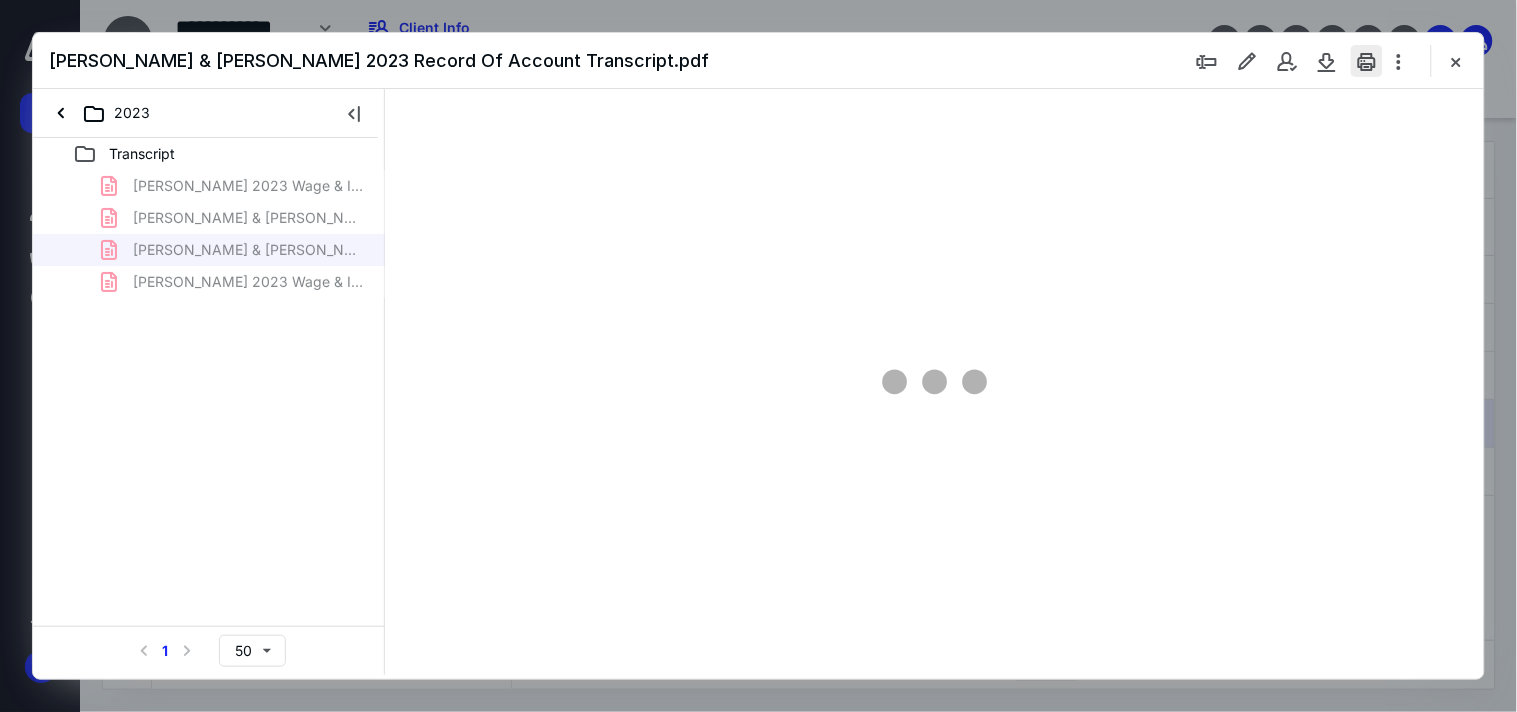 click at bounding box center [1367, 61] 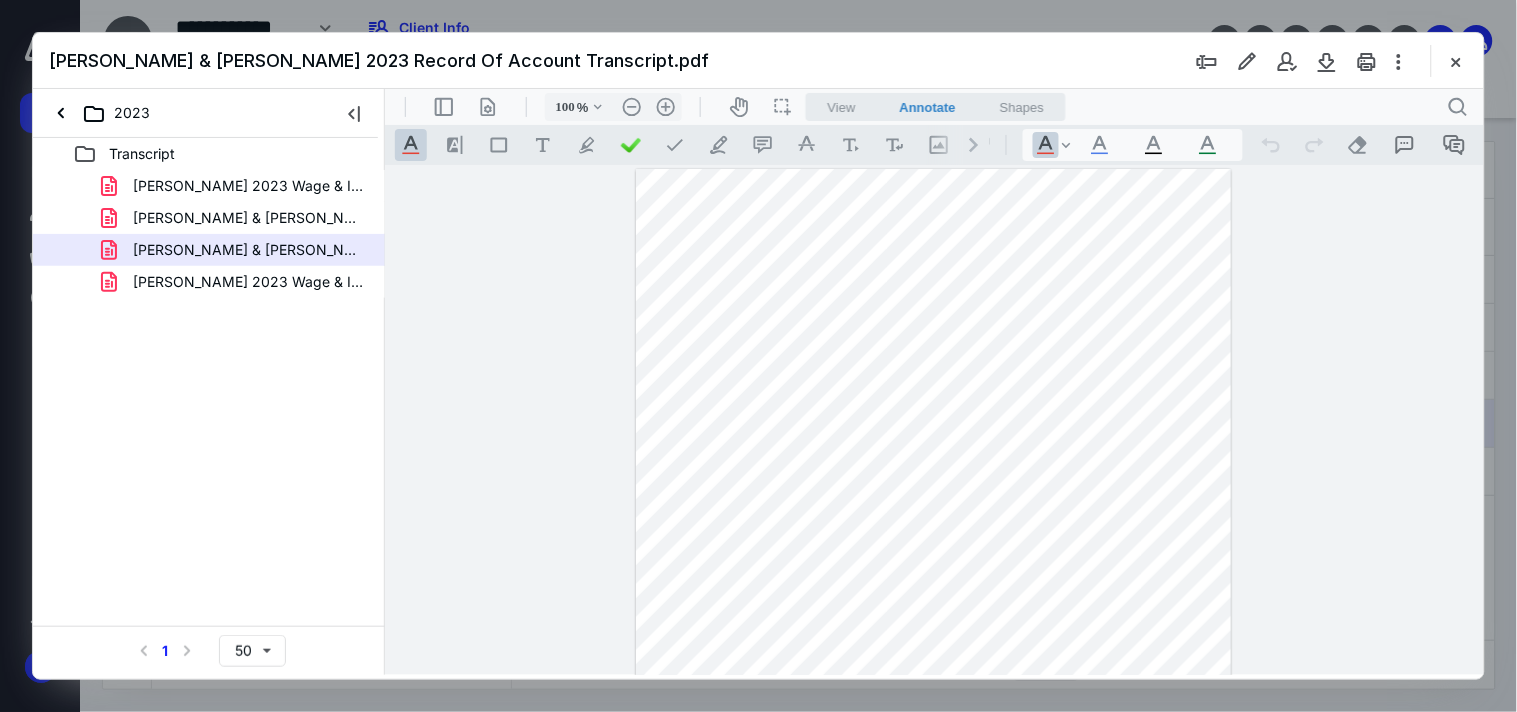 scroll, scrollTop: 0, scrollLeft: 0, axis: both 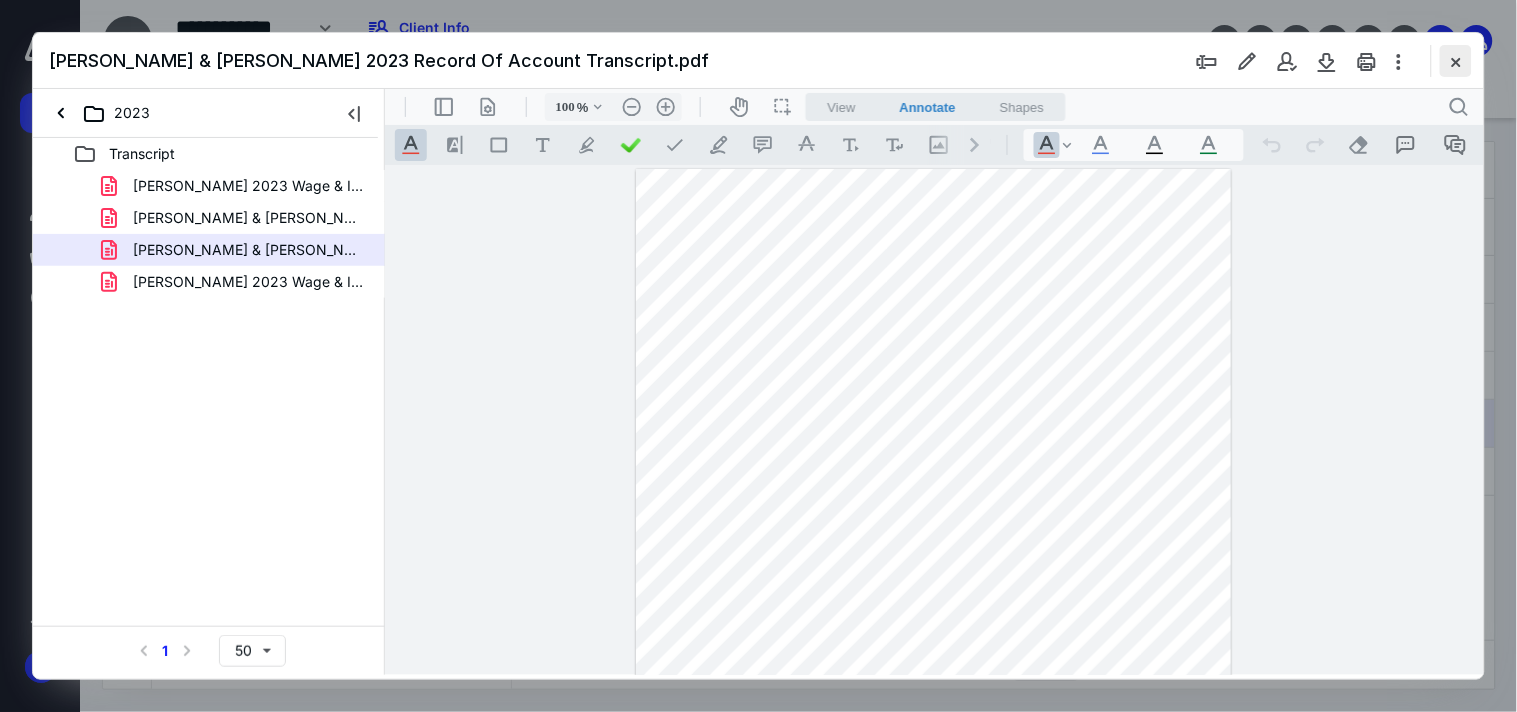 click at bounding box center (1456, 61) 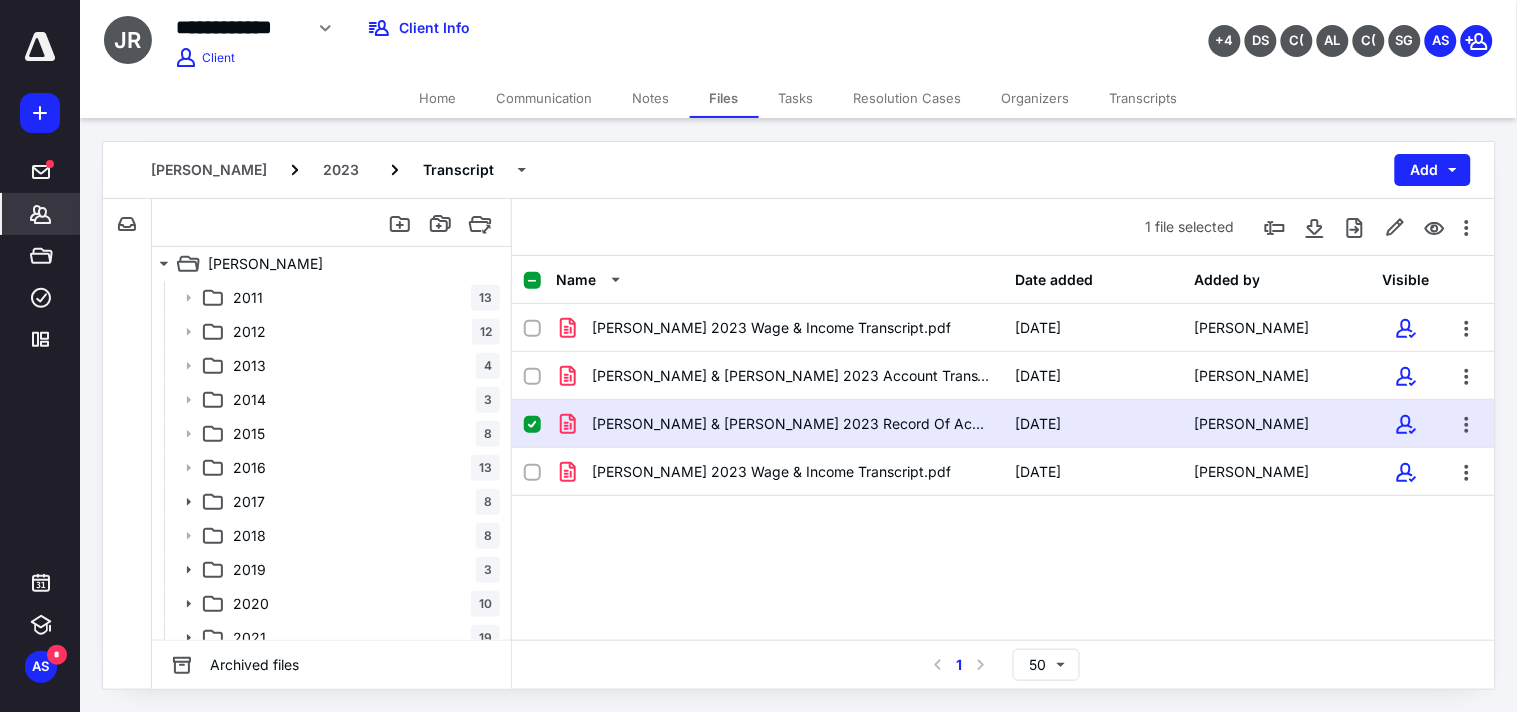 click on "*******" at bounding box center [41, 214] 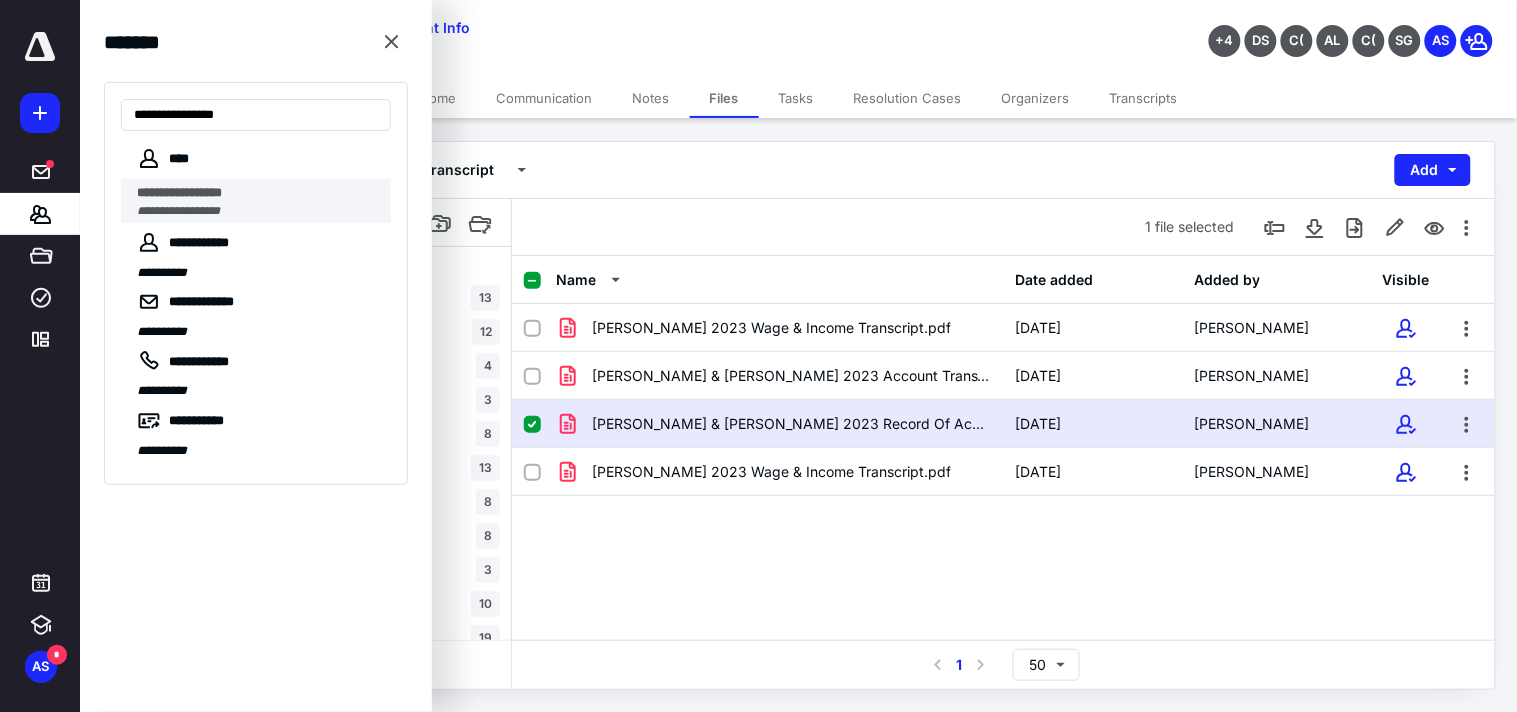 type on "**********" 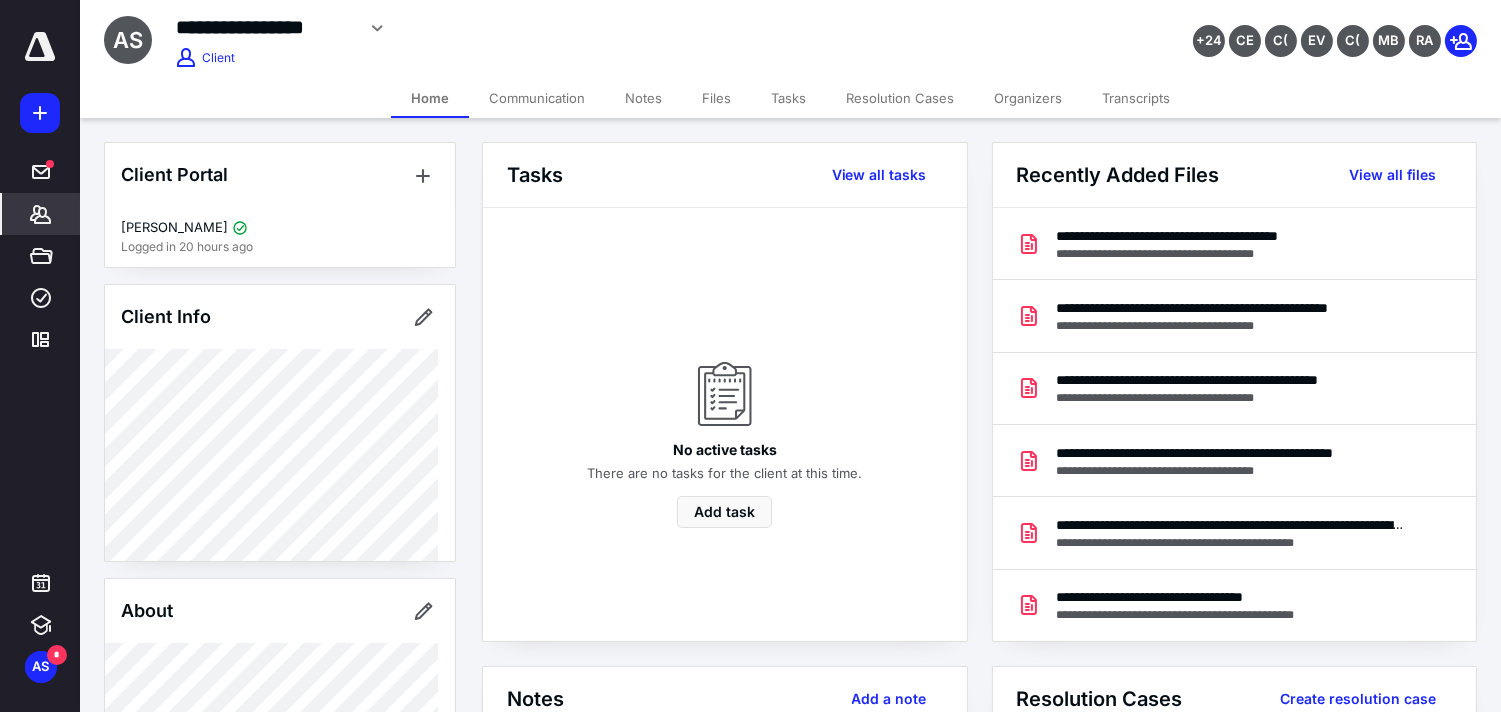 click on "Files" at bounding box center (716, 98) 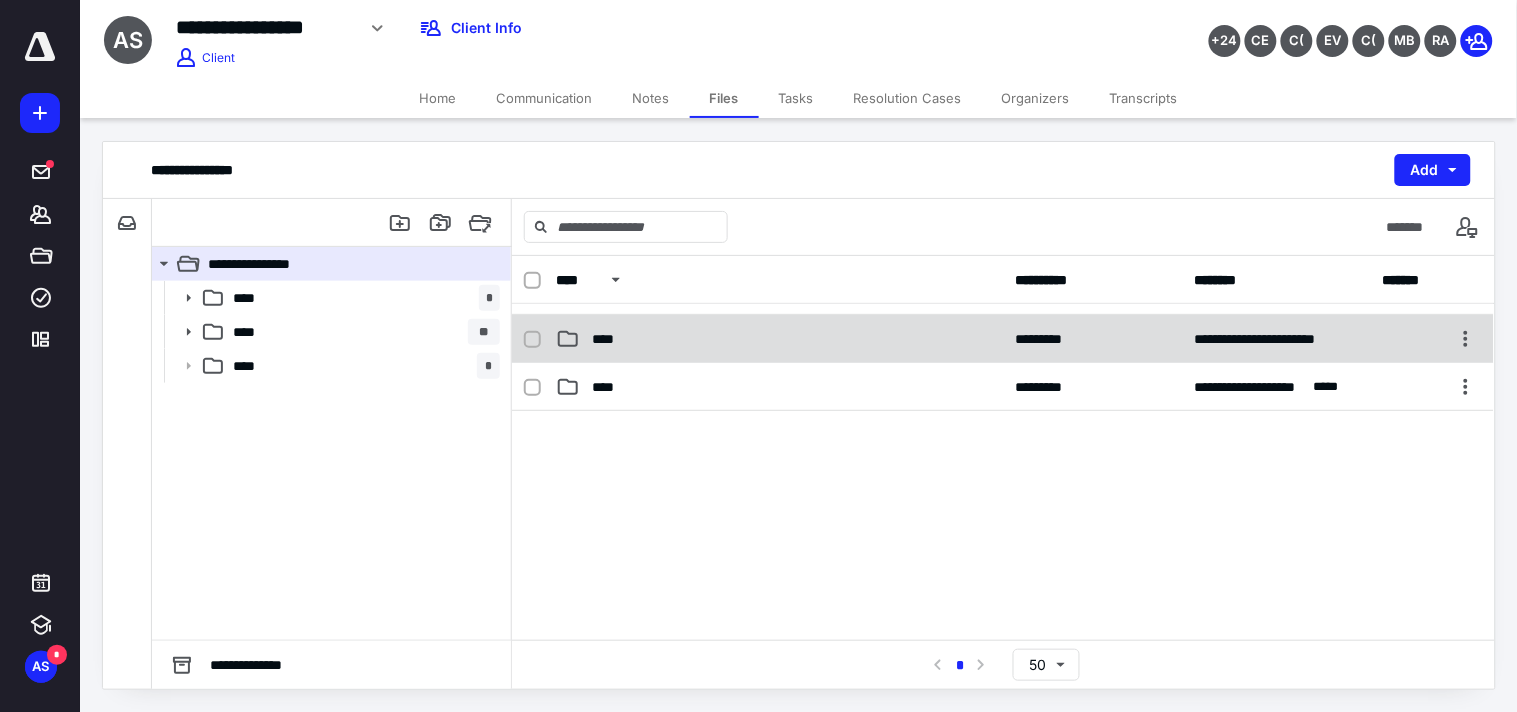 scroll, scrollTop: 0, scrollLeft: 0, axis: both 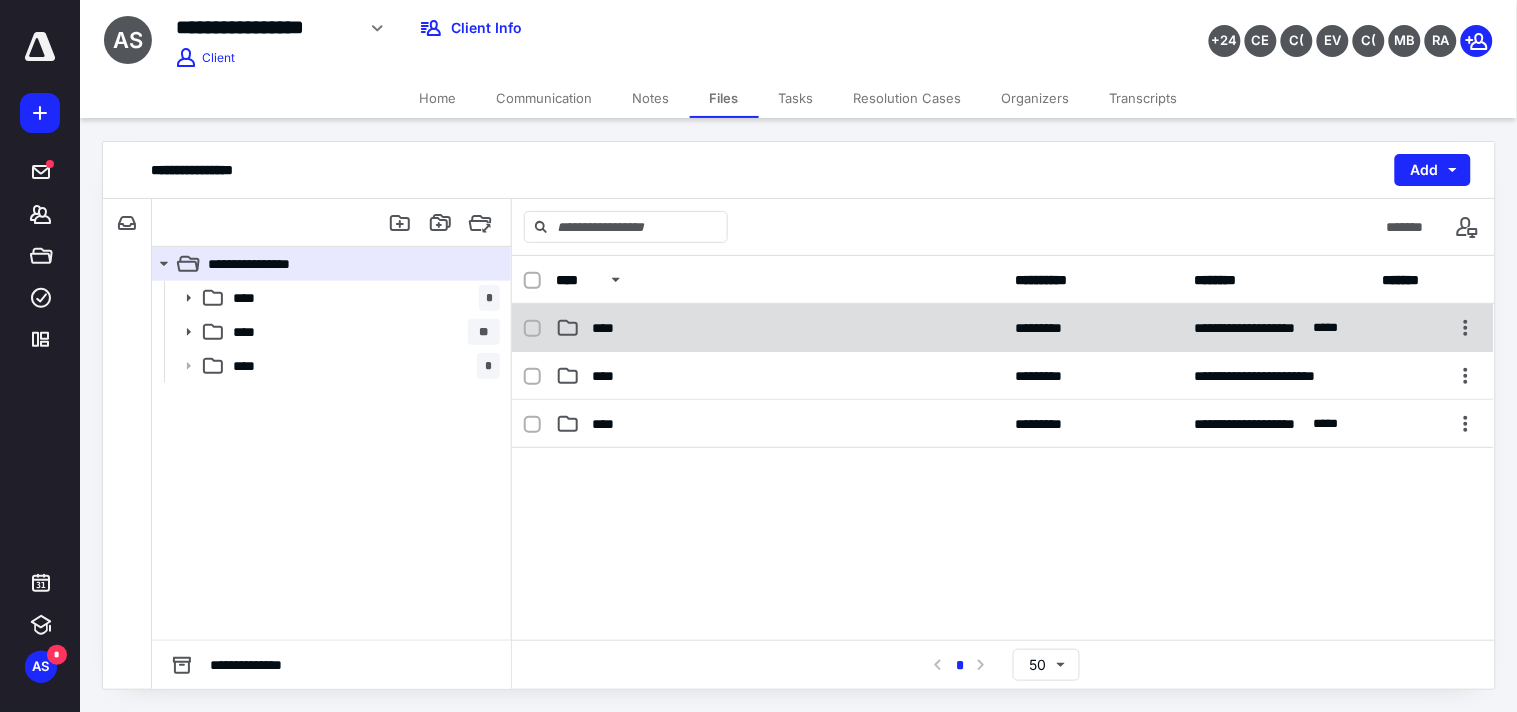 click on "****" at bounding box center (779, 328) 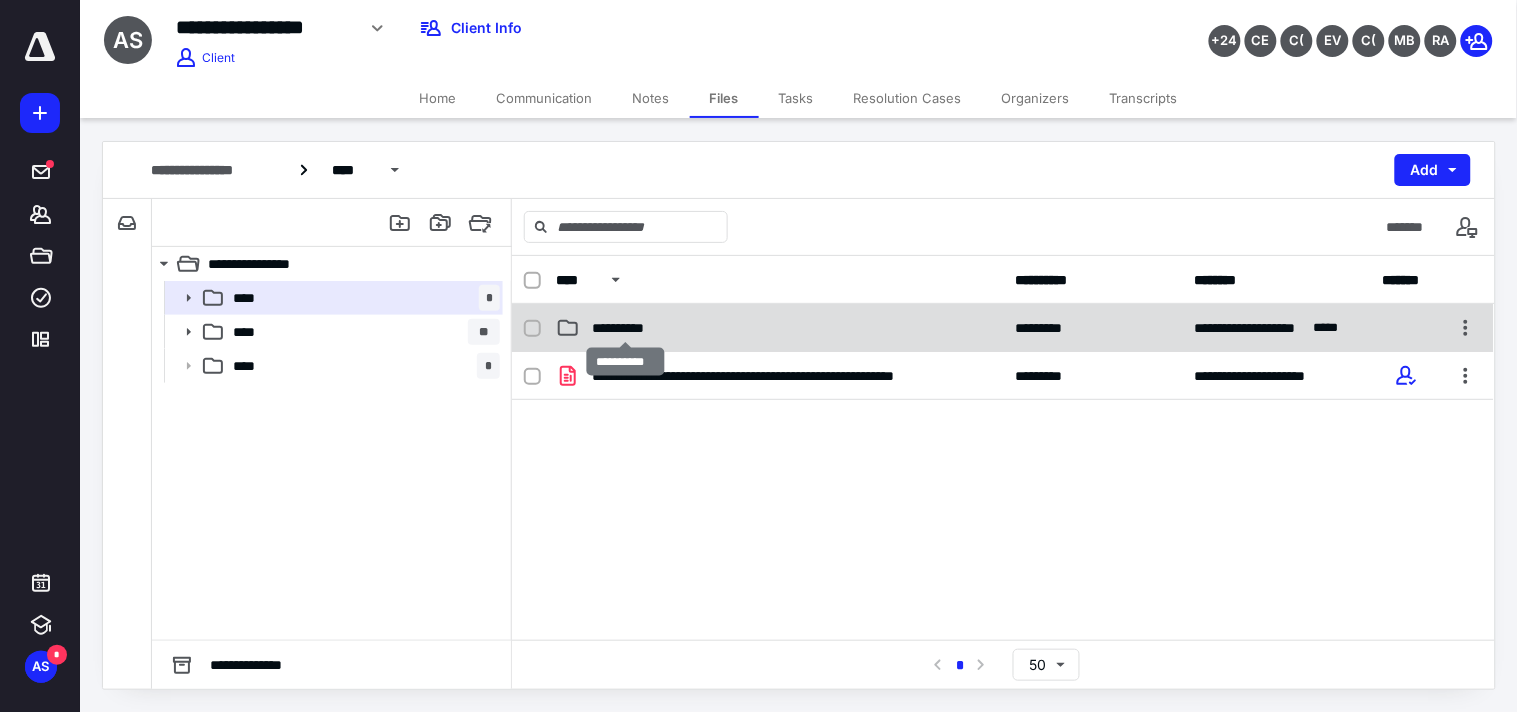 click on "**********" at bounding box center (625, 328) 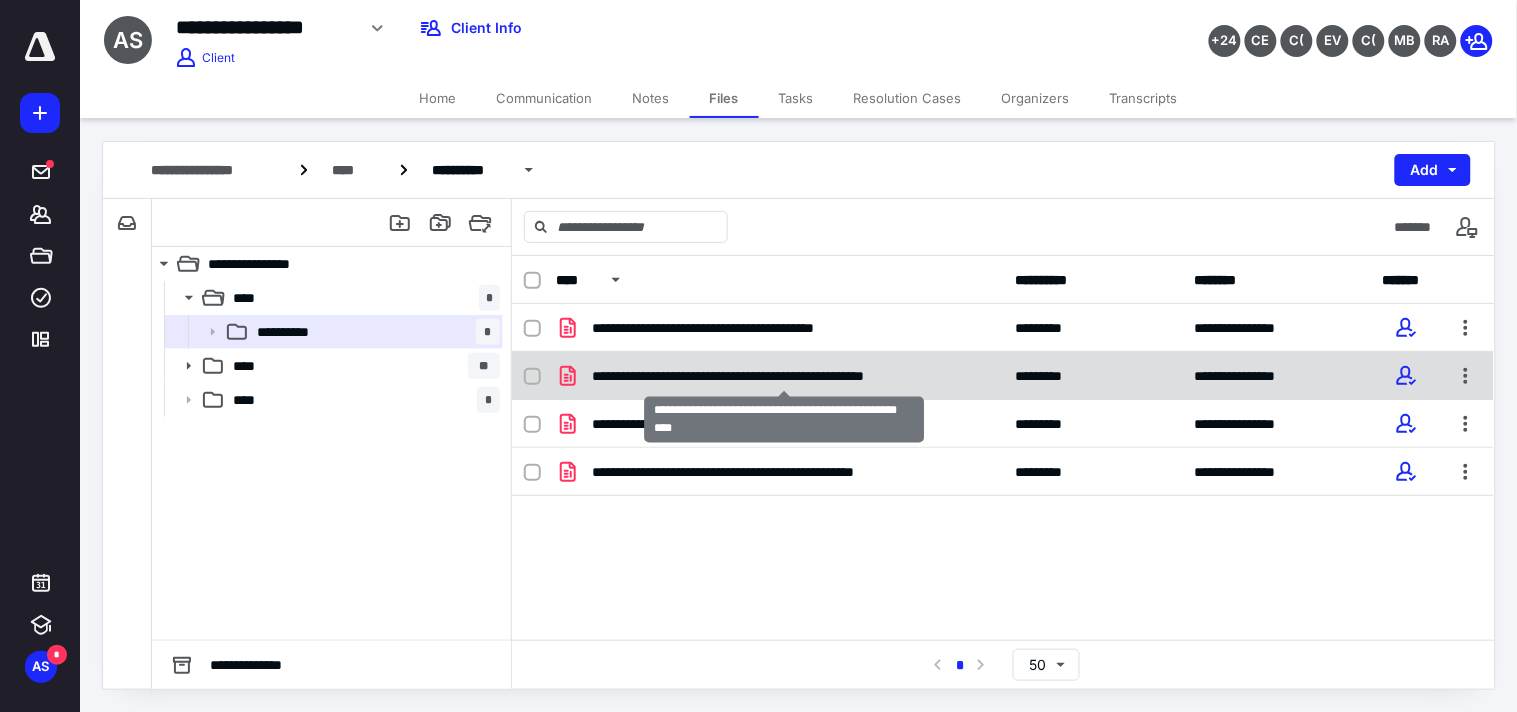click on "**********" at bounding box center (784, 376) 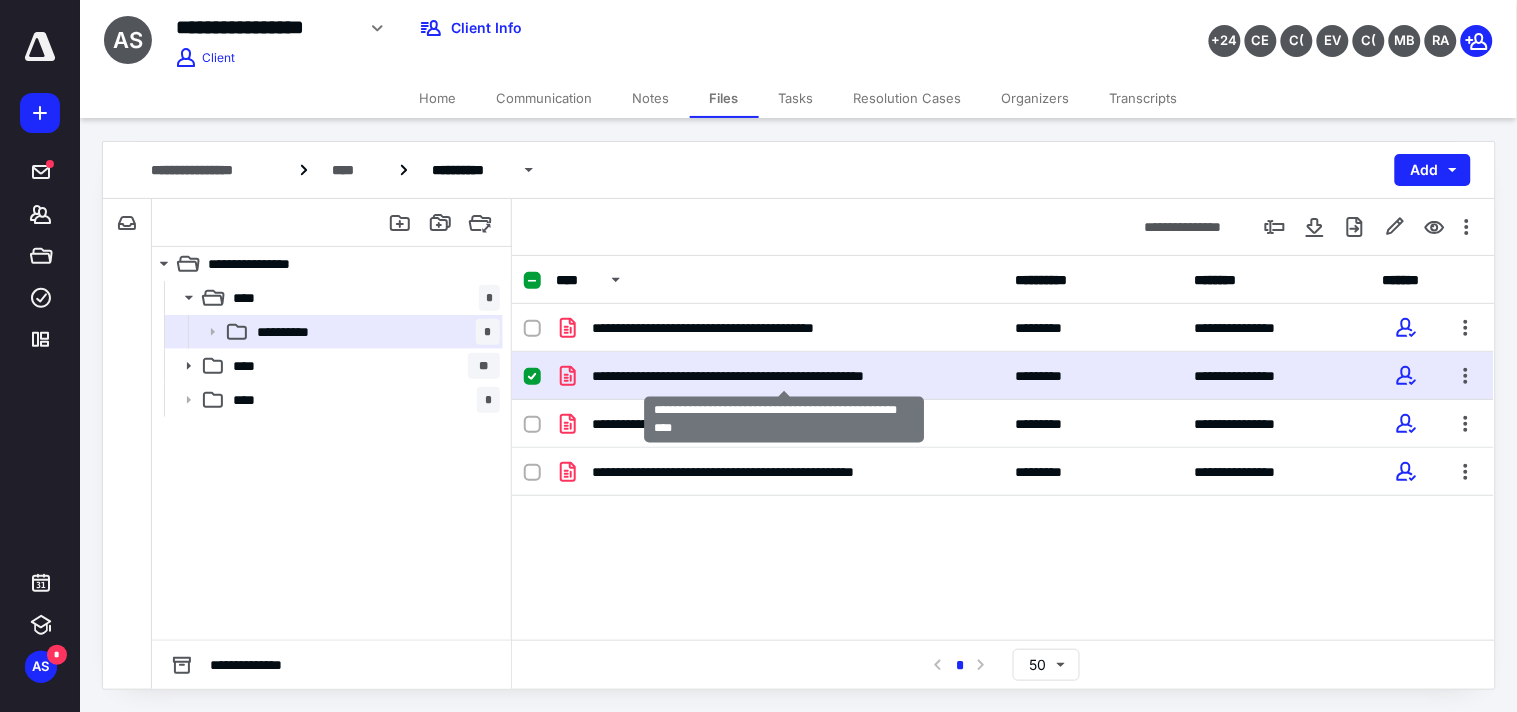 click on "**********" at bounding box center [784, 376] 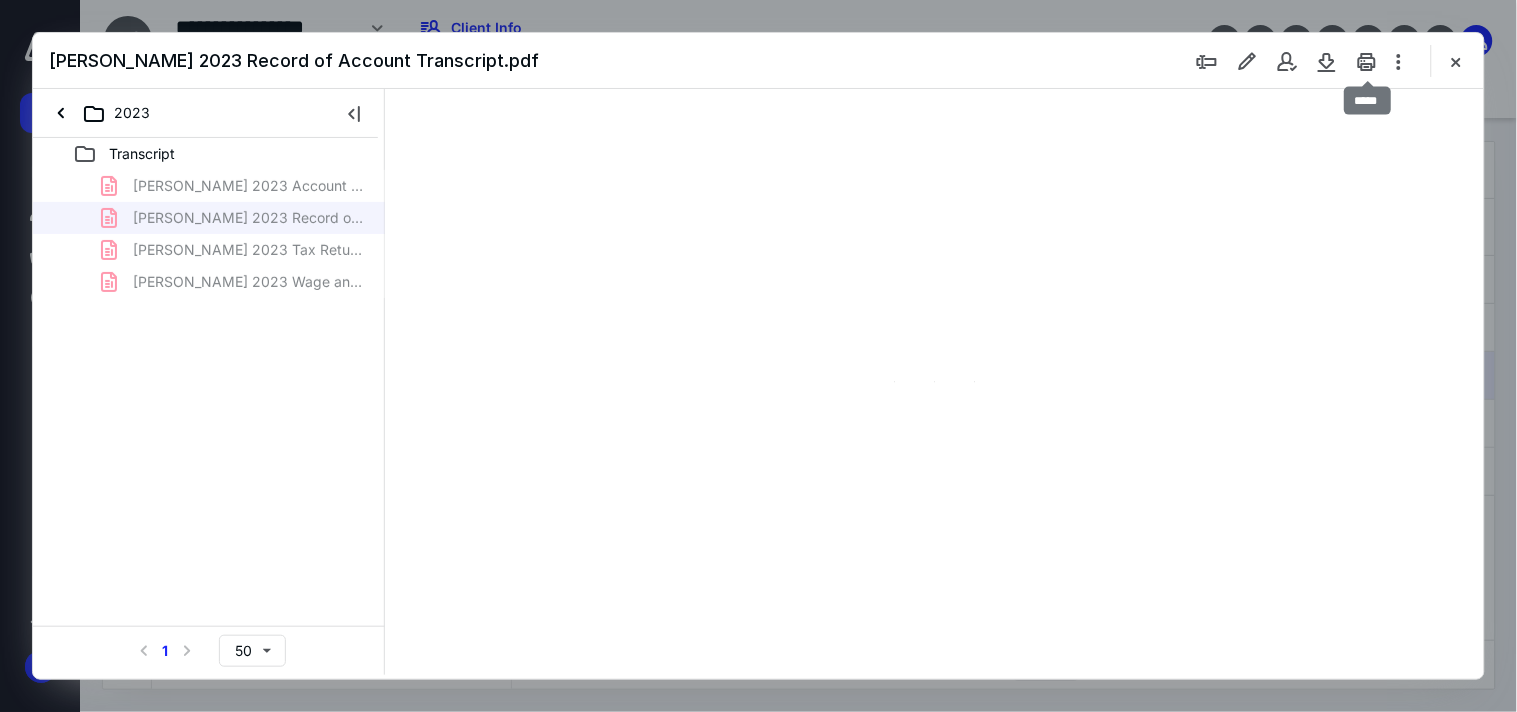 click at bounding box center [1367, 61] 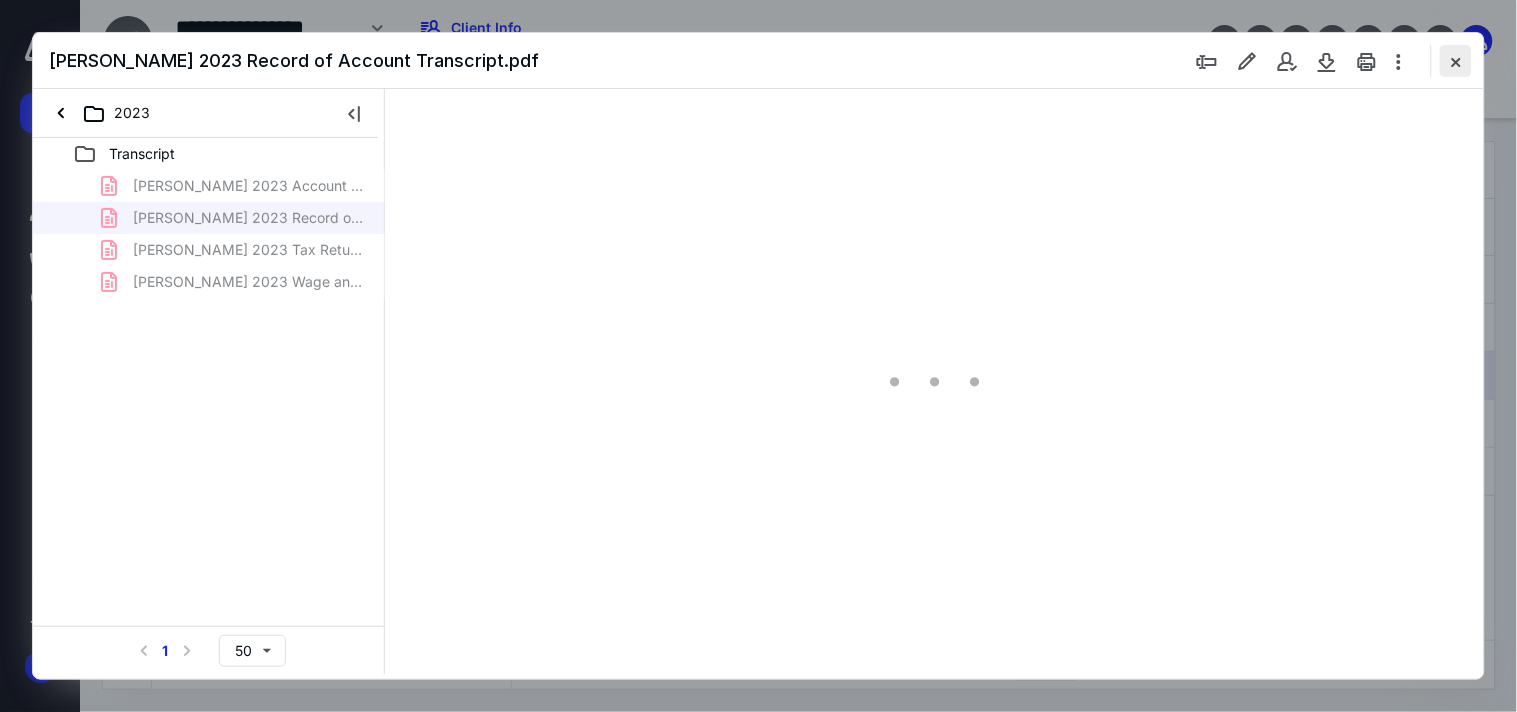 click at bounding box center [1456, 61] 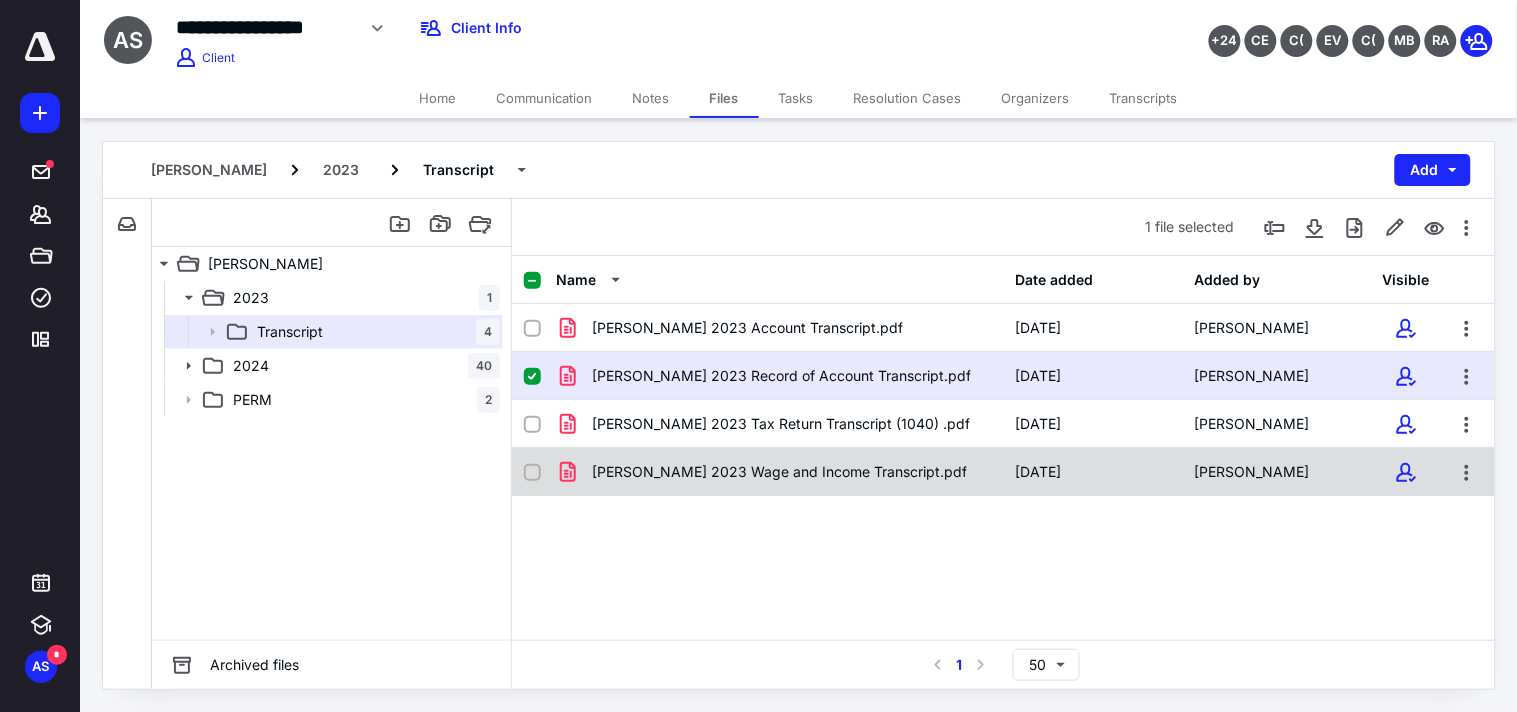 click on "[PERSON_NAME] 2023 Wage and Income Transcript.pdf [DATE] [PERSON_NAME]" at bounding box center (1003, 472) 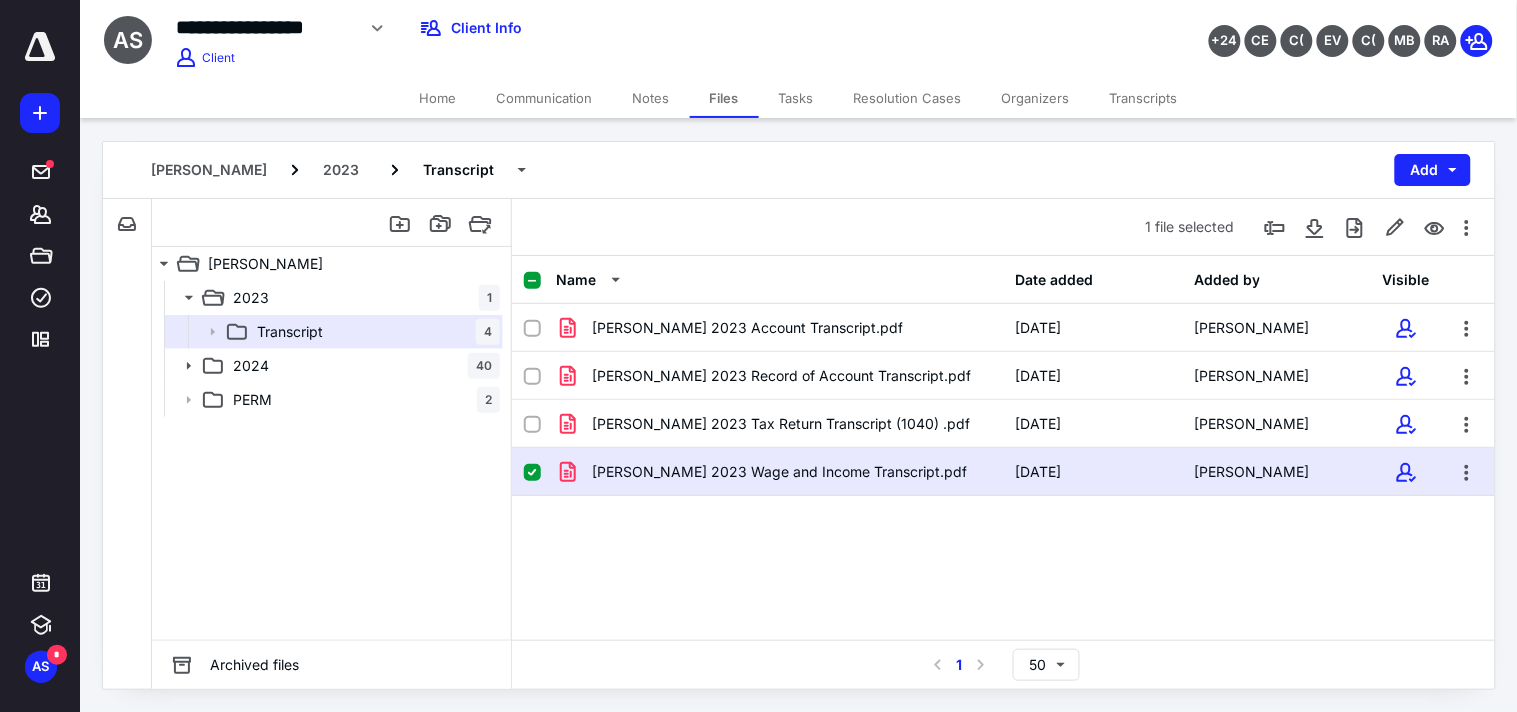 click on "[PERSON_NAME] 2023 Wage and Income Transcript.pdf [DATE] [PERSON_NAME]" at bounding box center [1003, 472] 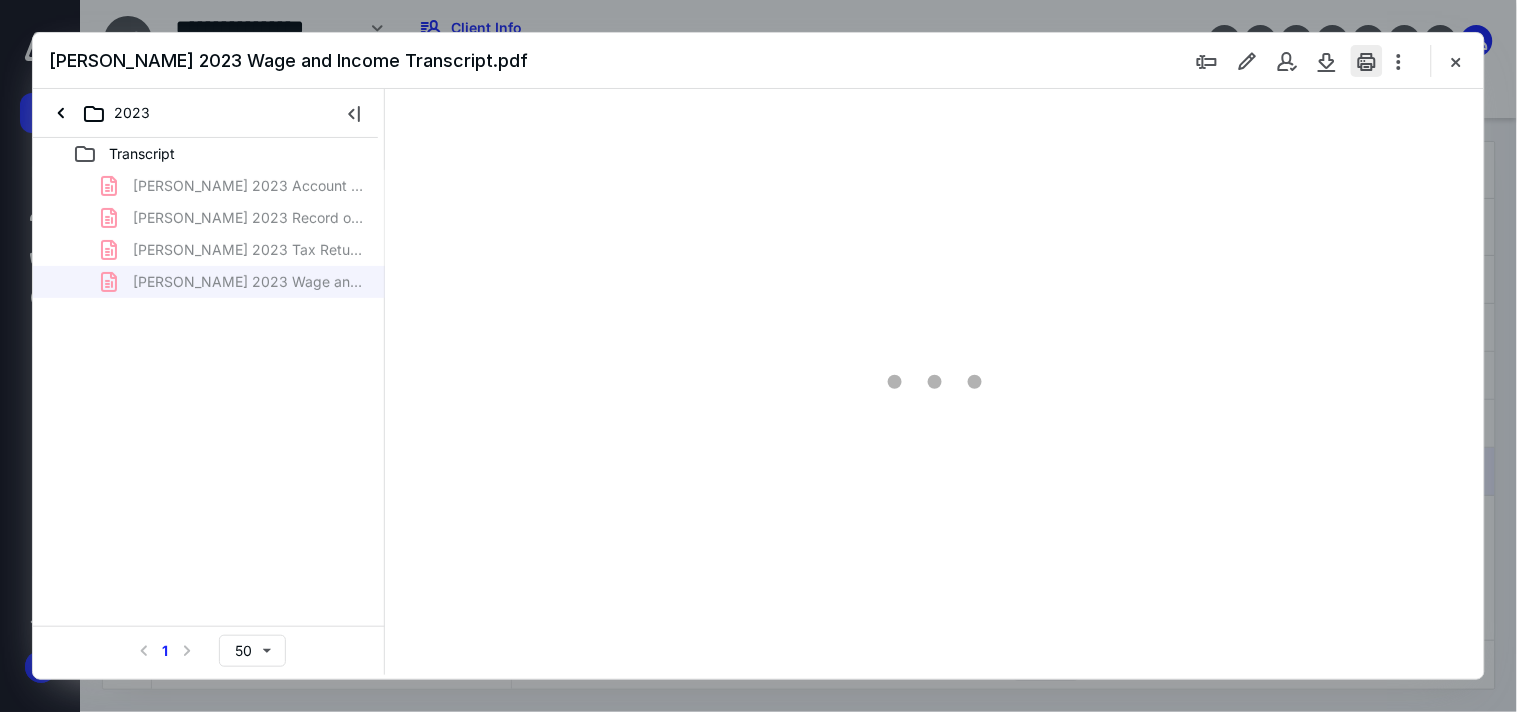 click at bounding box center [1367, 61] 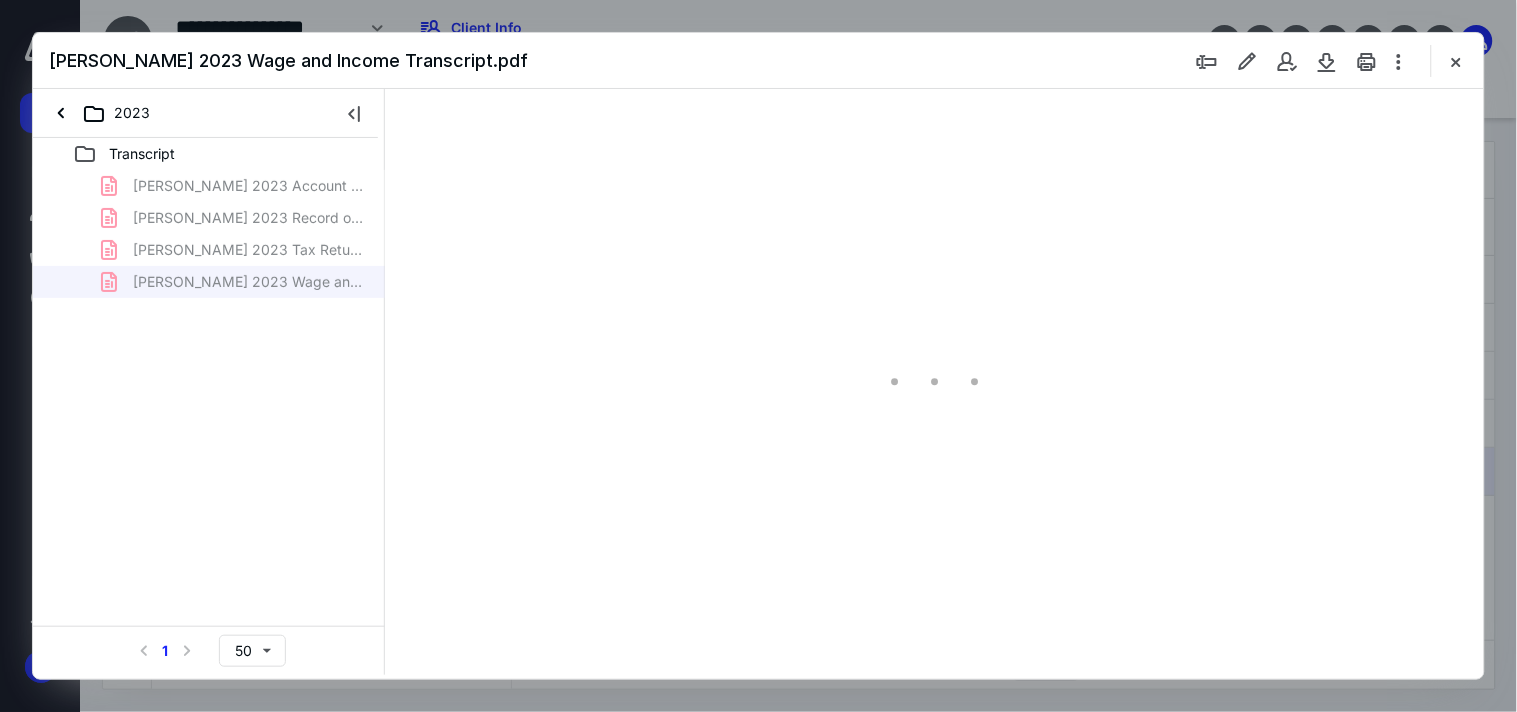 scroll, scrollTop: 0, scrollLeft: 0, axis: both 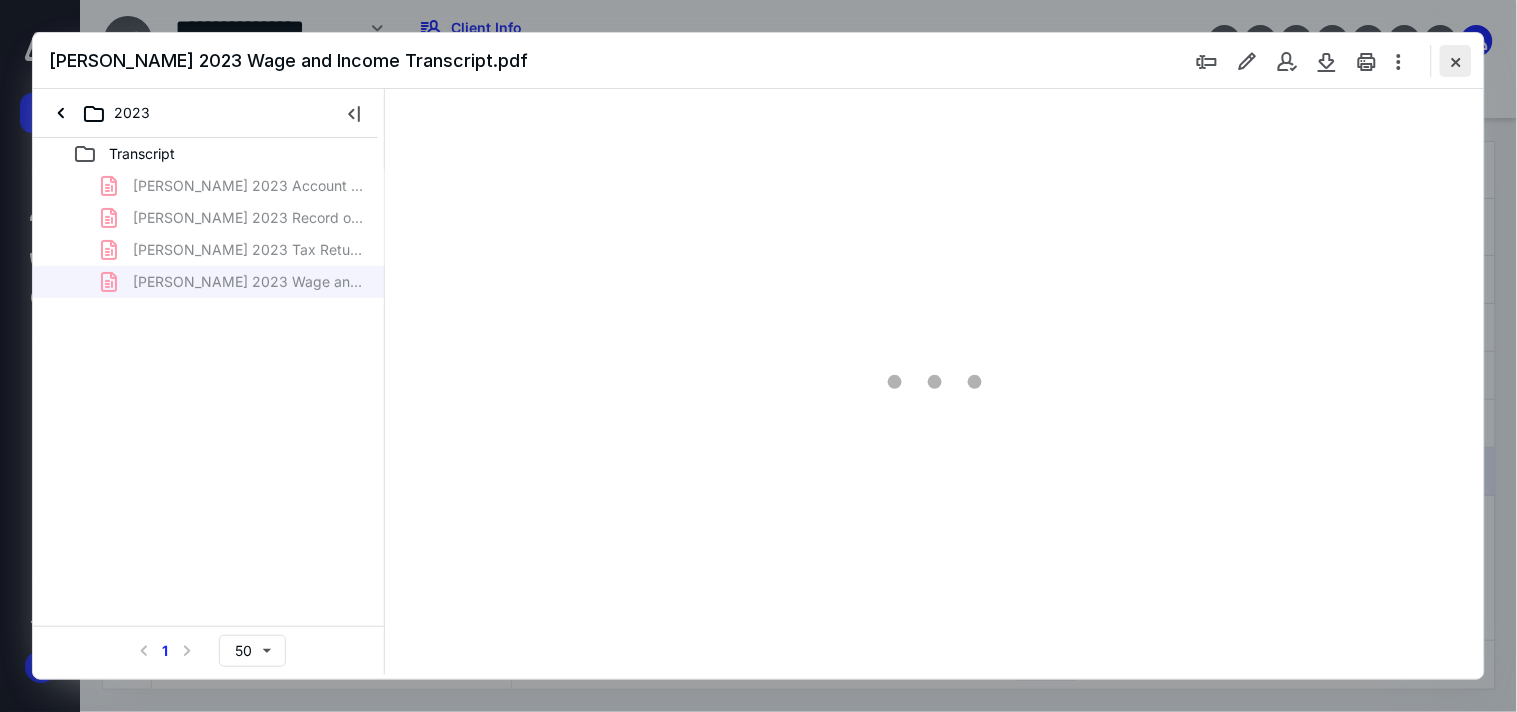 click at bounding box center [1456, 61] 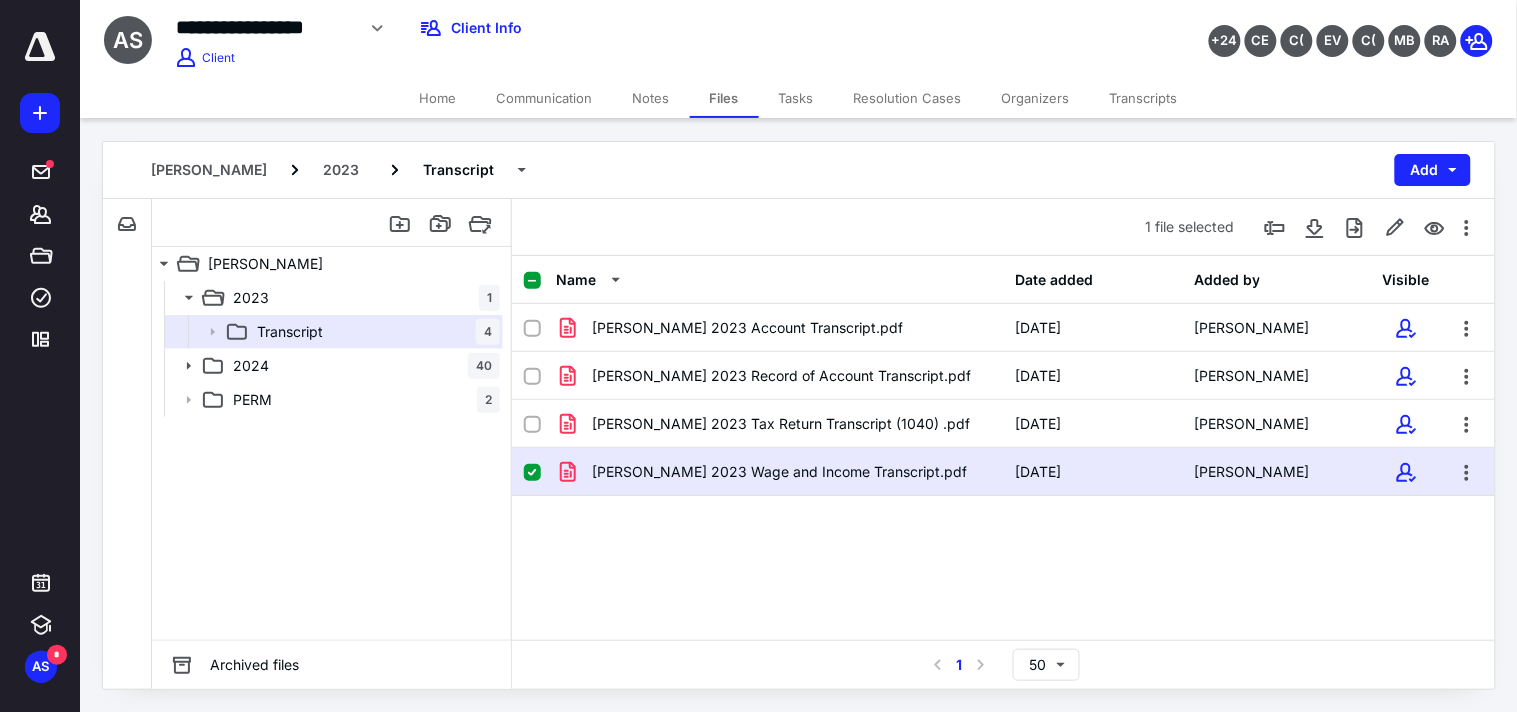 click on "**********" at bounding box center (265, 27) 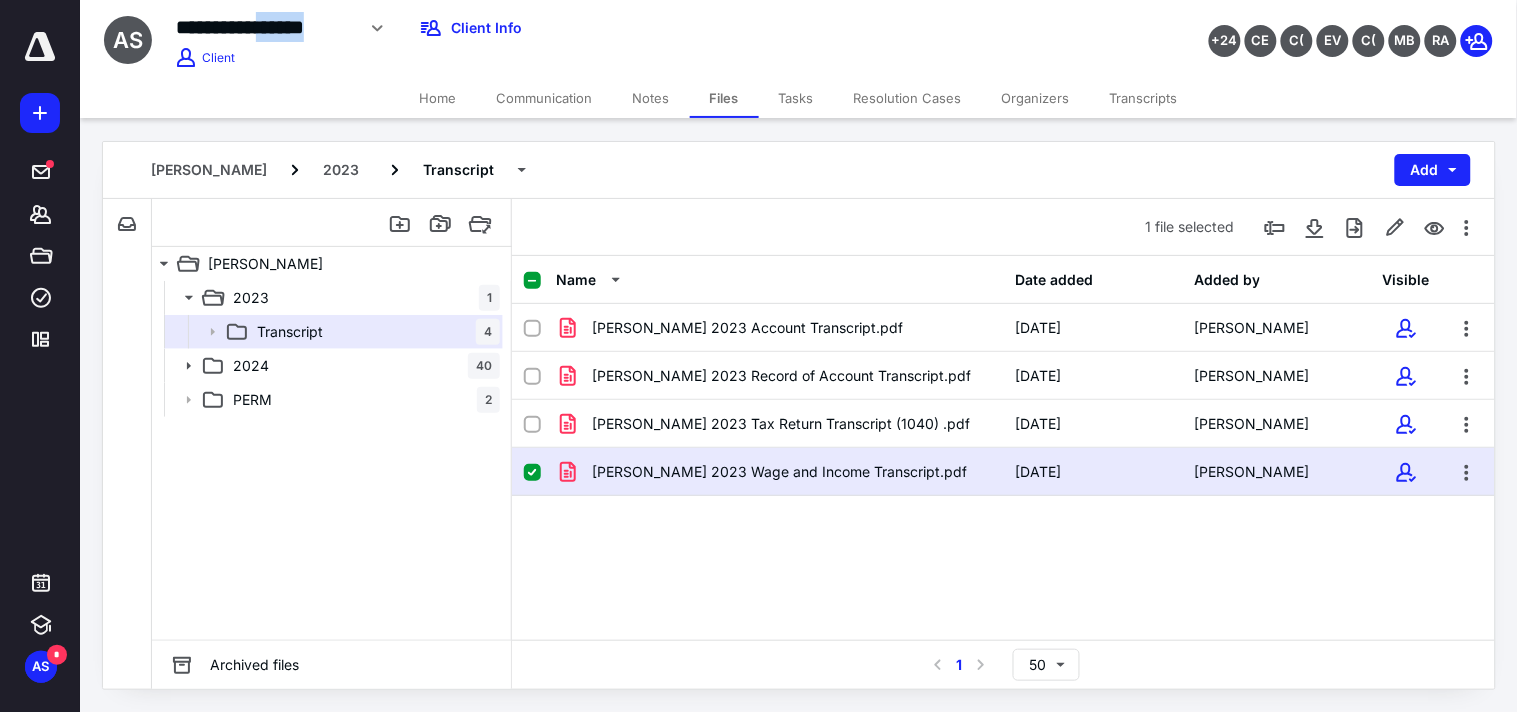 click on "**********" at bounding box center (265, 27) 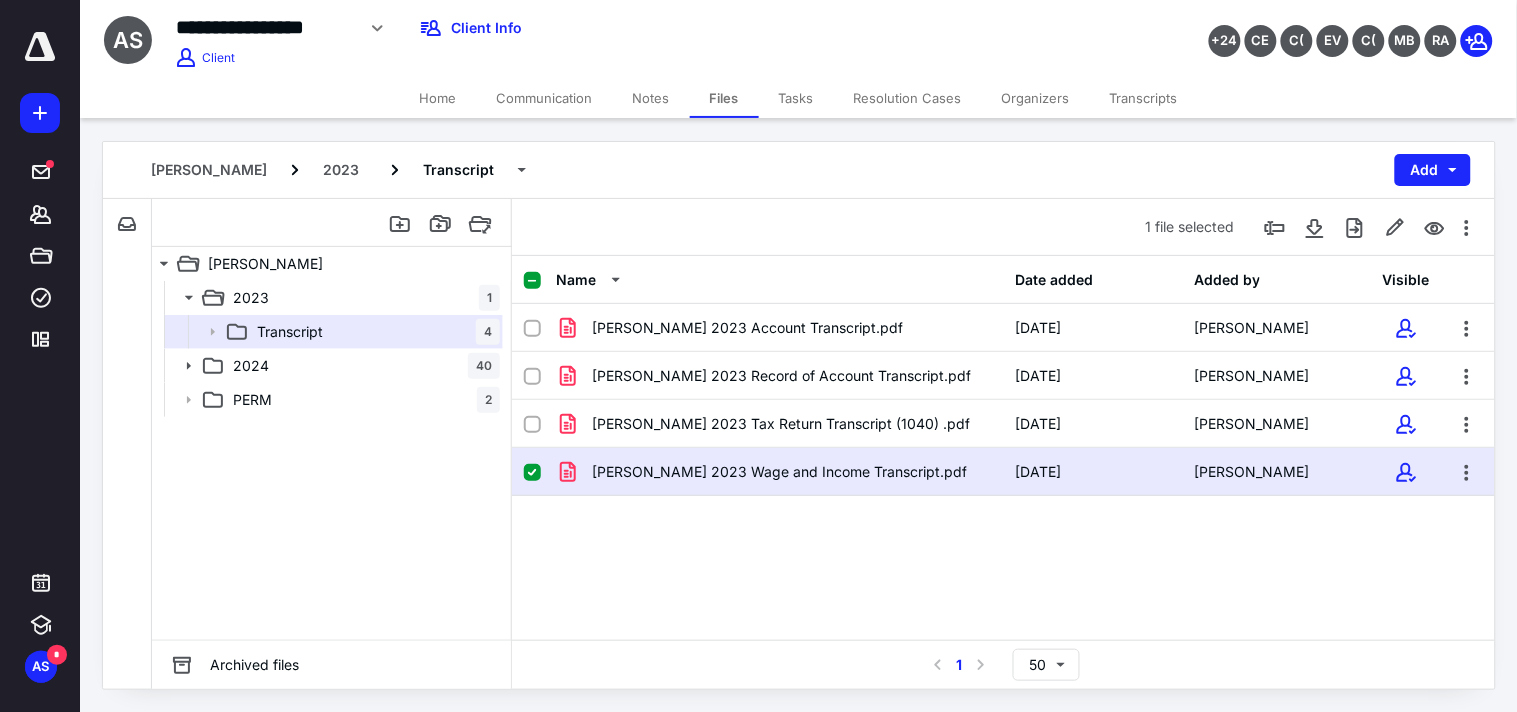 click on "**********" at bounding box center (265, 27) 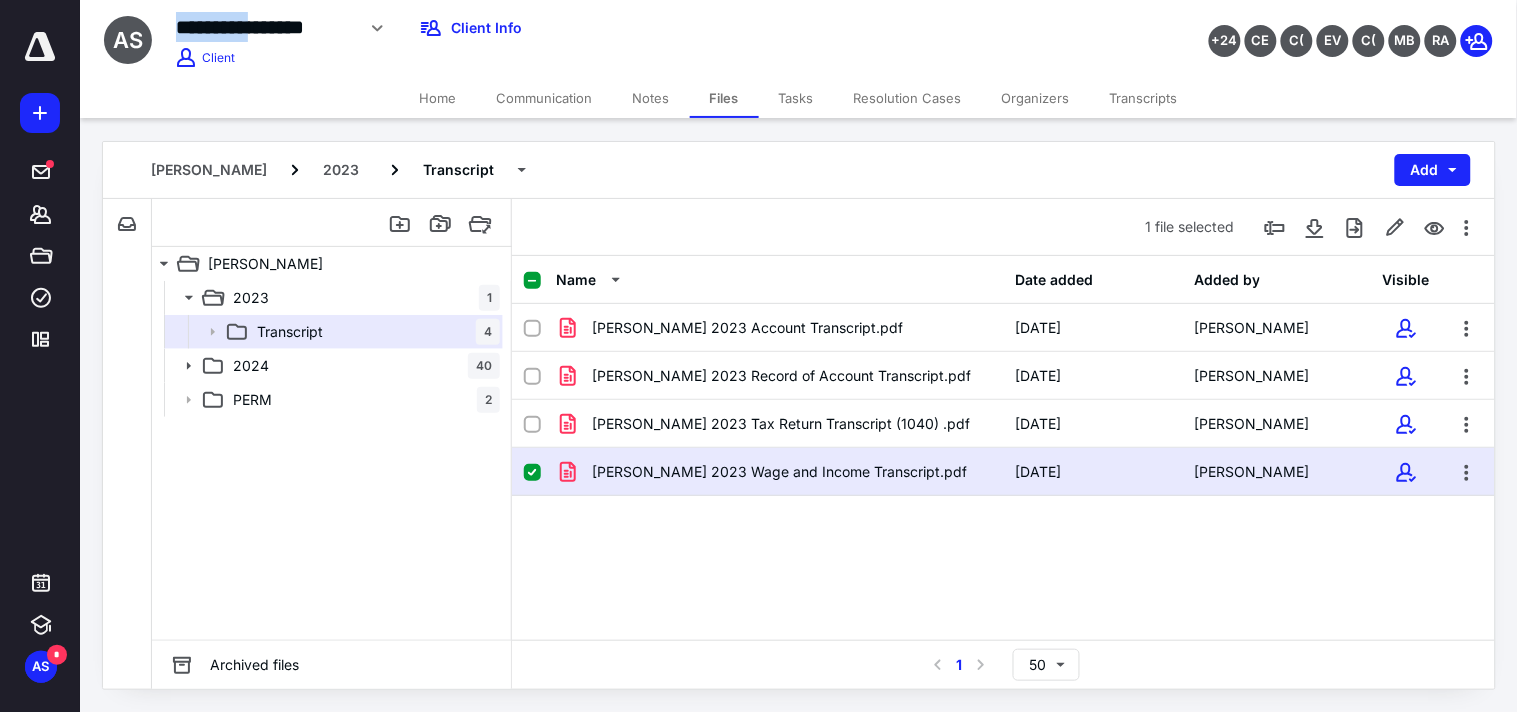 click on "**********" at bounding box center (265, 27) 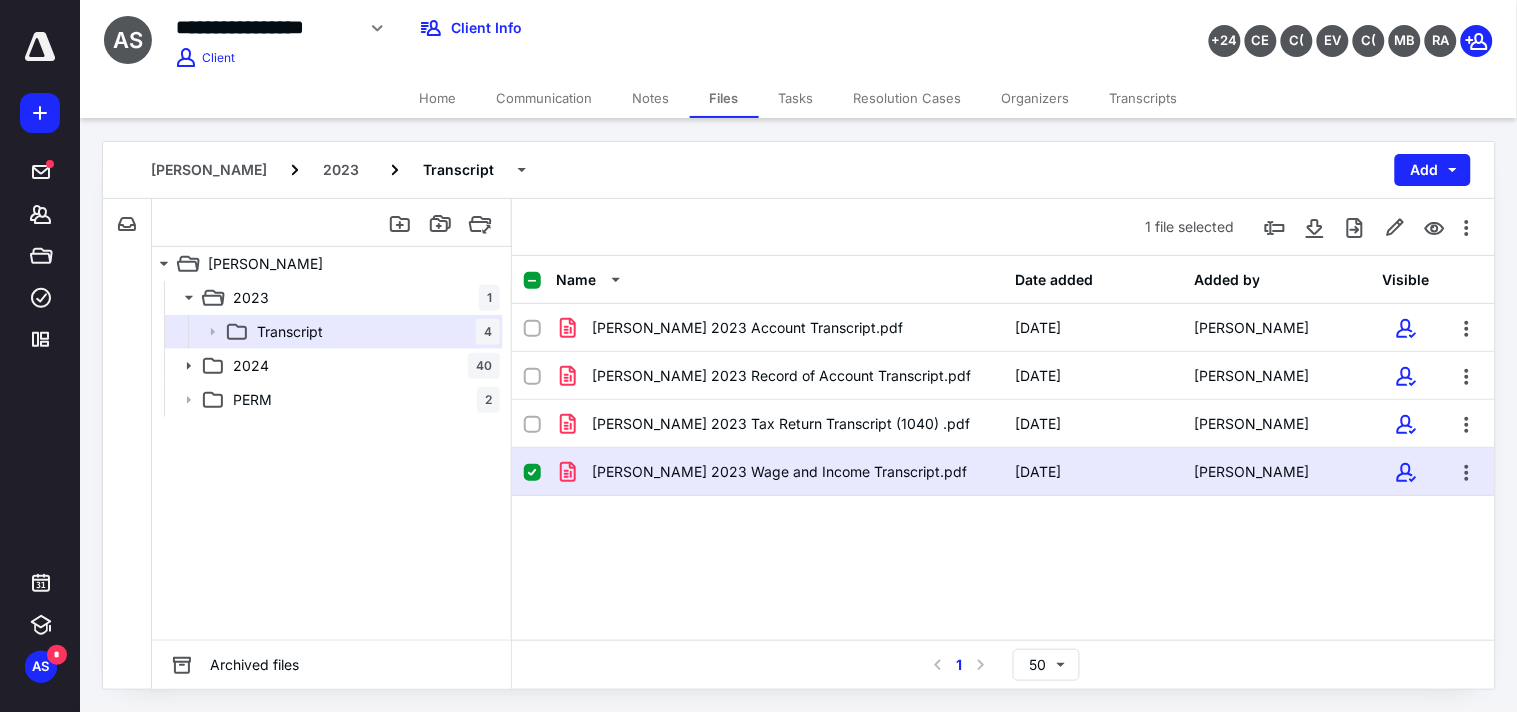 click on "**********" at bounding box center [265, 27] 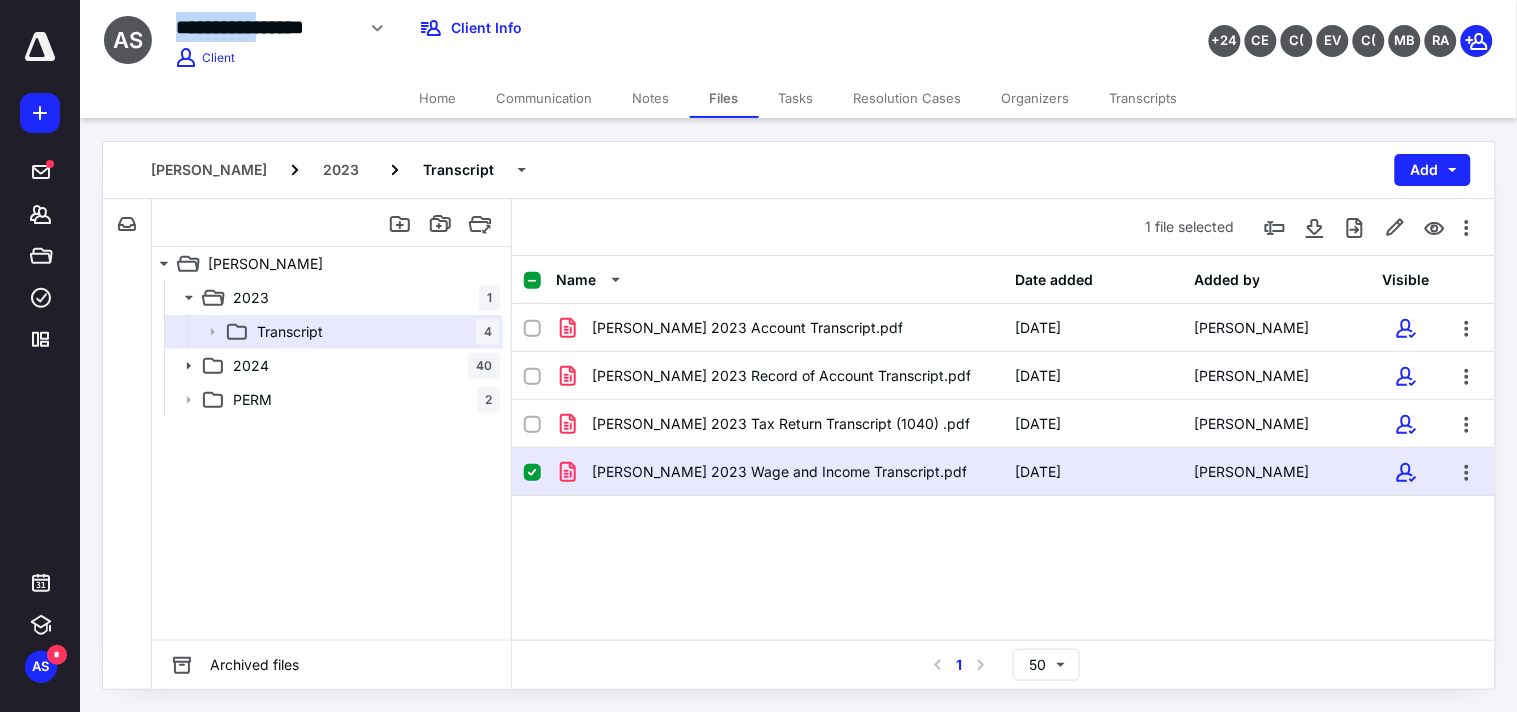 click on "**********" at bounding box center [265, 27] 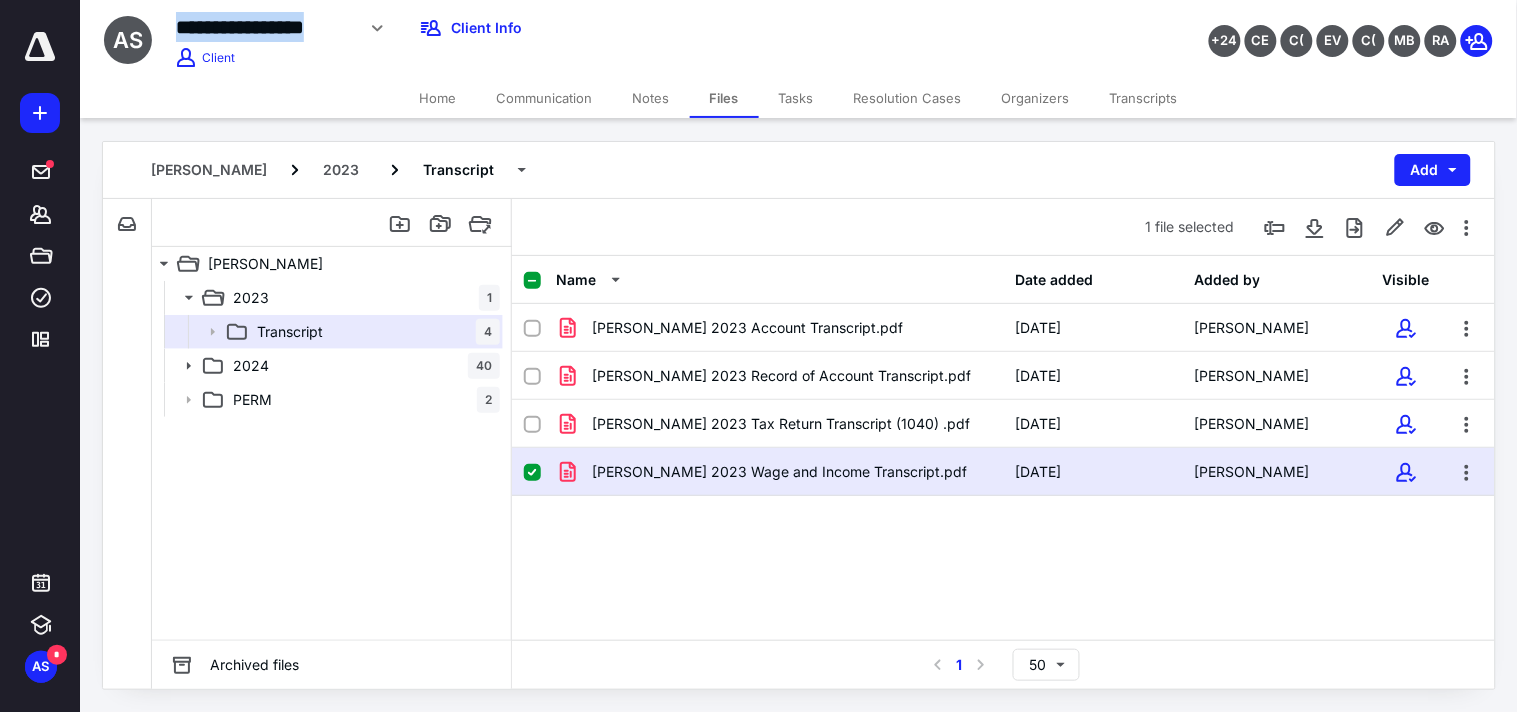 click on "**********" at bounding box center (265, 27) 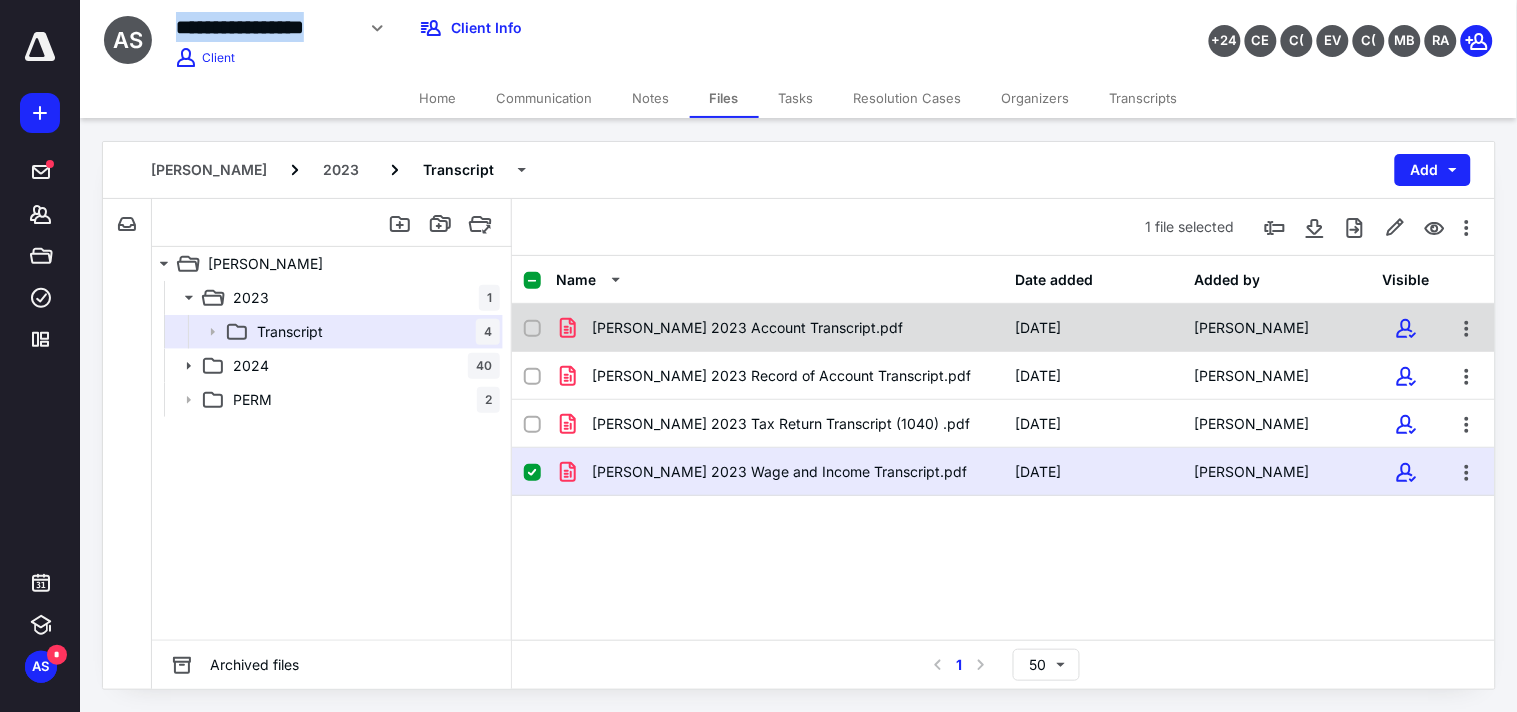 copy on "**********" 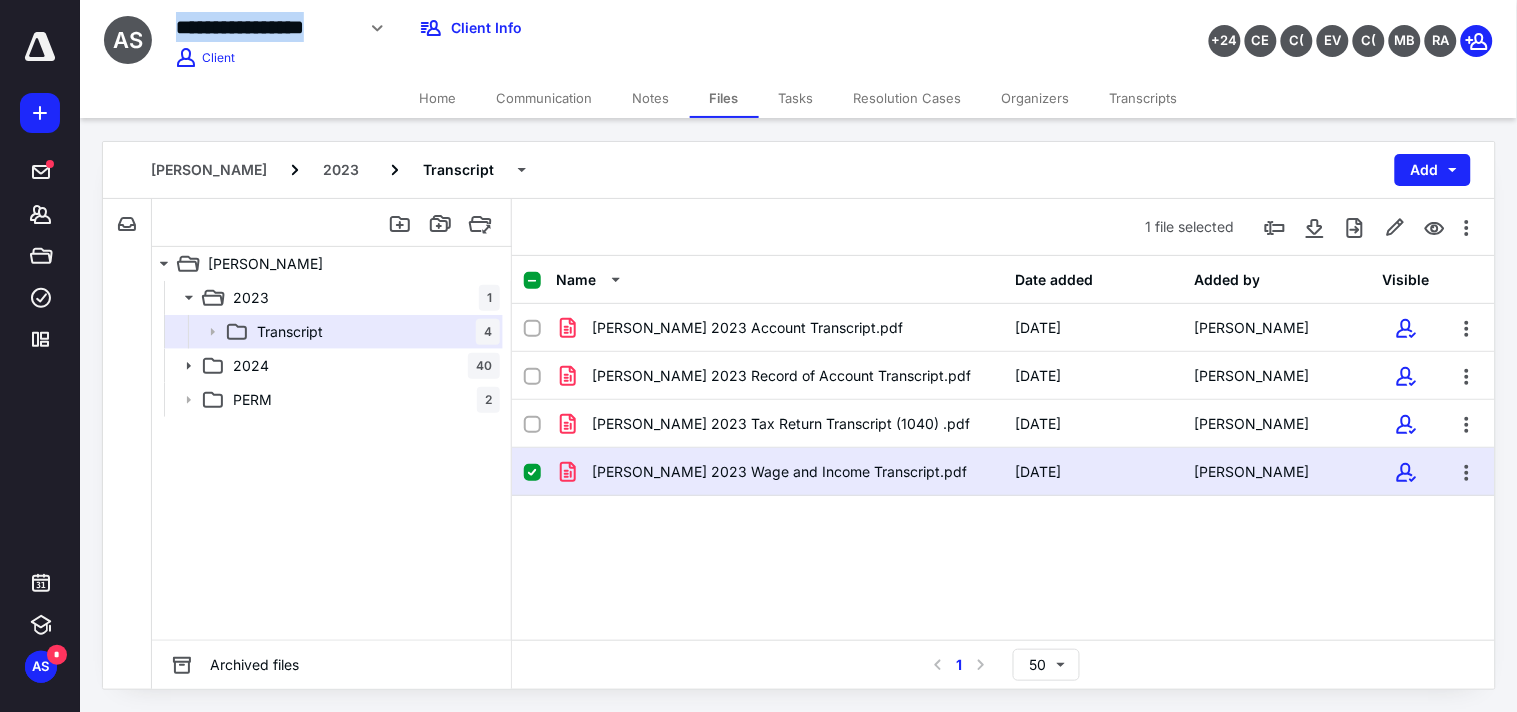 click on "Home" at bounding box center [438, 98] 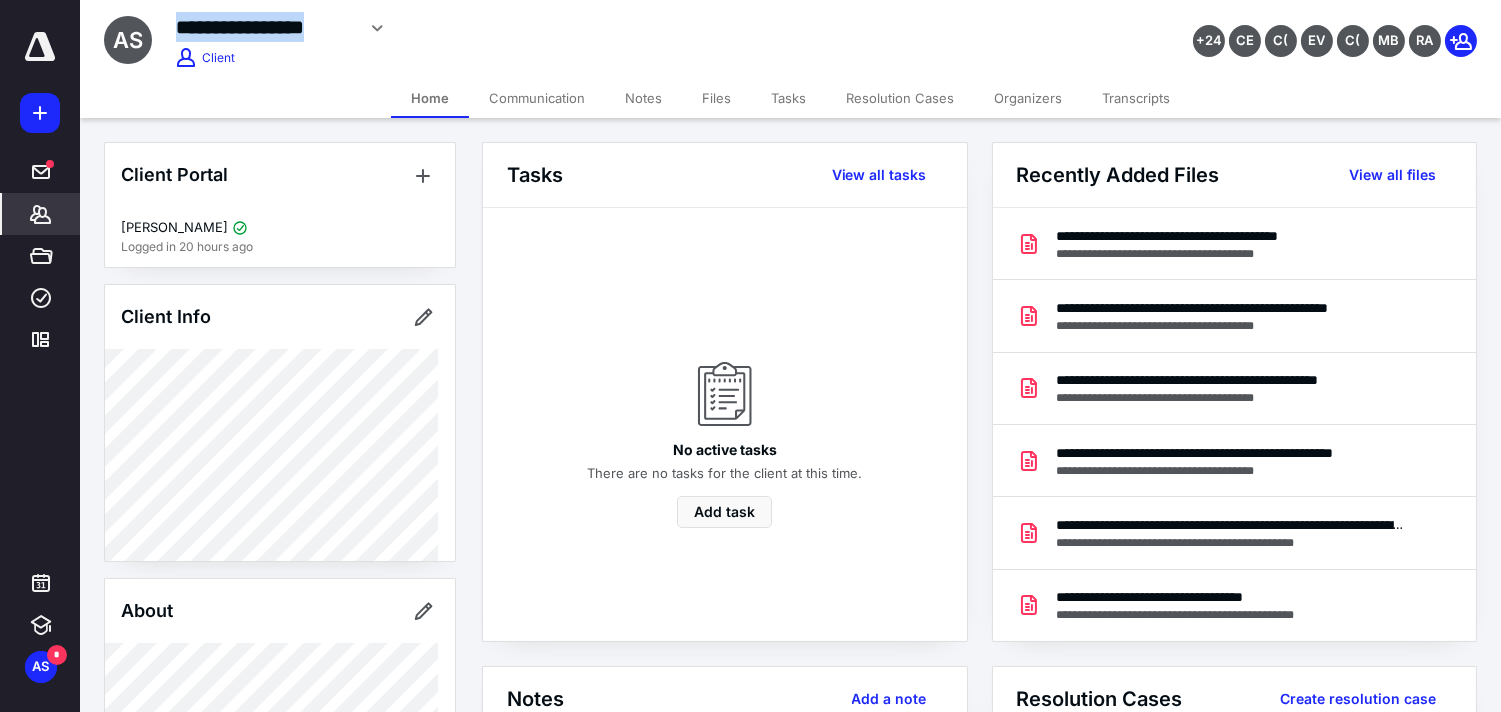 click on "Files" at bounding box center [716, 98] 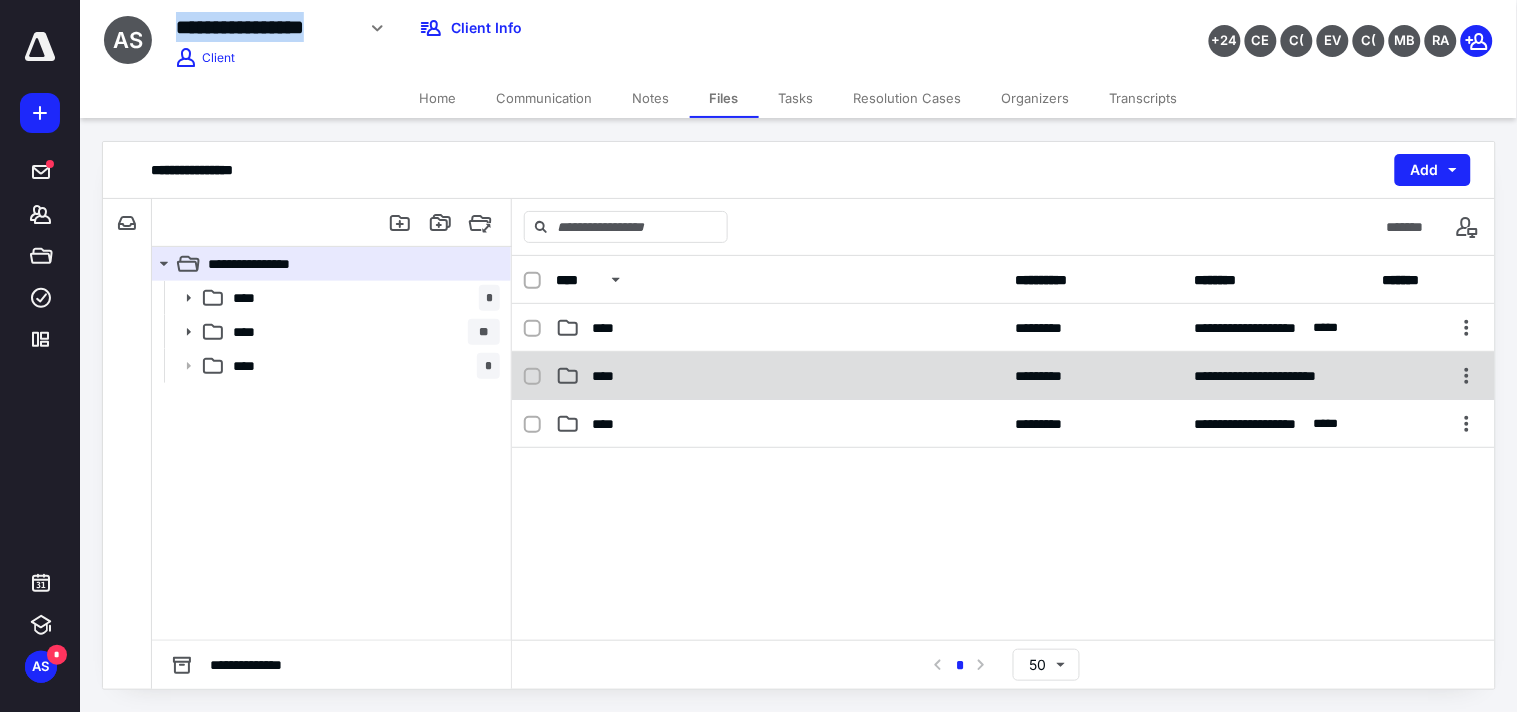 click on "****" at bounding box center [609, 376] 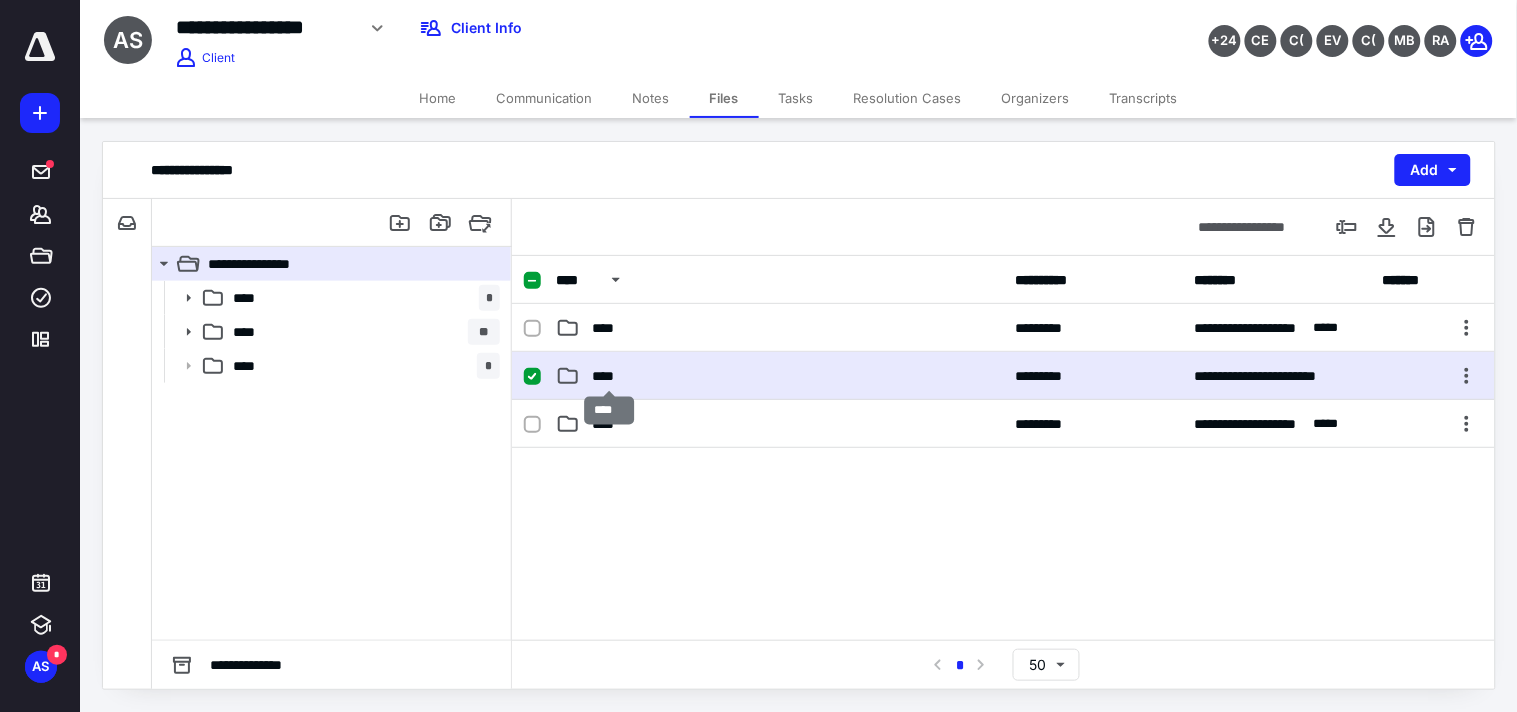 click on "****" at bounding box center (609, 376) 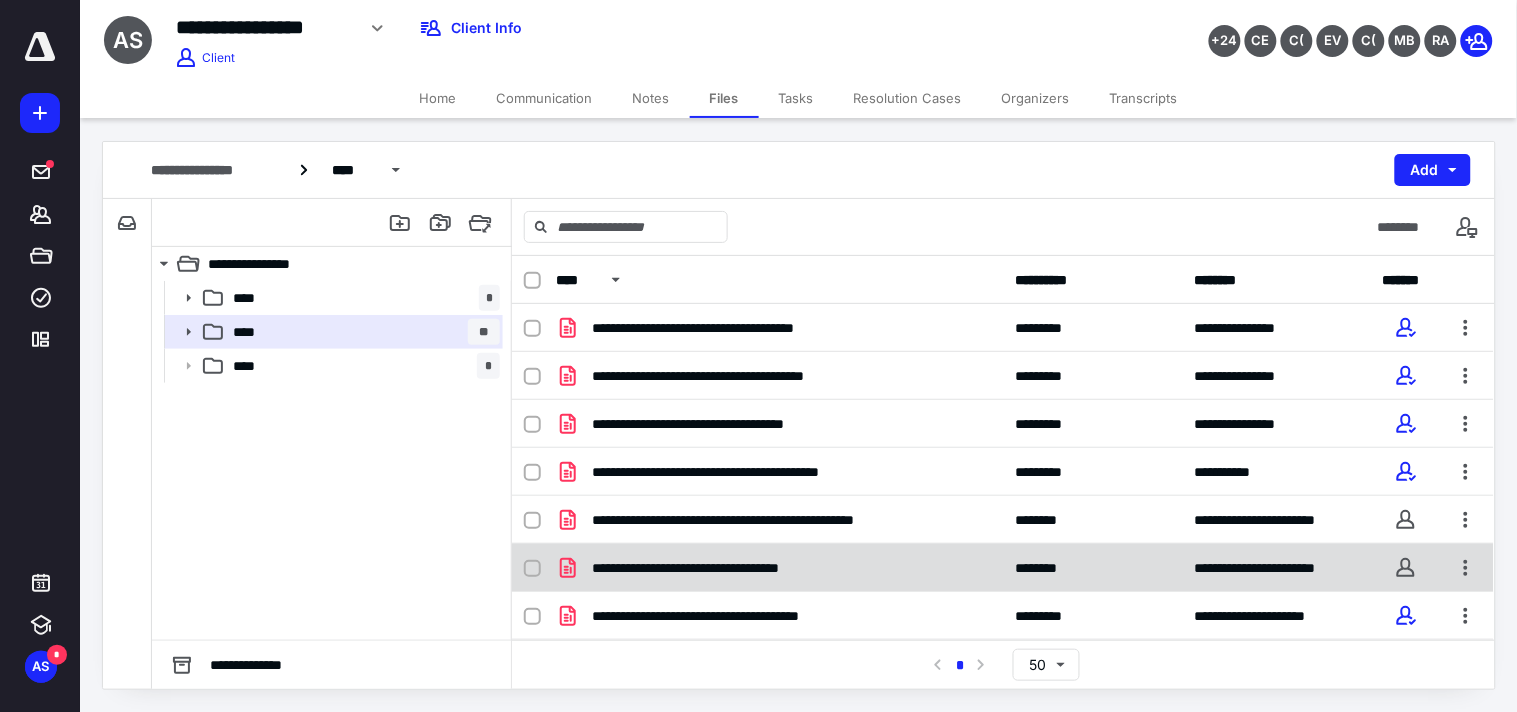 scroll, scrollTop: 1684, scrollLeft: 0, axis: vertical 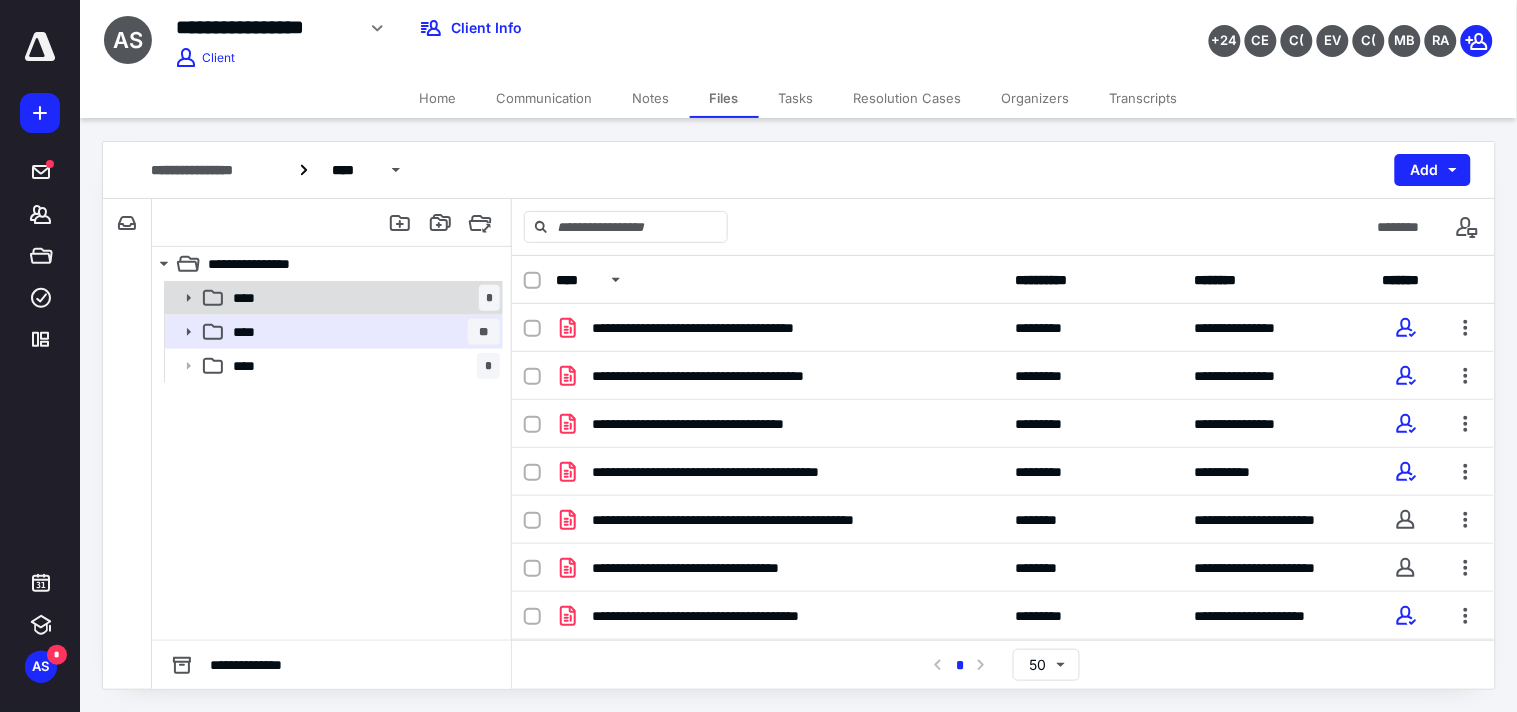 click on "**** *" at bounding box center (362, 298) 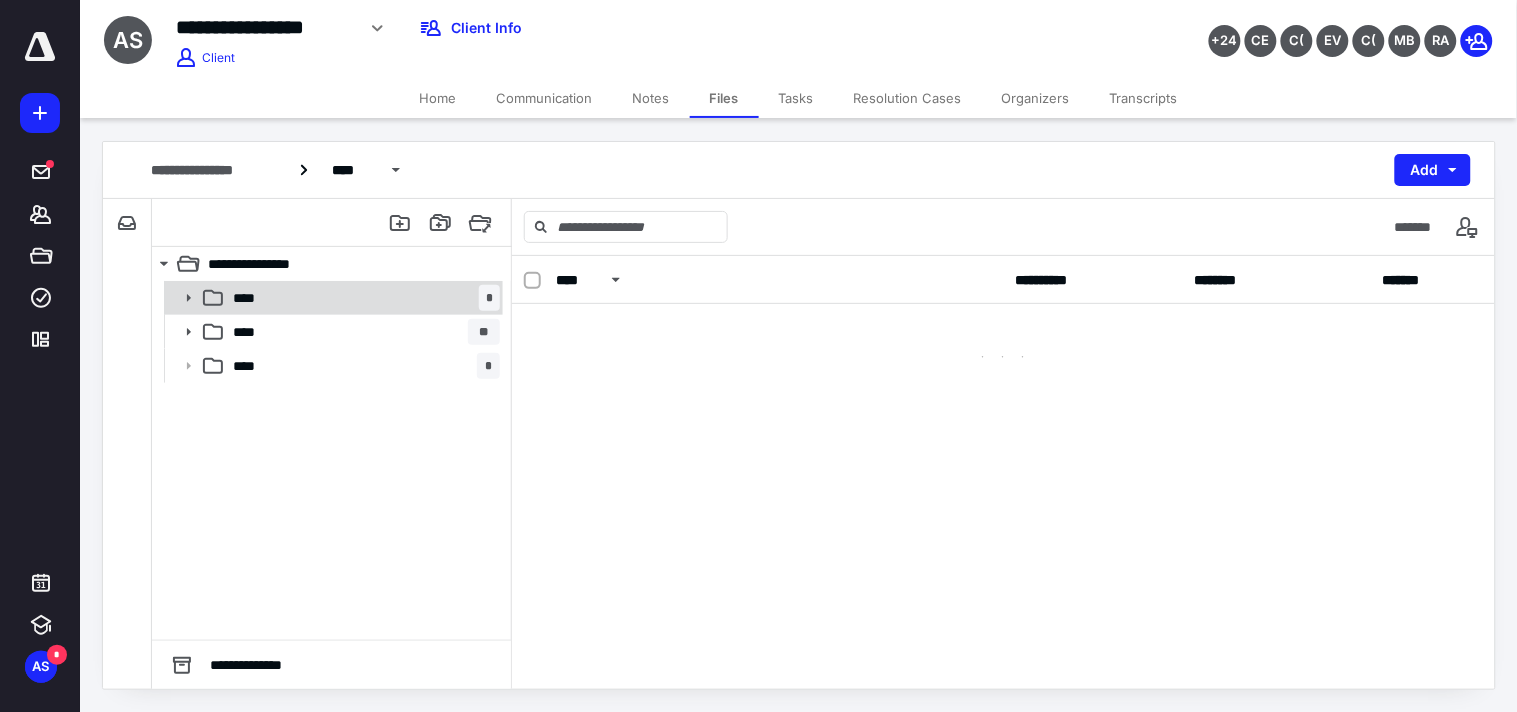 scroll, scrollTop: 0, scrollLeft: 0, axis: both 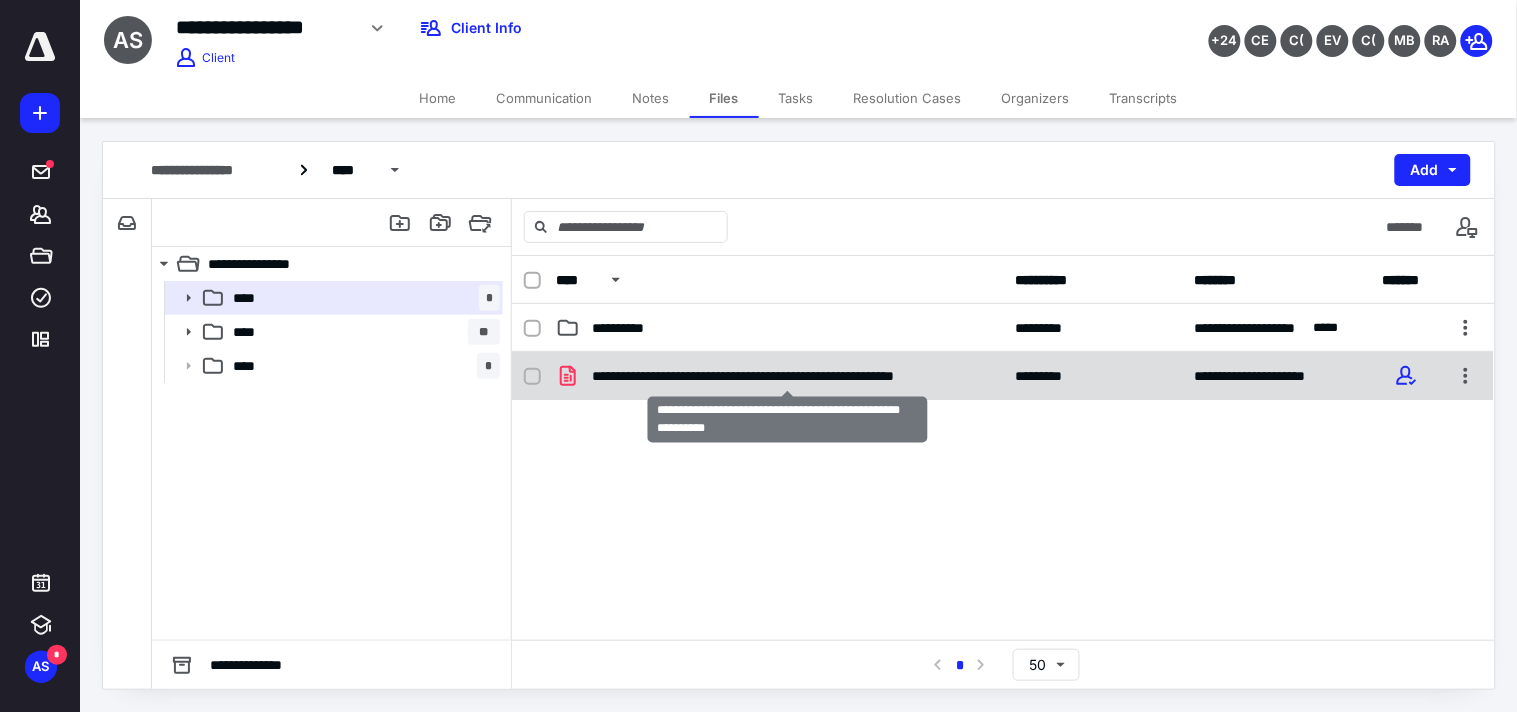 click on "**********" at bounding box center (787, 376) 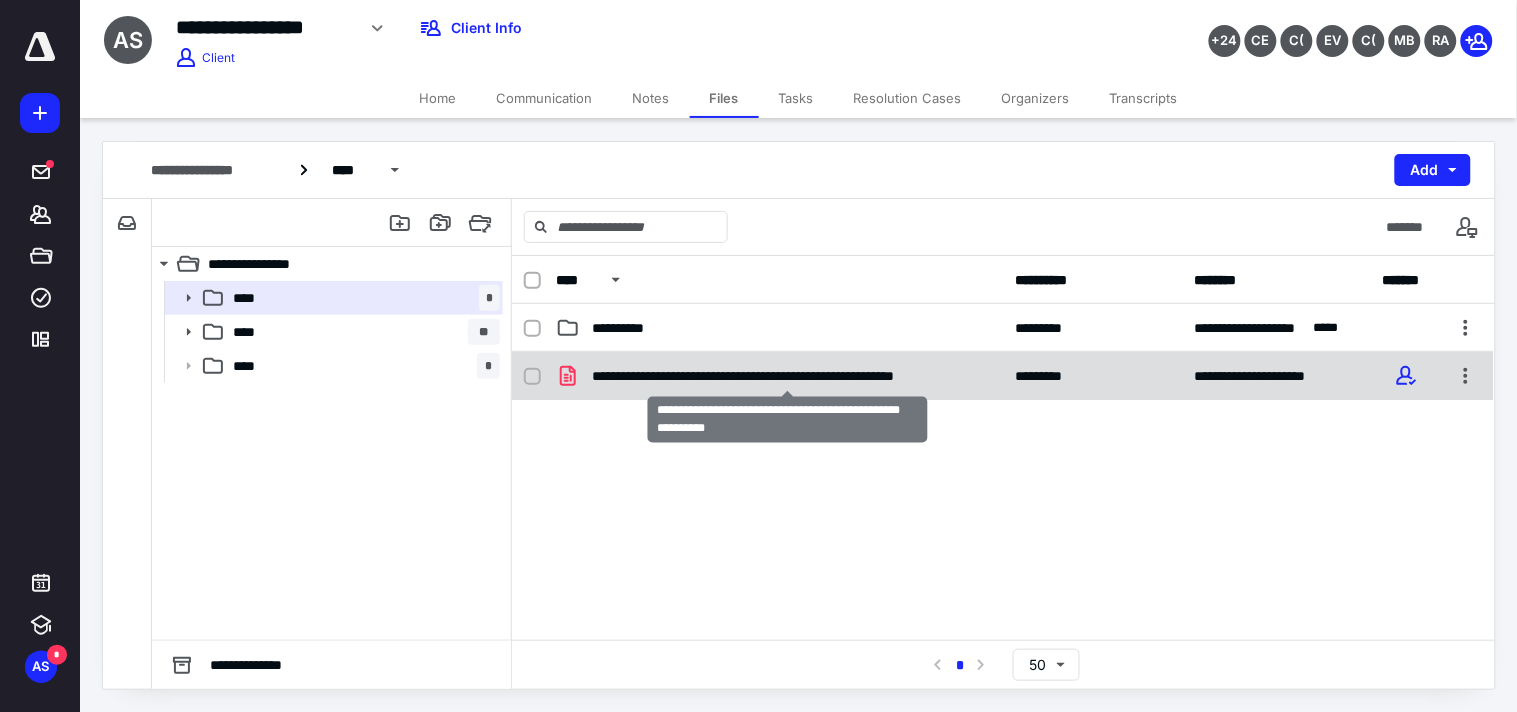 checkbox on "true" 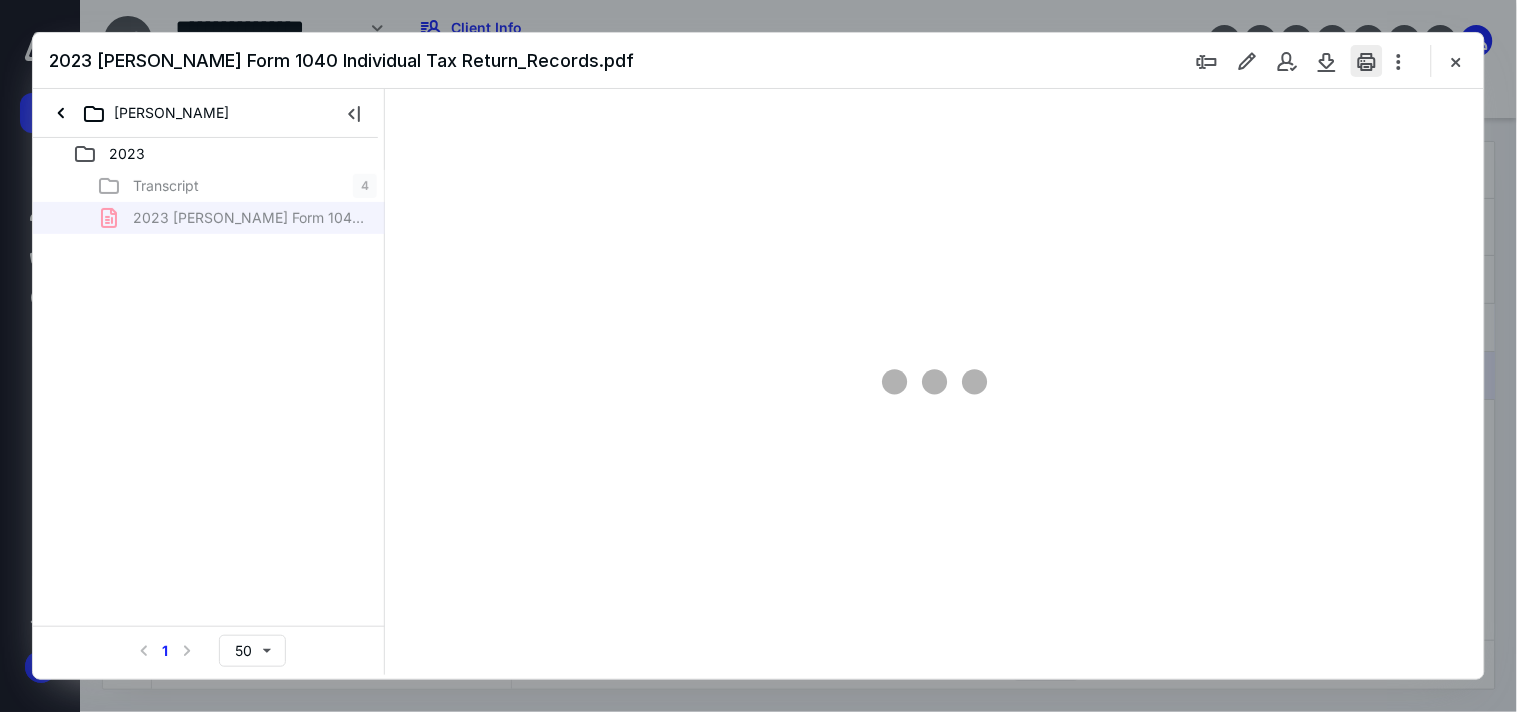 click at bounding box center [1367, 61] 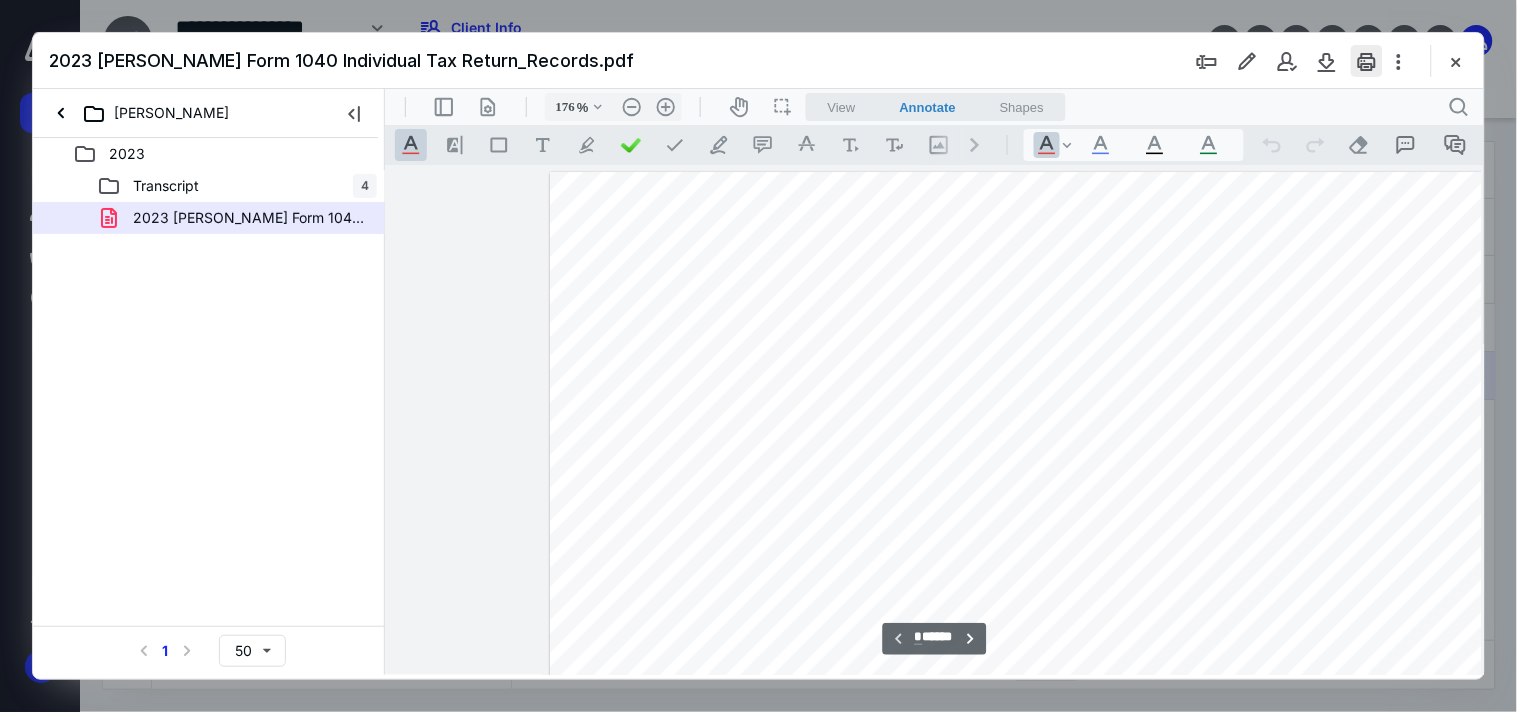 scroll, scrollTop: 0, scrollLeft: 0, axis: both 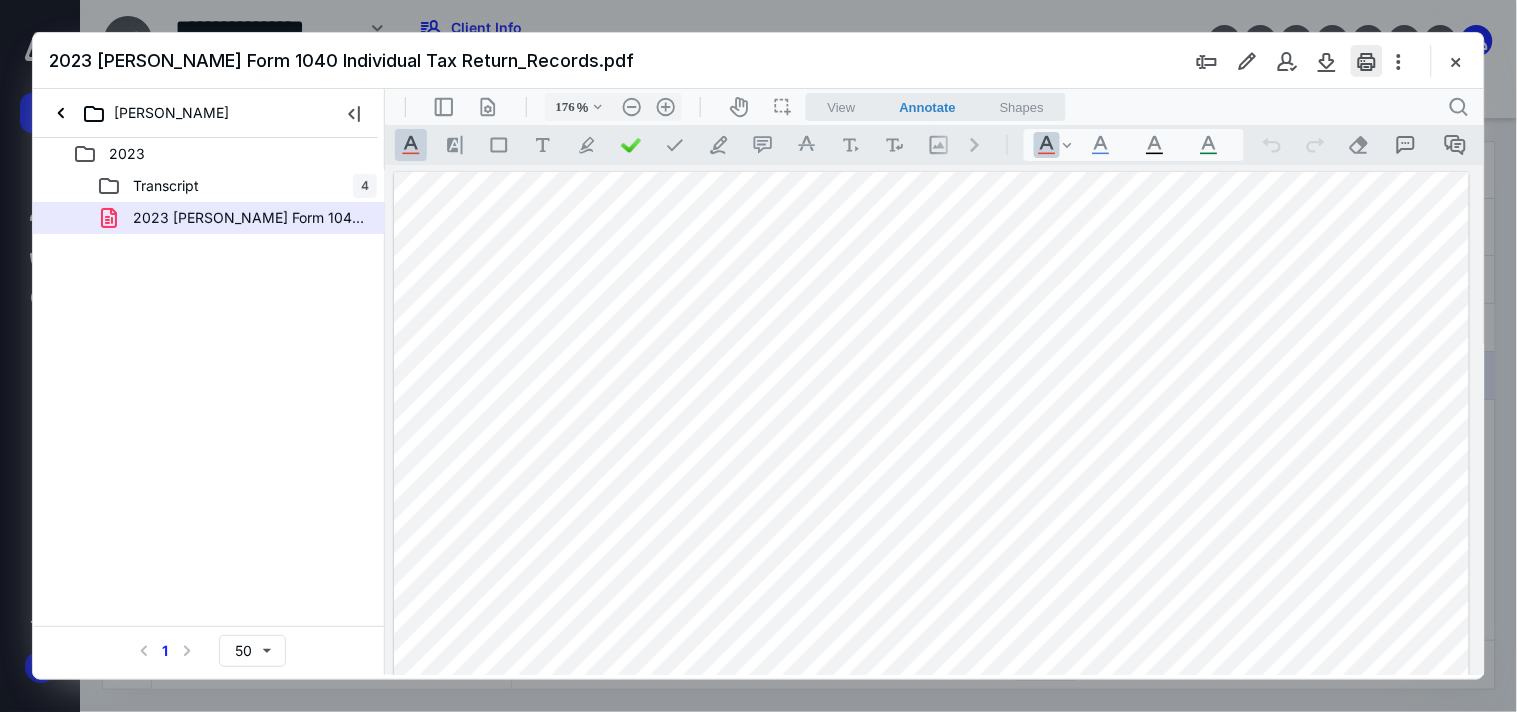 type 